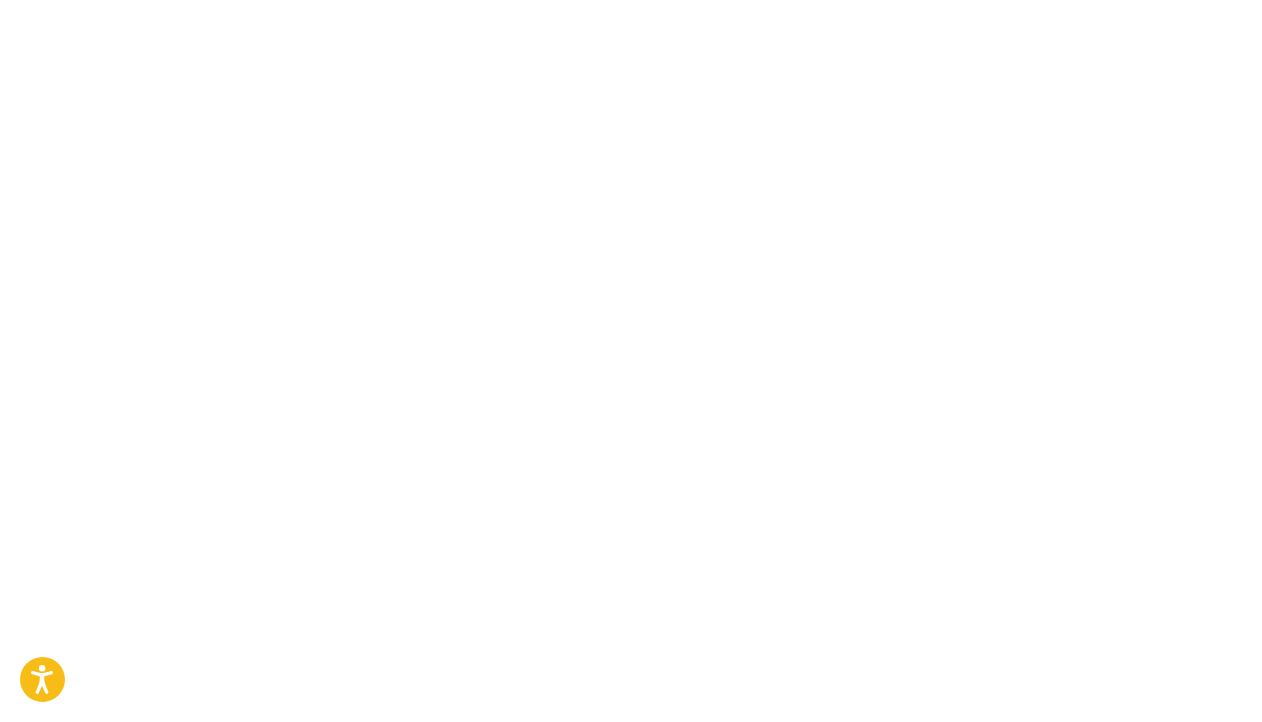 scroll, scrollTop: 0, scrollLeft: 0, axis: both 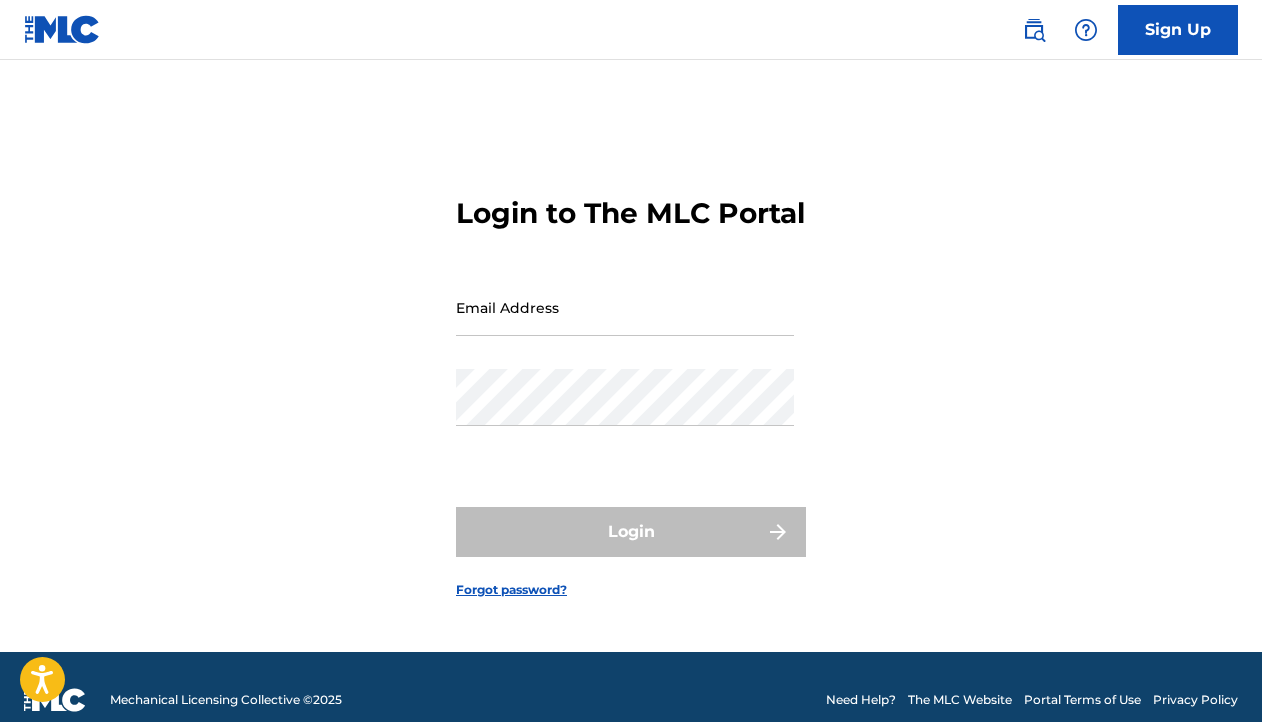 click on "Email Address" at bounding box center [625, 307] 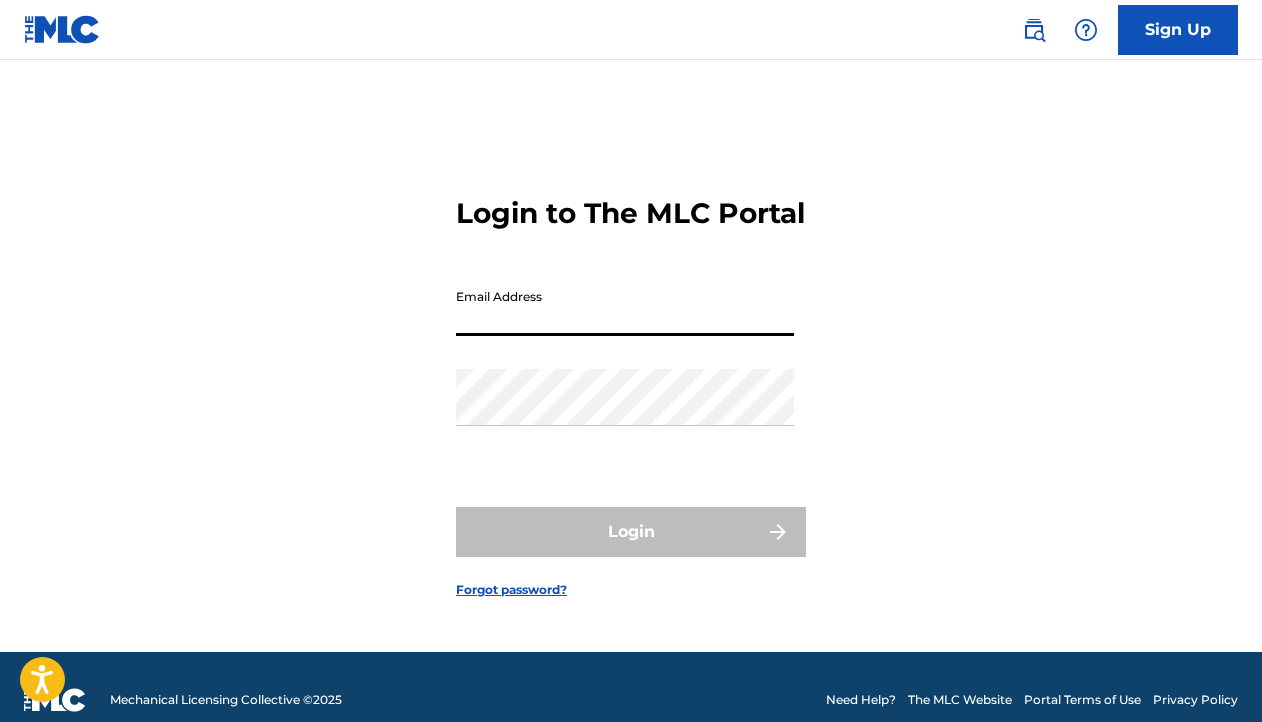 type on "deejaydavizo@[EXAMPLE.COM]" 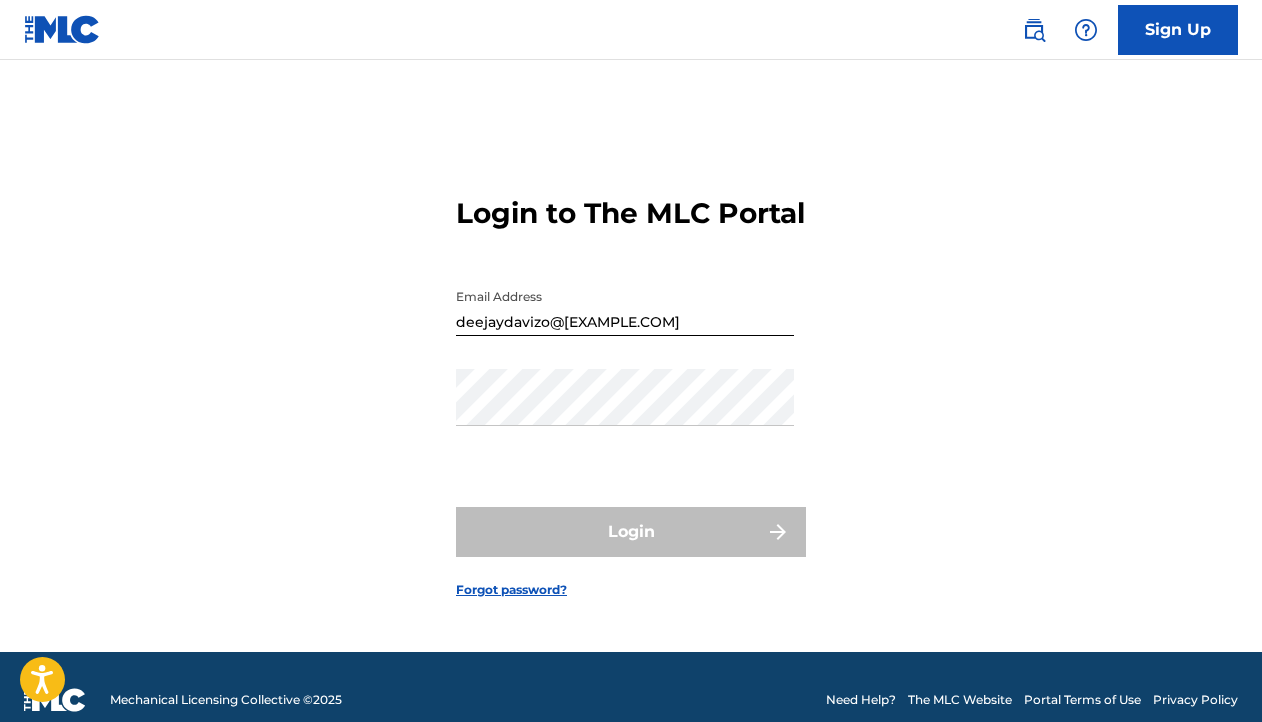 click on "Password" at bounding box center (625, 414) 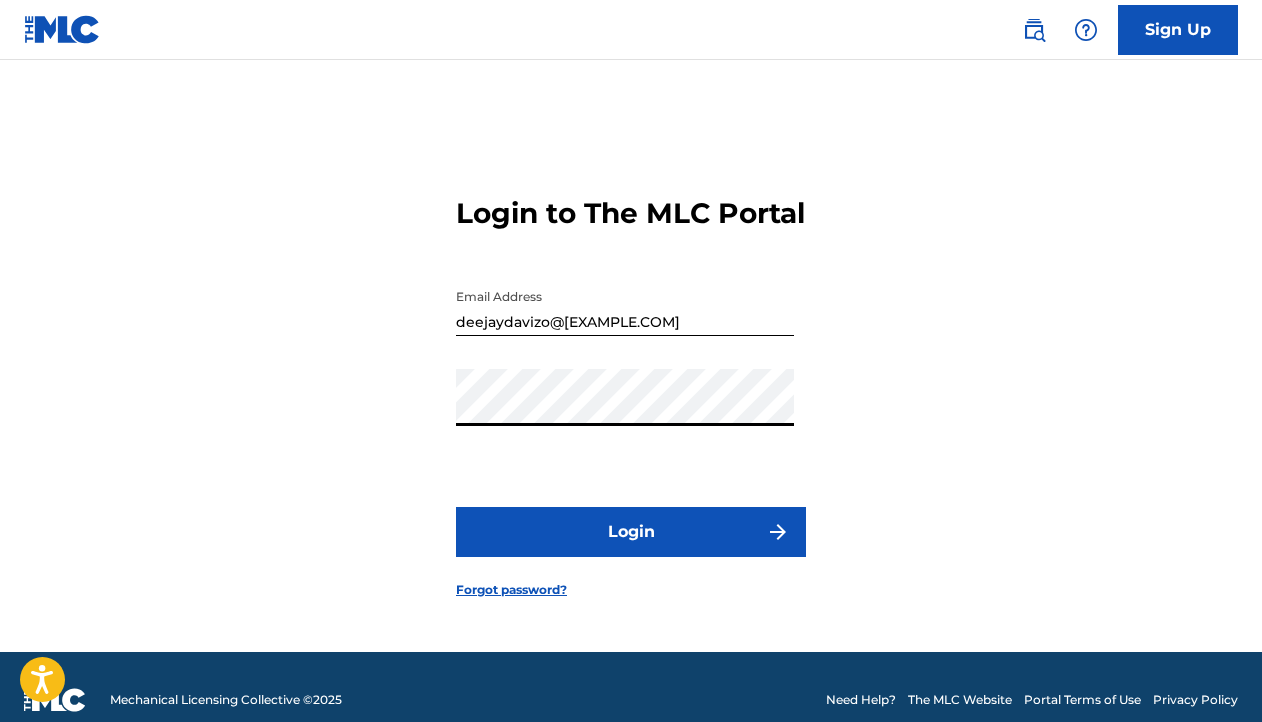 click on "Login" at bounding box center (631, 532) 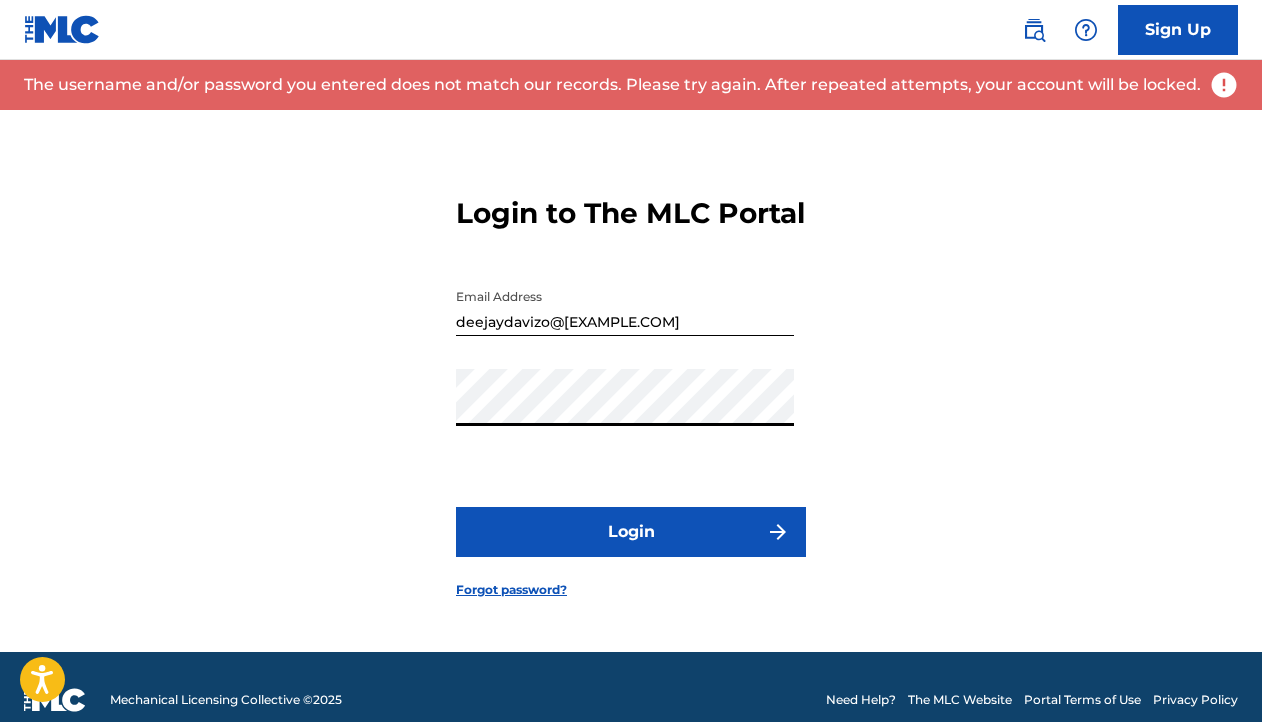 click on "Login" at bounding box center (631, 532) 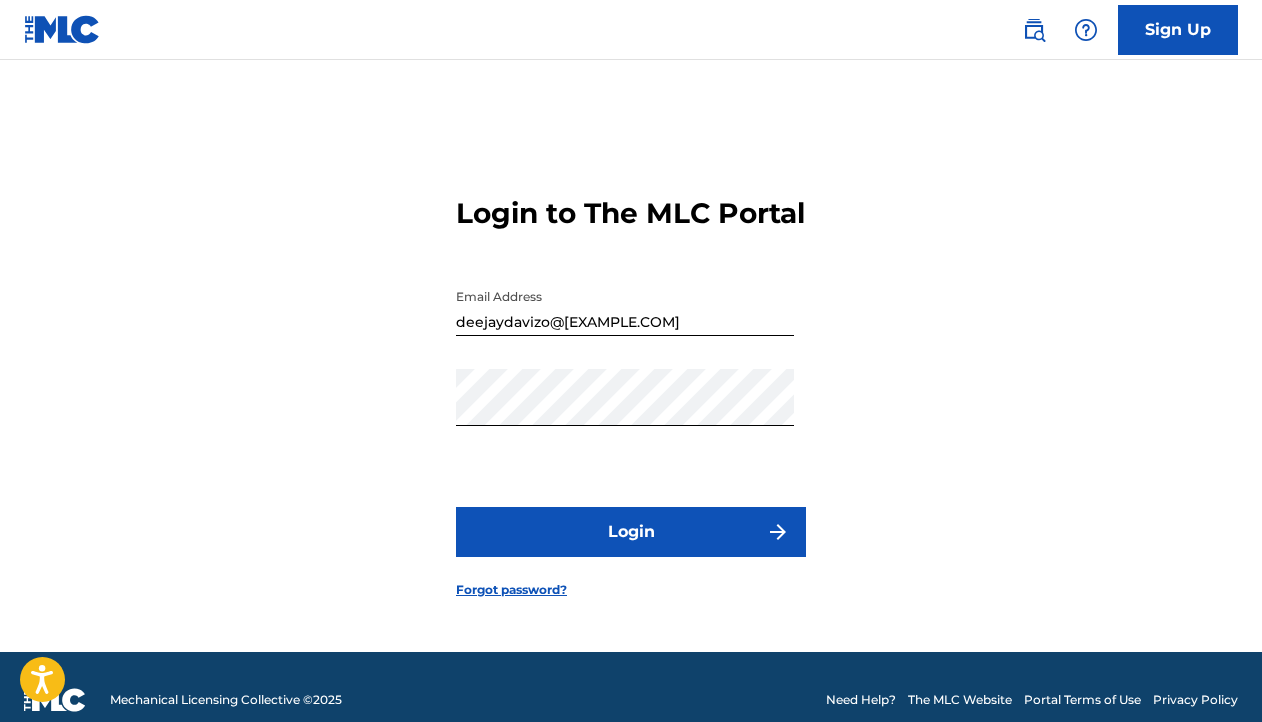 click on "Forgot password?" at bounding box center [511, 590] 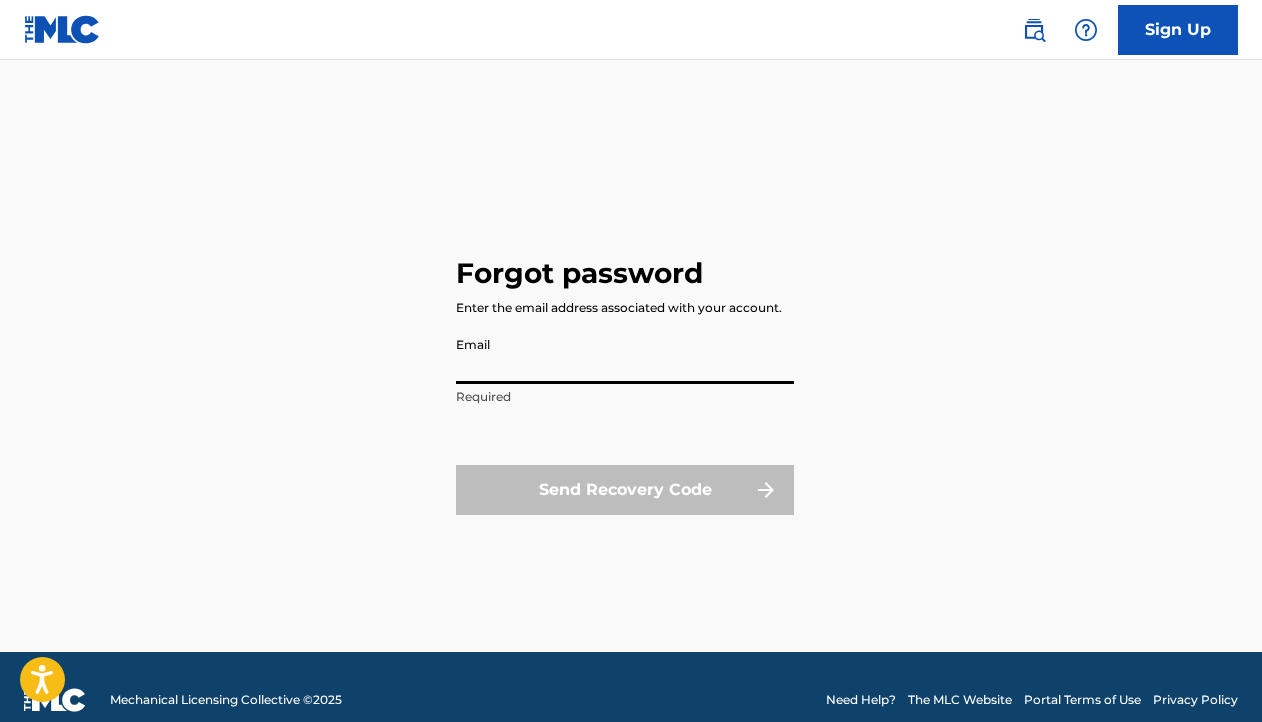click on "Email" at bounding box center [625, 355] 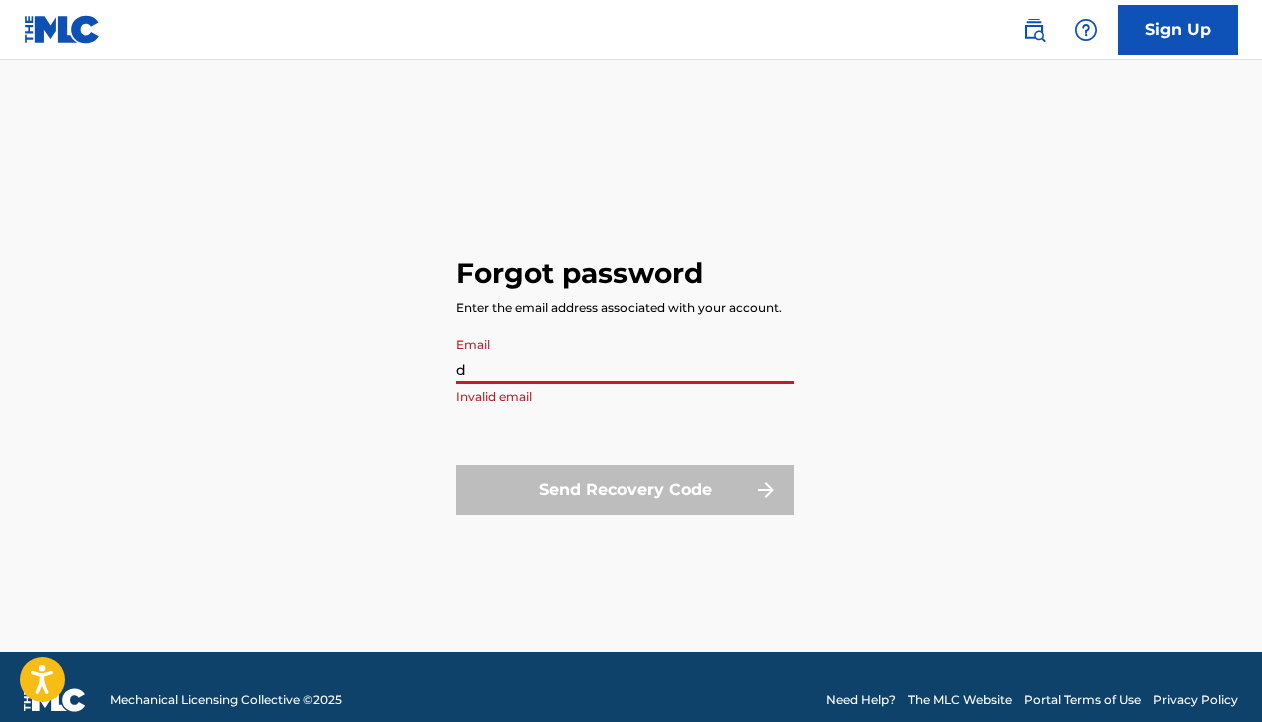 type on "deejaydavizo@[EXAMPLE.COM]" 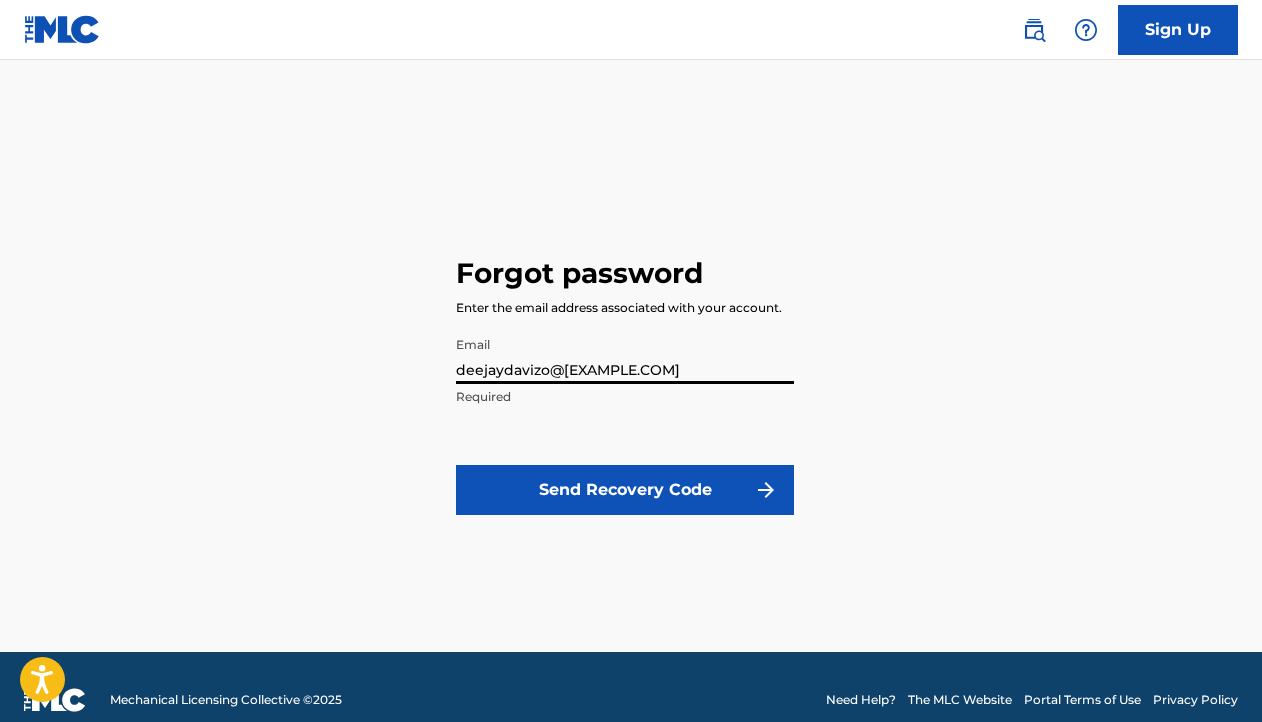 click on "Send Recovery Code" at bounding box center (625, 490) 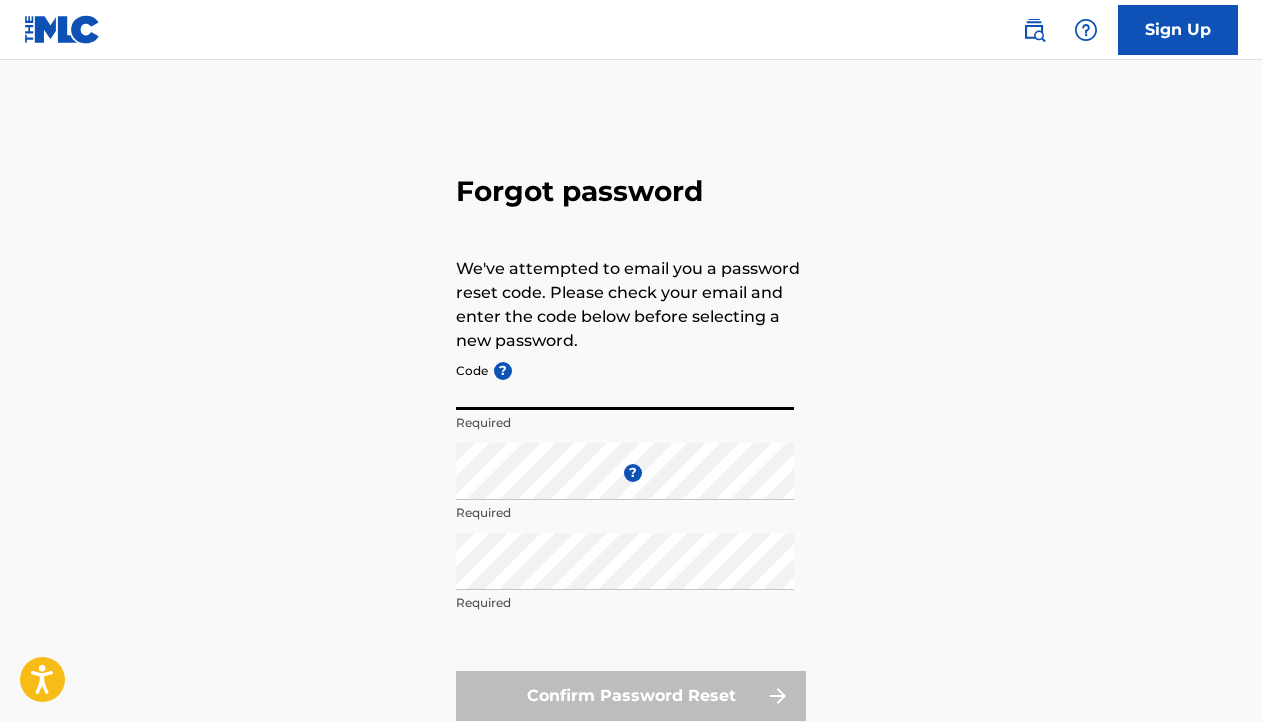 click on "Code ?" at bounding box center (625, 381) 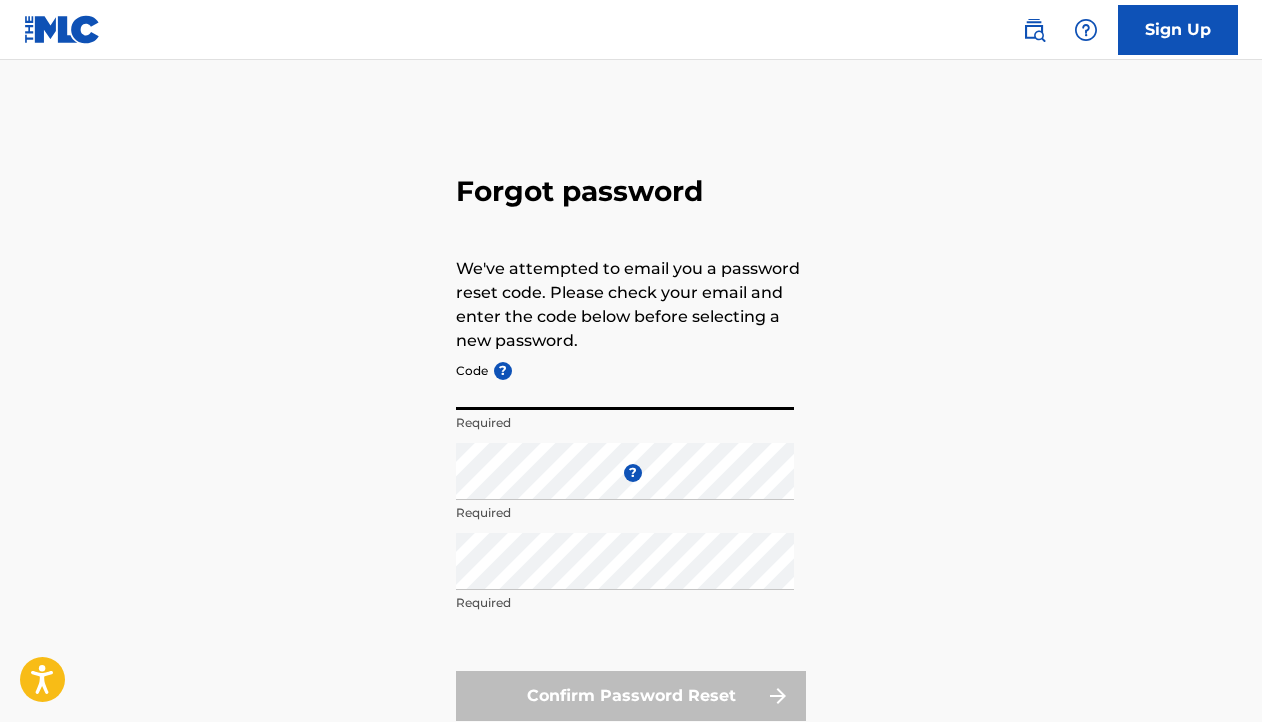 paste on "FP_ec40aeaccbc3664ec0d99703677e" 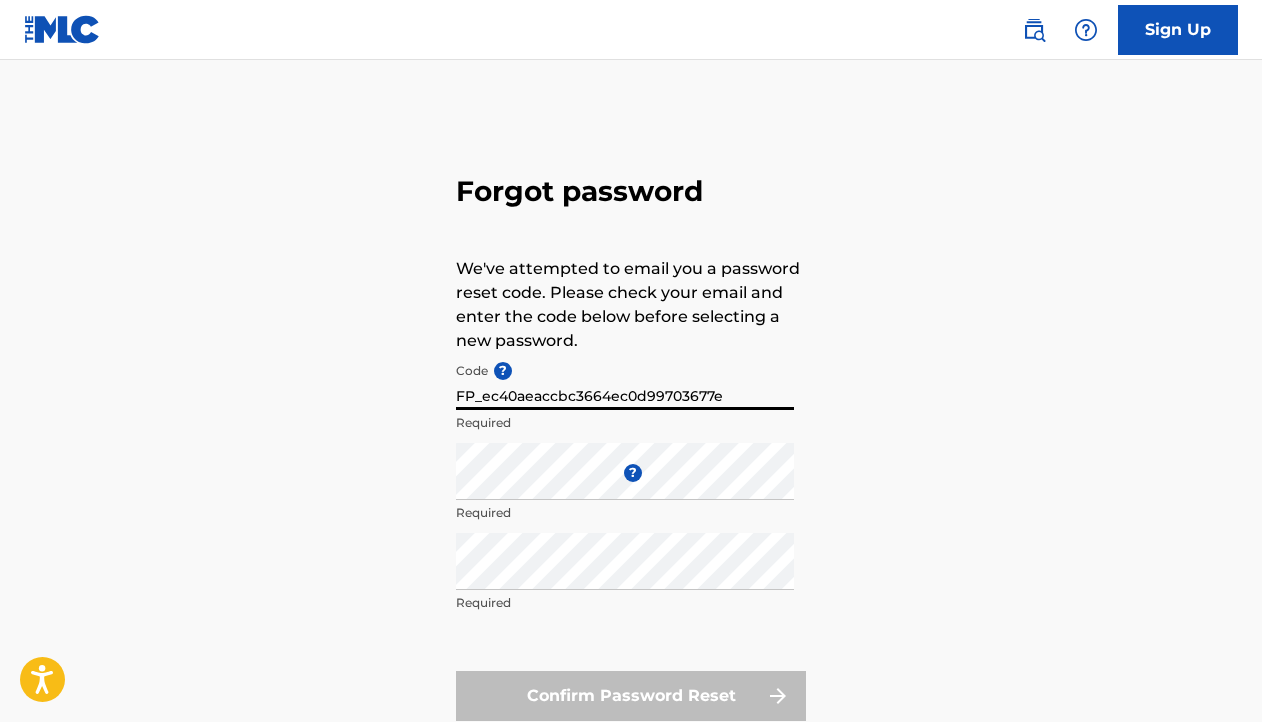 type on "FP_ec40aeaccbc3664ec0d99703677e" 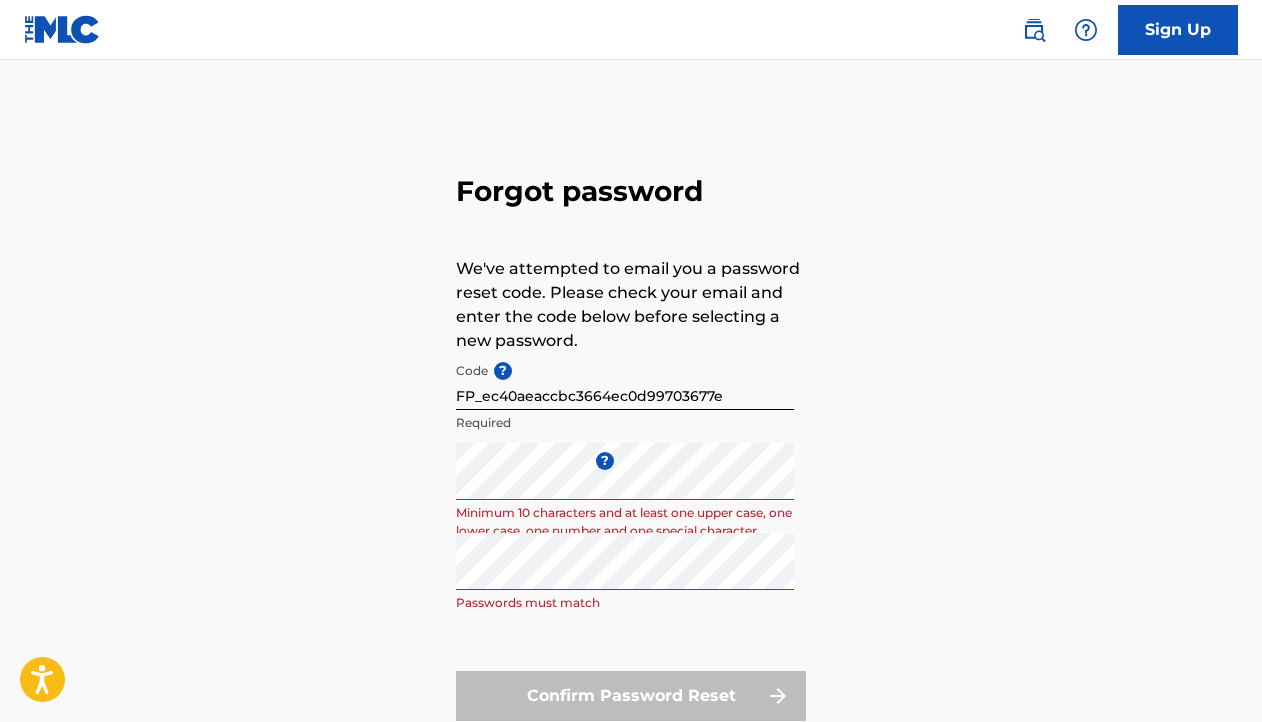 click on "Forgot password We've attempted to email you a password reset code. Please check your email and enter the code below before selecting a new password. Code ? FP_ec40aeaccbc3664ec0d99703677e Required Enter a new password ? Minimum 10 characters and at least one upper case, one lower case, one number and one special character Repeat the password Passwords must match Confirm Password Reset" at bounding box center [631, 443] 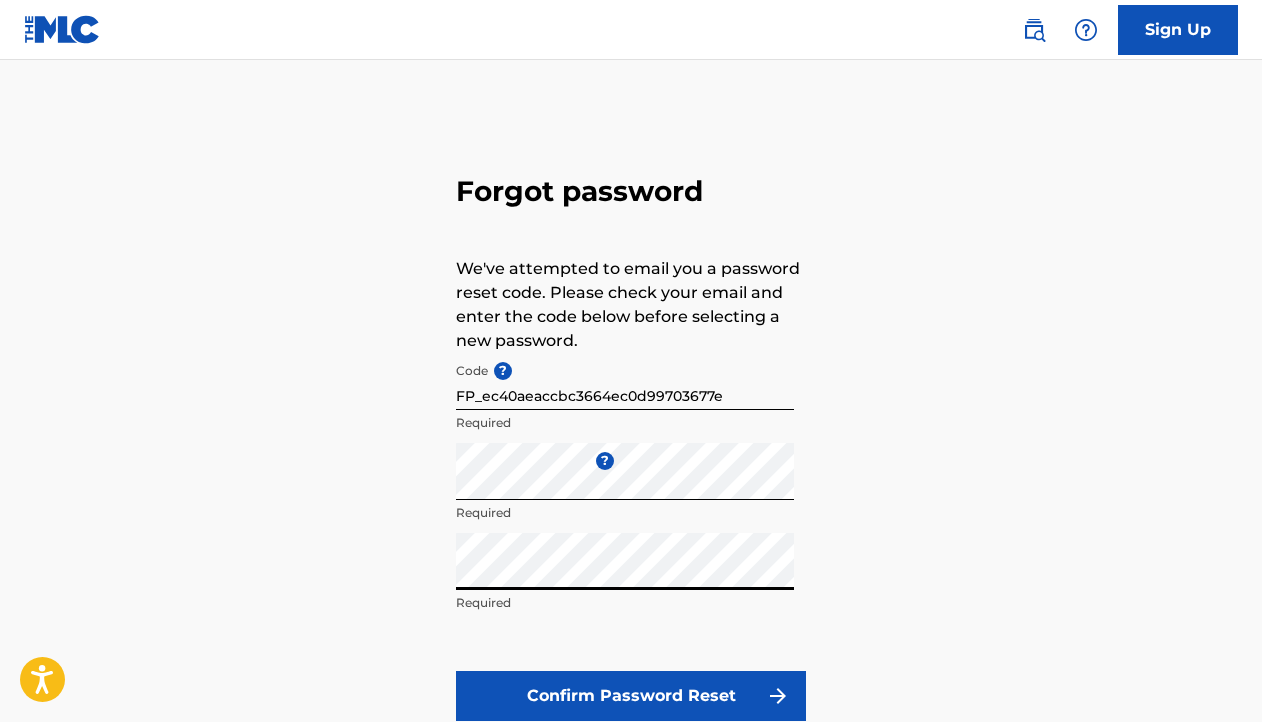 click on "Confirm Password Reset" at bounding box center (631, 696) 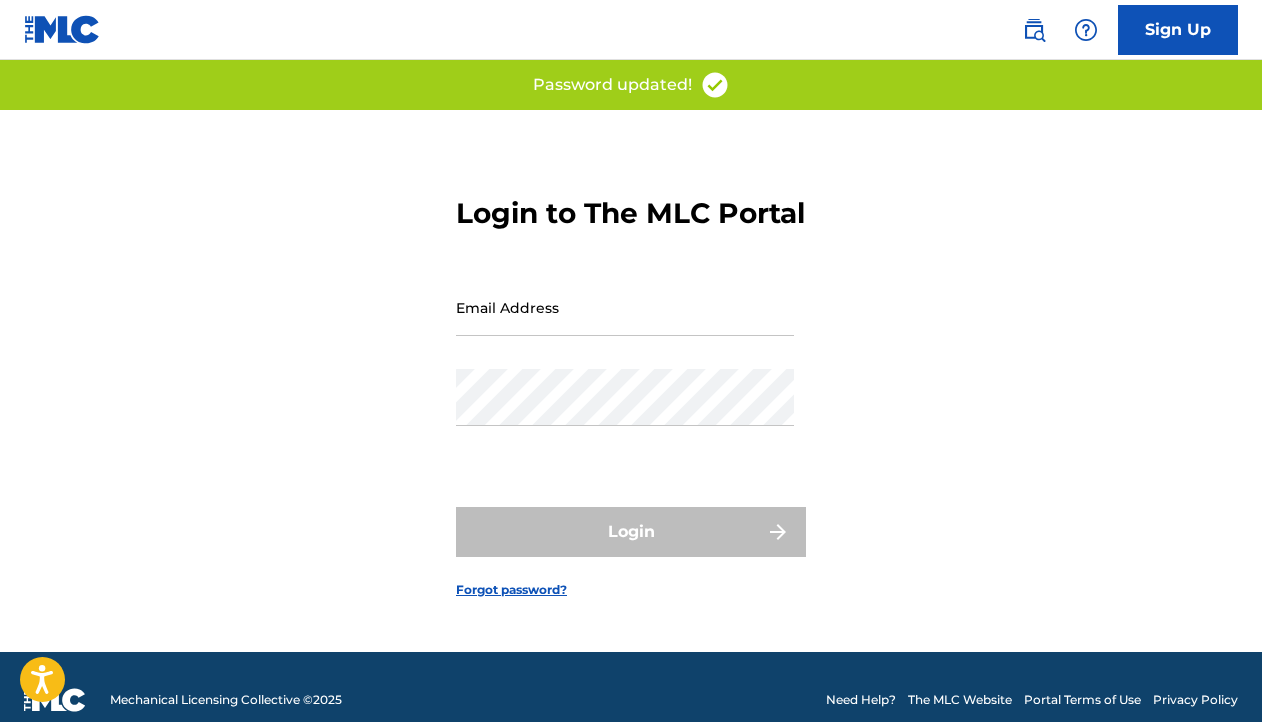 click on "Email Address" at bounding box center [625, 324] 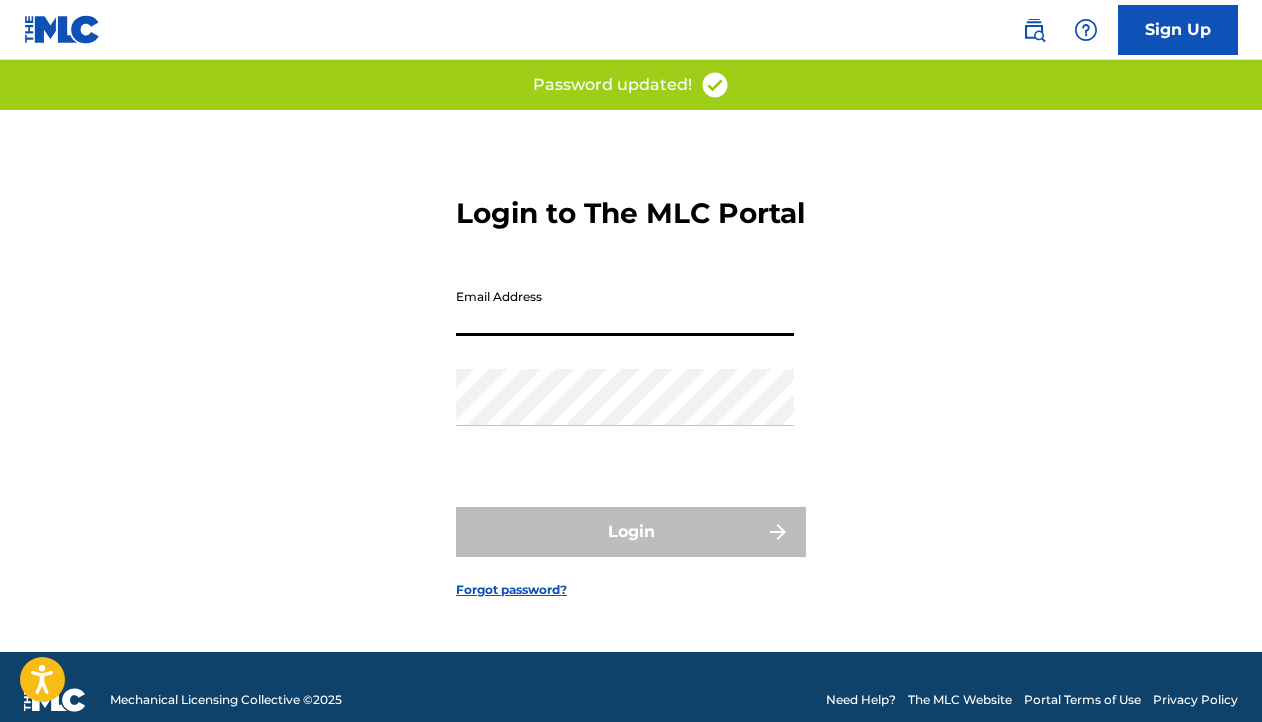 click on "Email Address" at bounding box center (625, 307) 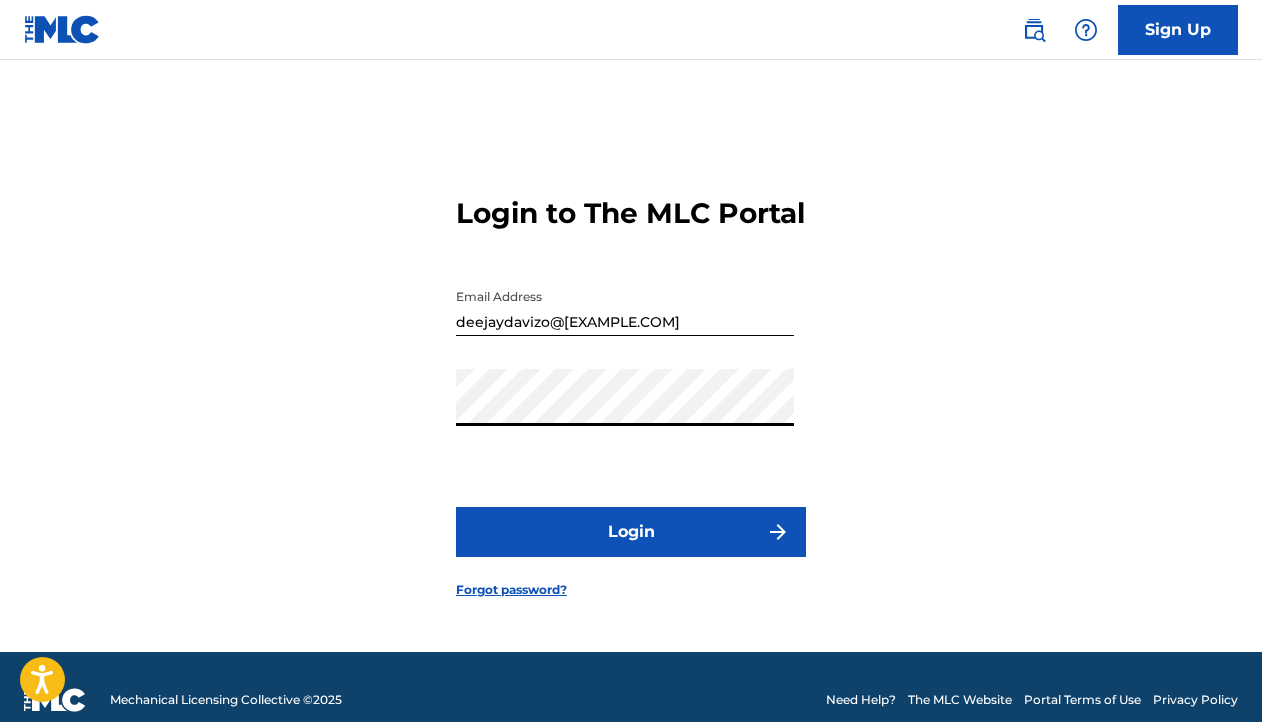 click on "Login" at bounding box center (631, 532) 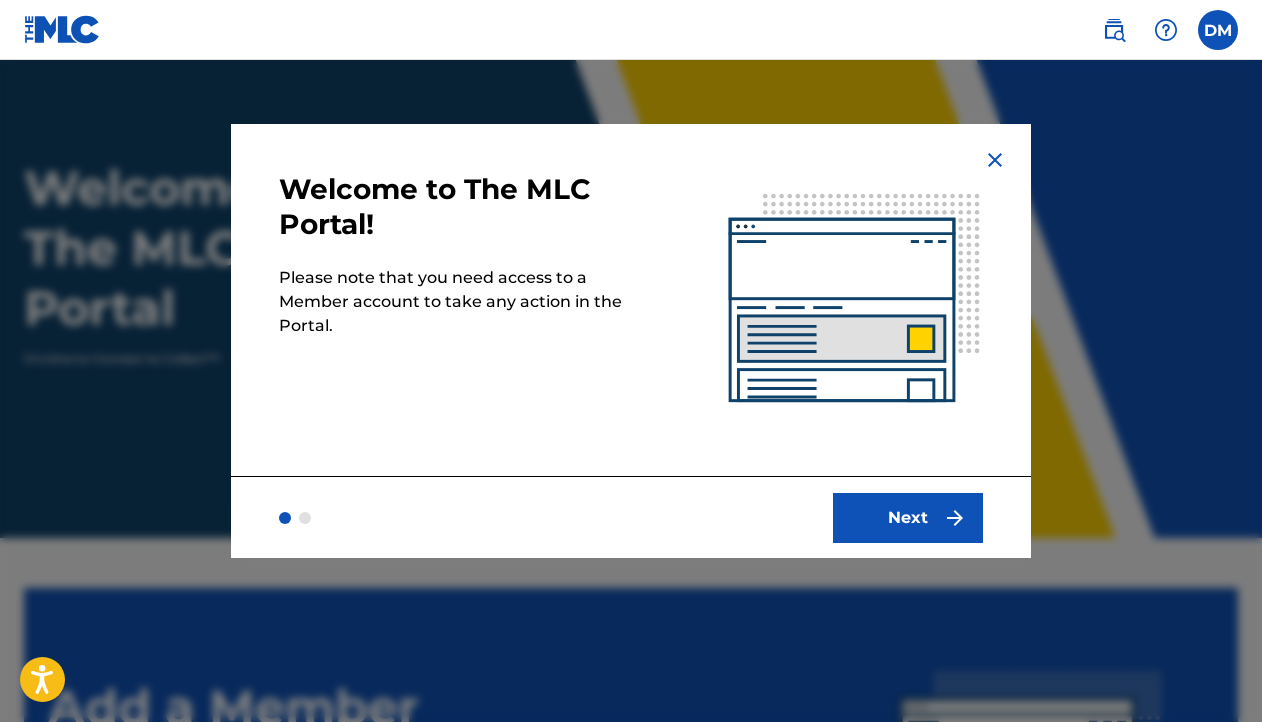 scroll, scrollTop: 51, scrollLeft: 0, axis: vertical 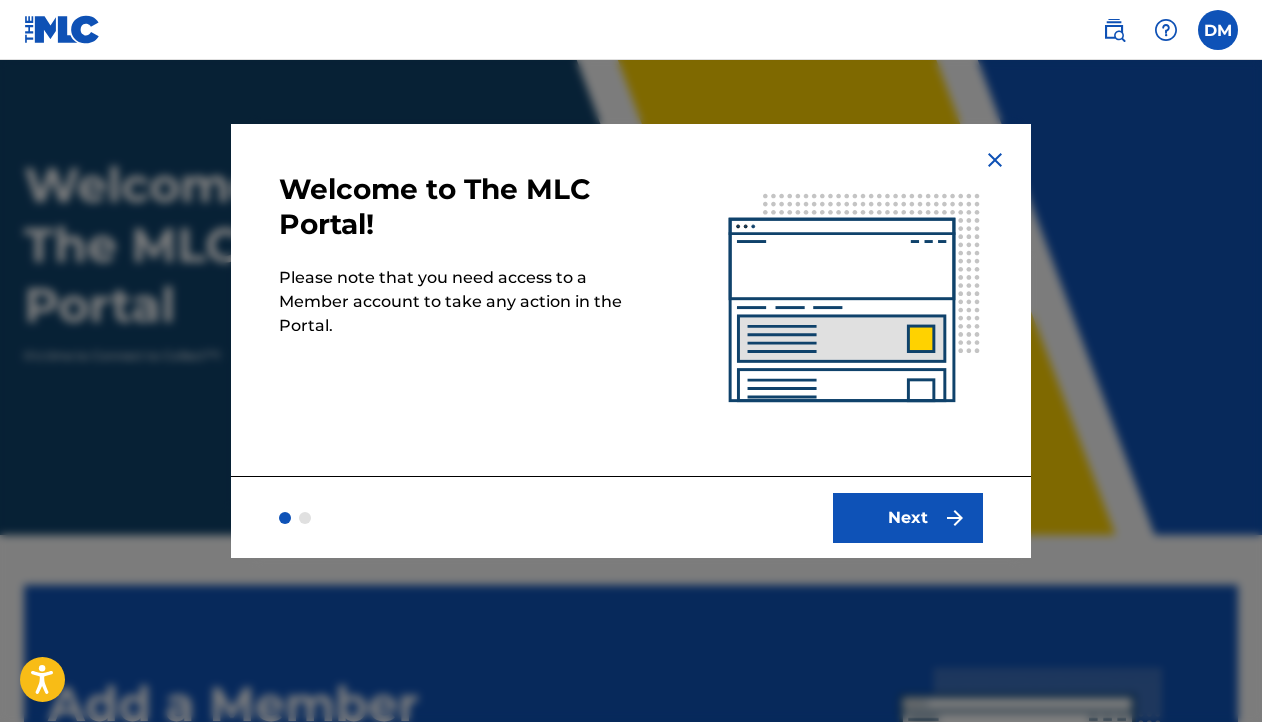 click on "Next" at bounding box center [908, 518] 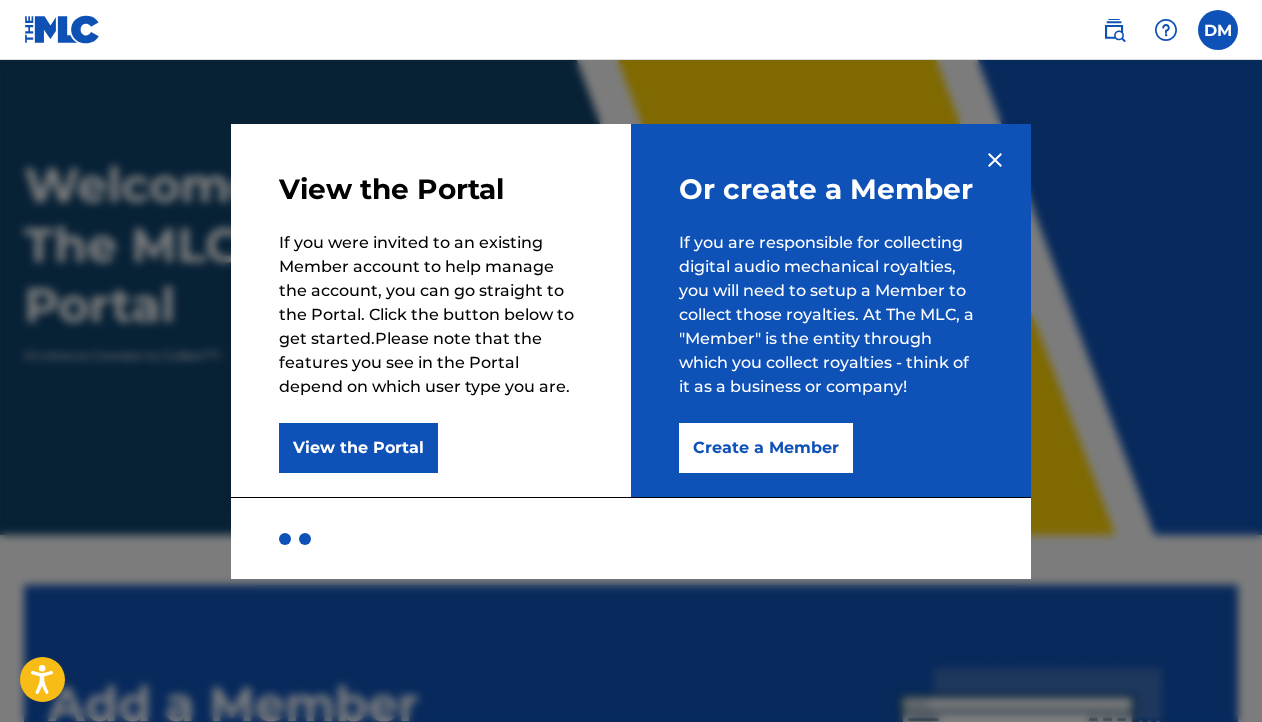 scroll, scrollTop: 0, scrollLeft: 0, axis: both 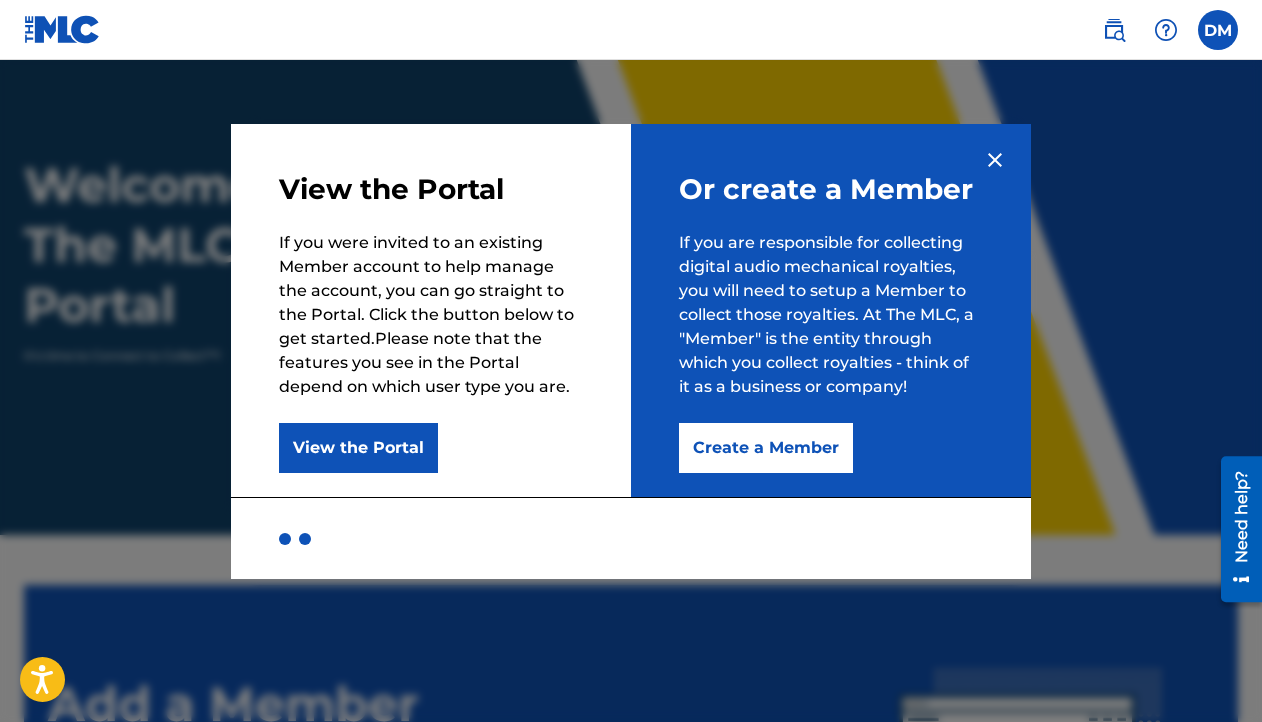 click on "Create a Member" at bounding box center (766, 448) 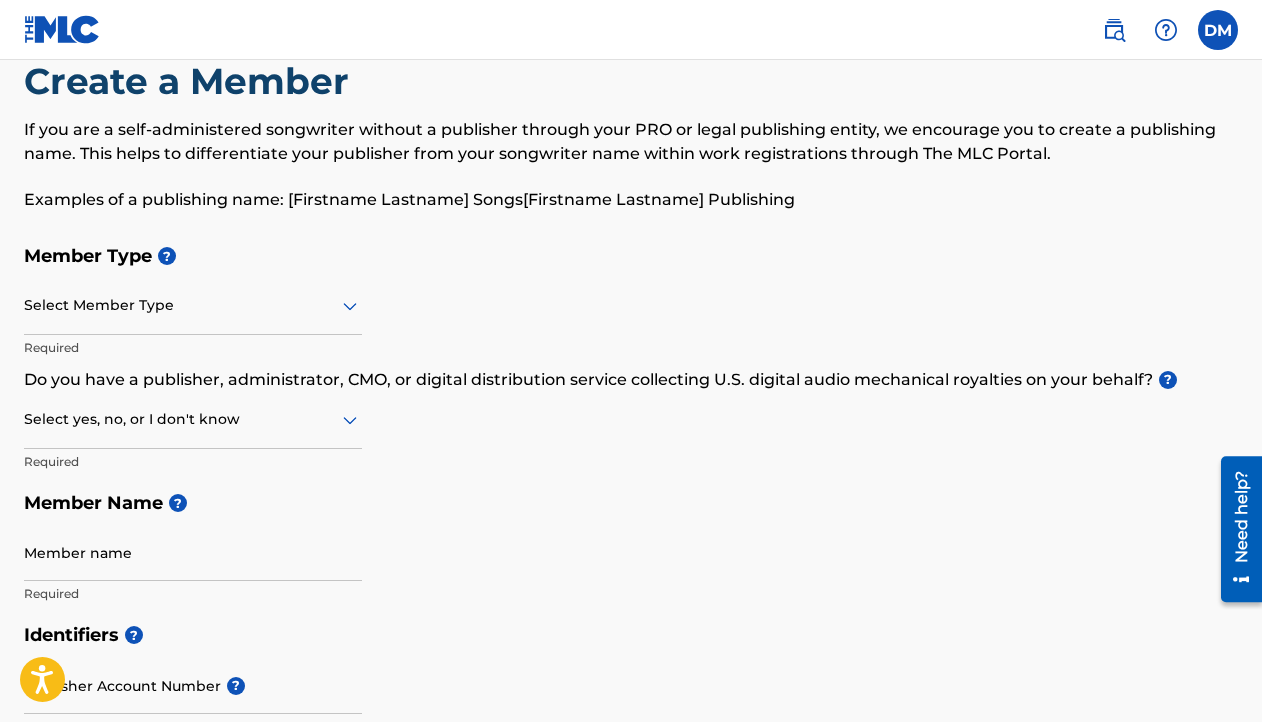 scroll, scrollTop: 0, scrollLeft: 0, axis: both 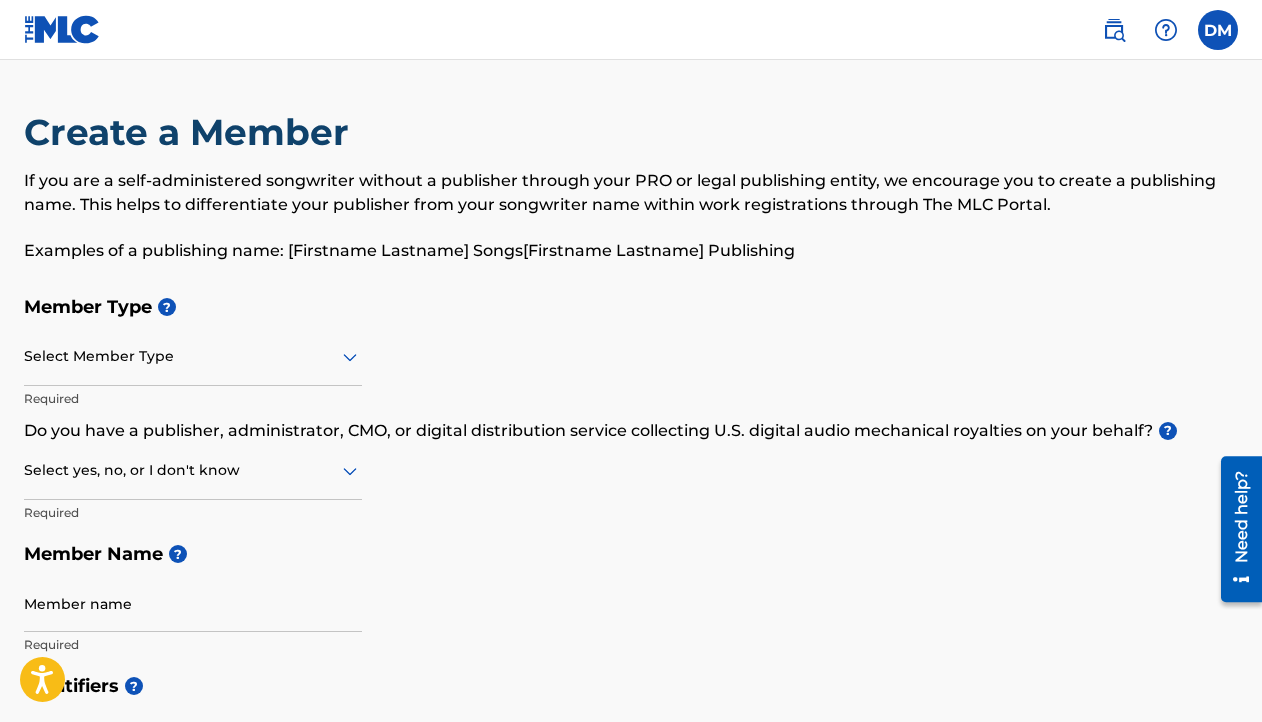 click at bounding box center (193, 356) 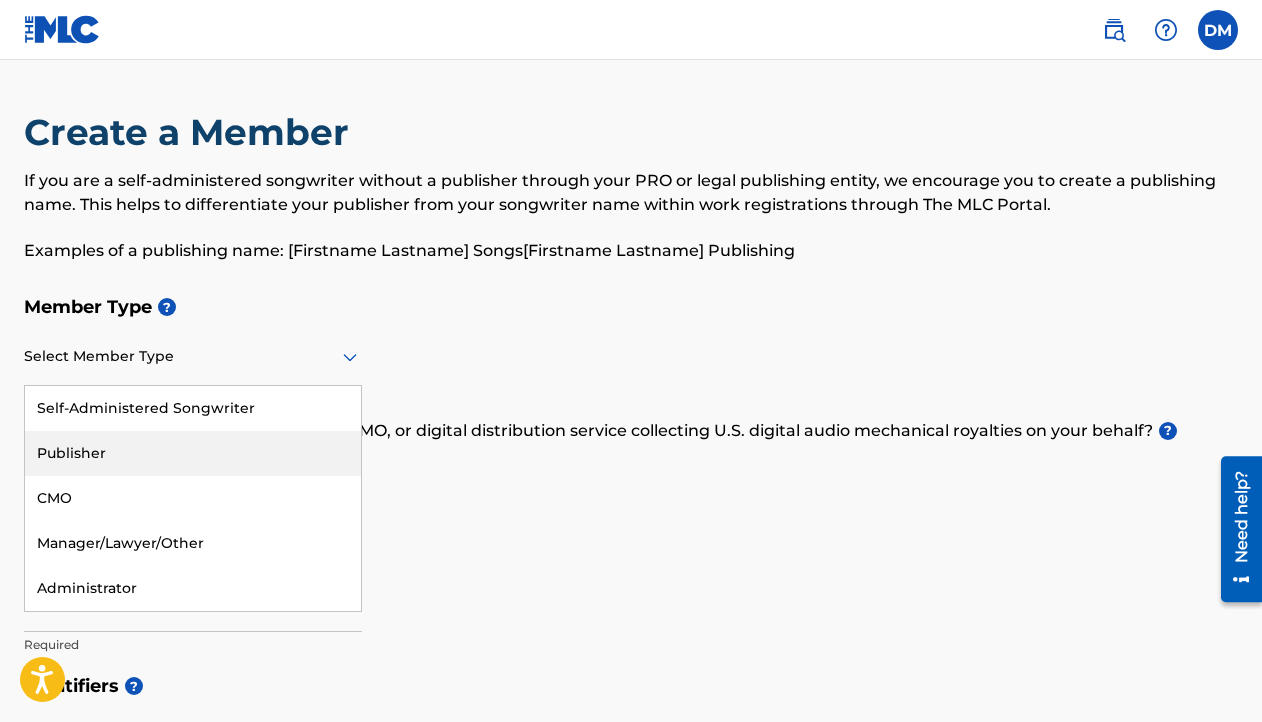 click on "Publisher" at bounding box center [193, 453] 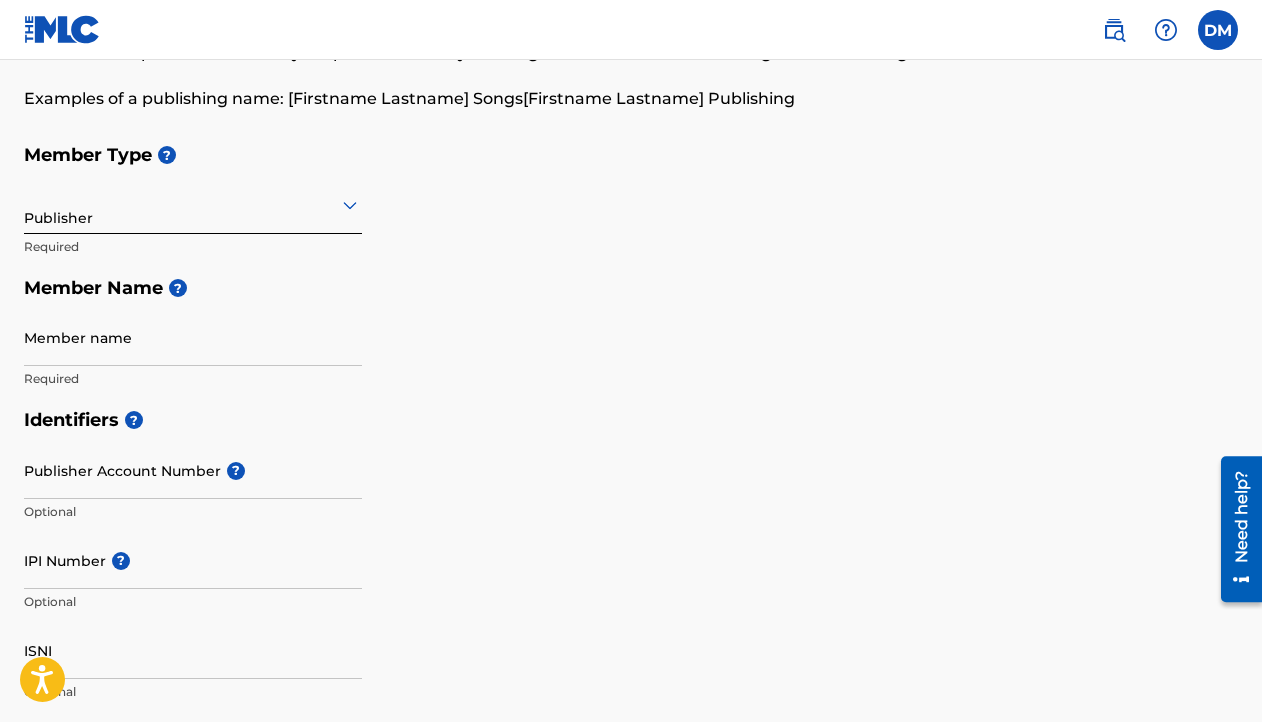 scroll, scrollTop: 162, scrollLeft: 0, axis: vertical 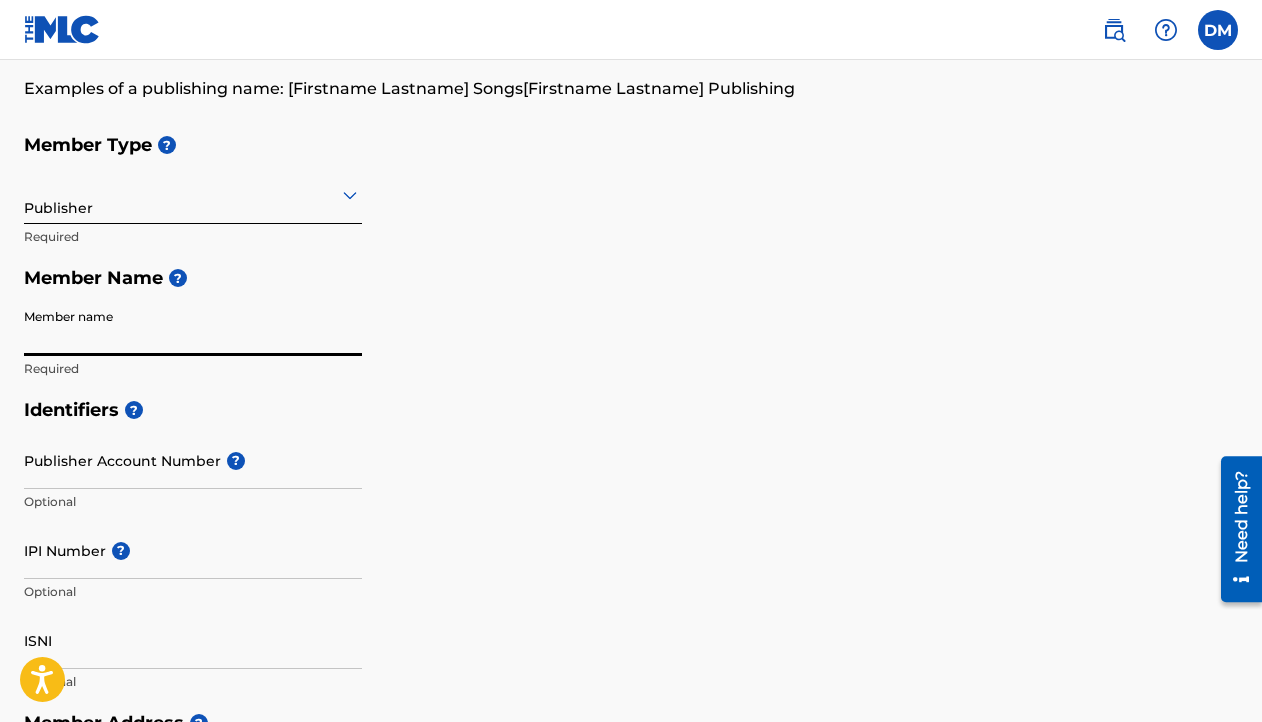 click on "Member name" at bounding box center (193, 327) 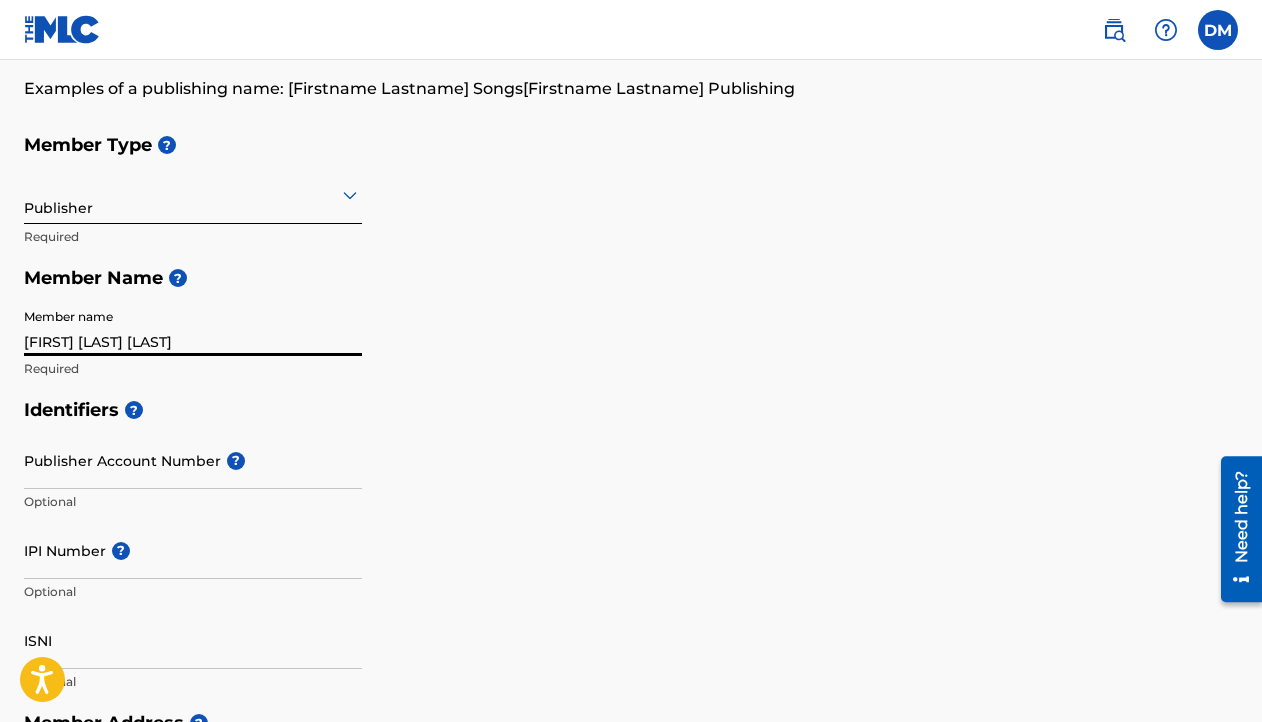 type on "PO Box [NUMBER], [CITY]" 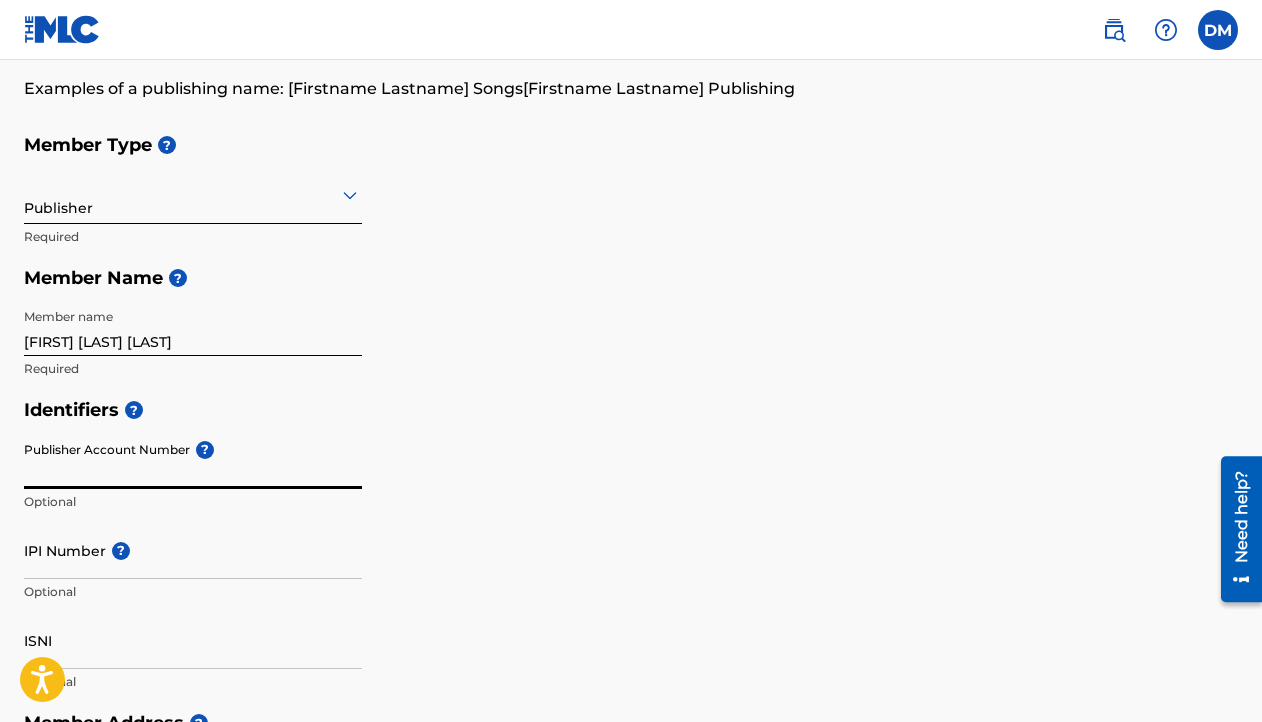 click on "Publisher Account Number ?" at bounding box center (193, 460) 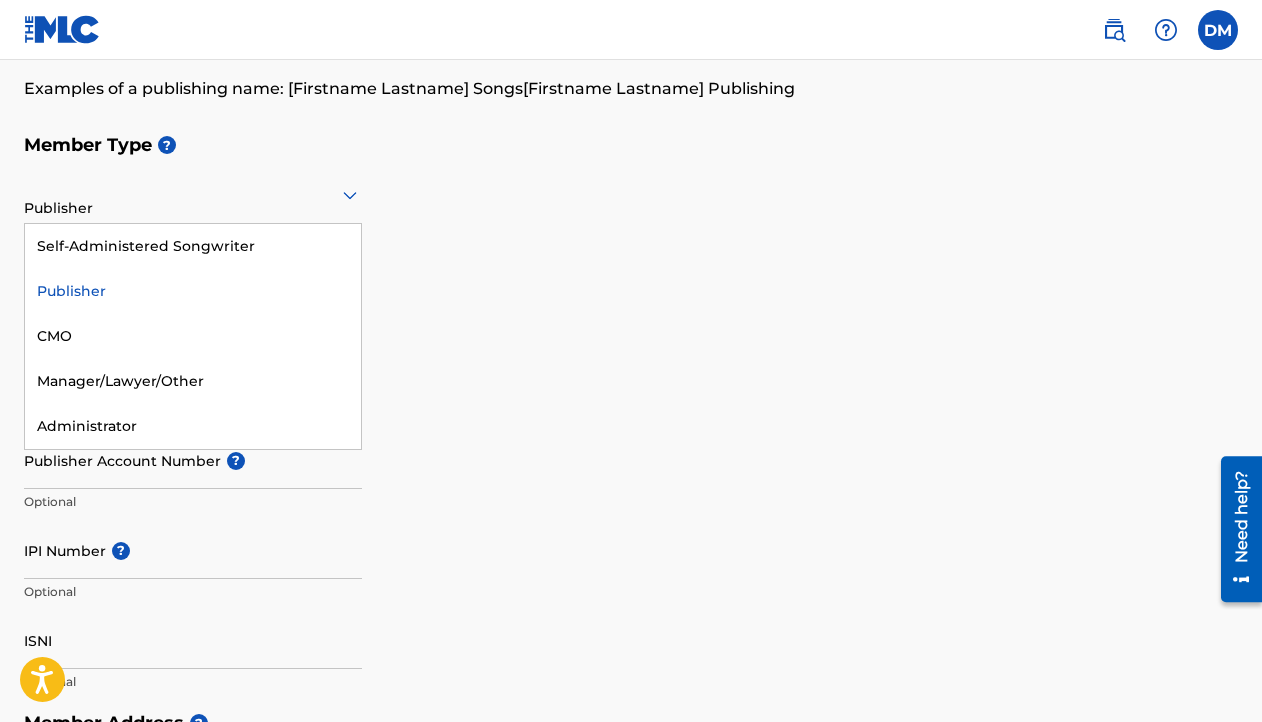 click at bounding box center (193, 194) 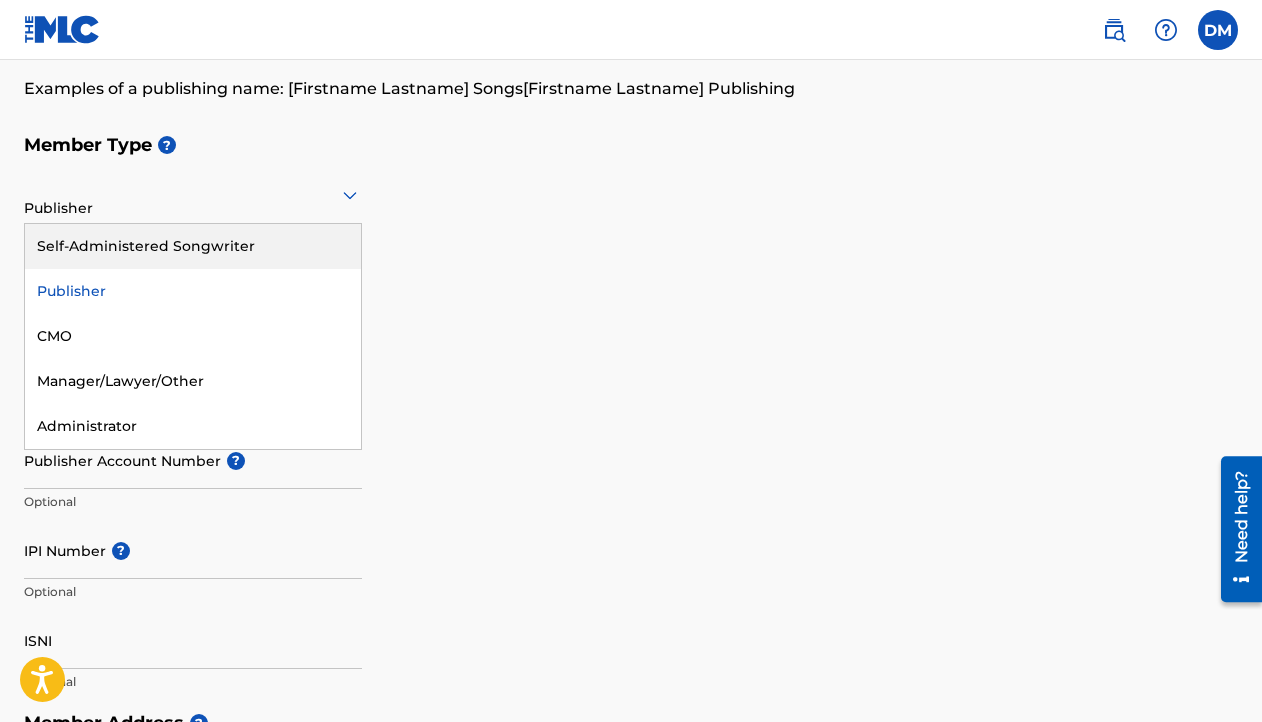click on "Self-Administered Songwriter" at bounding box center [193, 246] 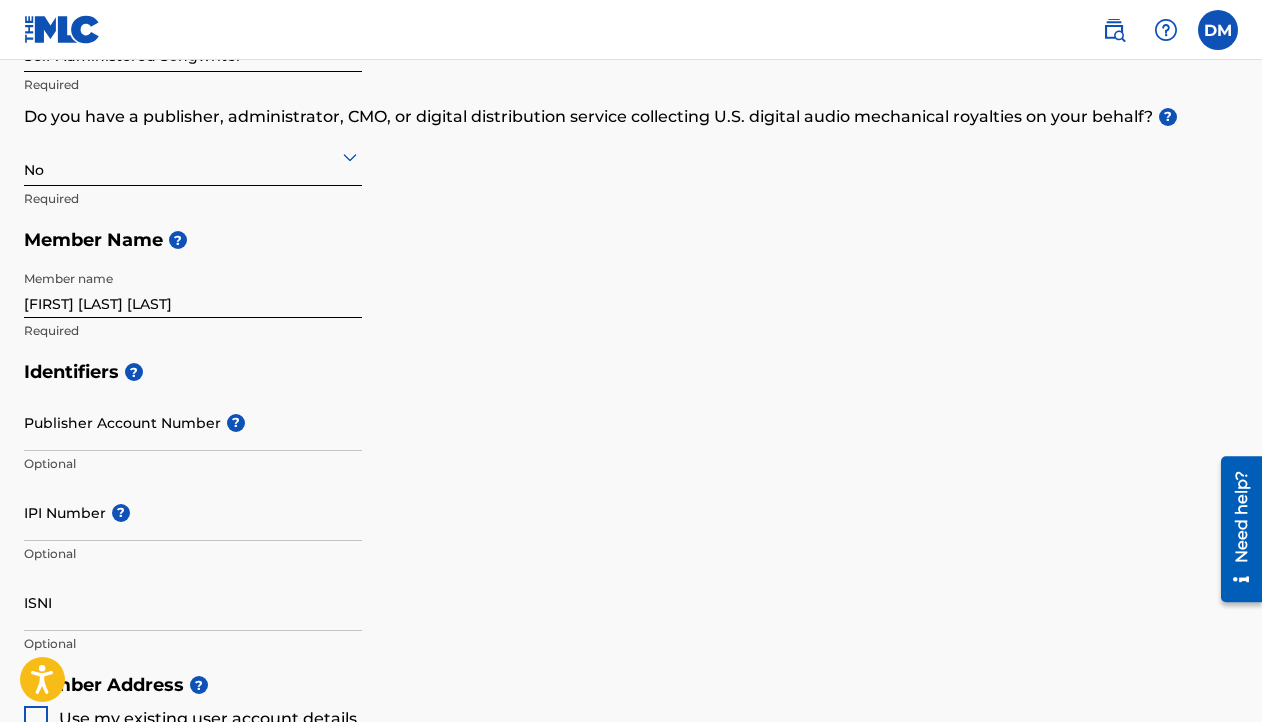 scroll, scrollTop: 328, scrollLeft: 0, axis: vertical 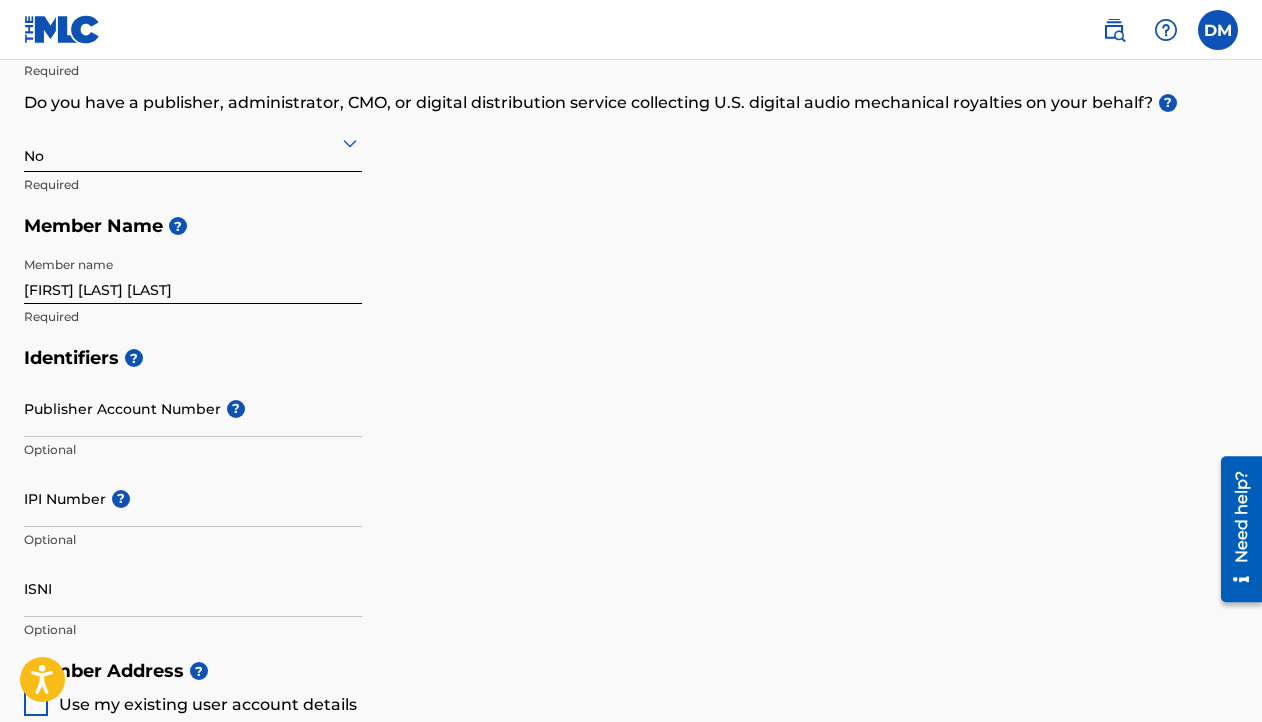 click on "No" at bounding box center [193, 142] 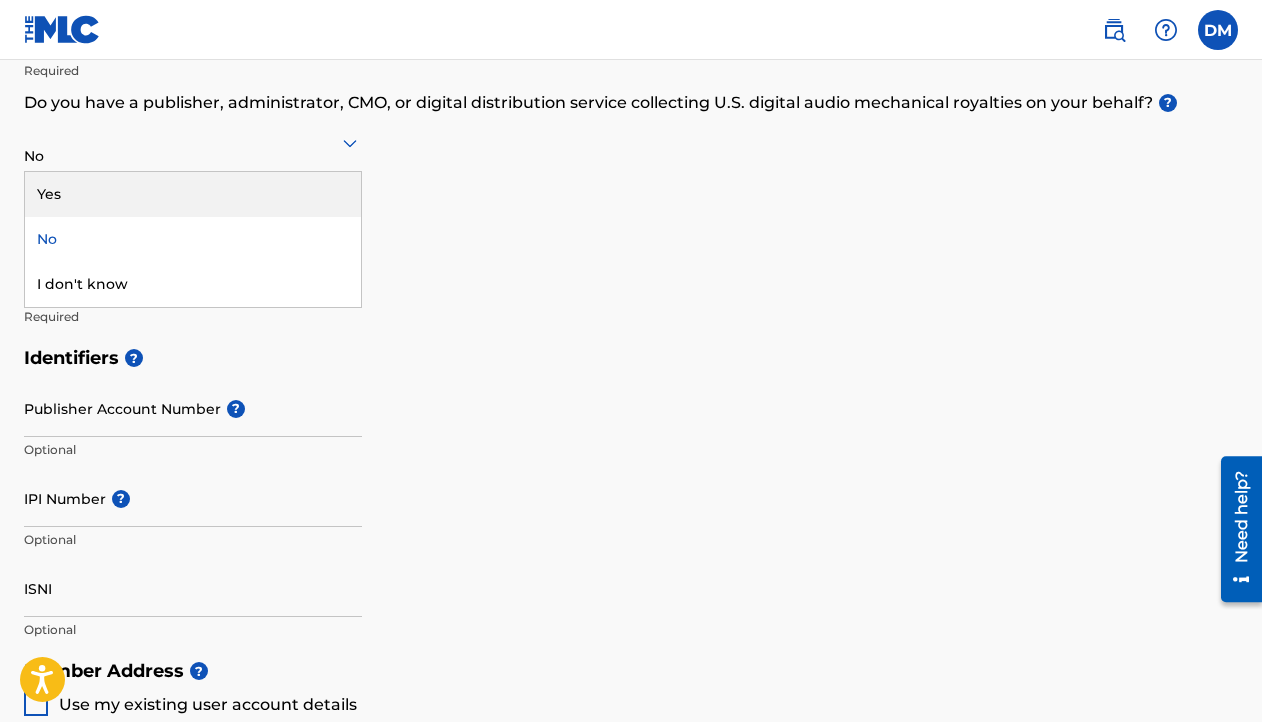 click on "Yes" at bounding box center [193, 194] 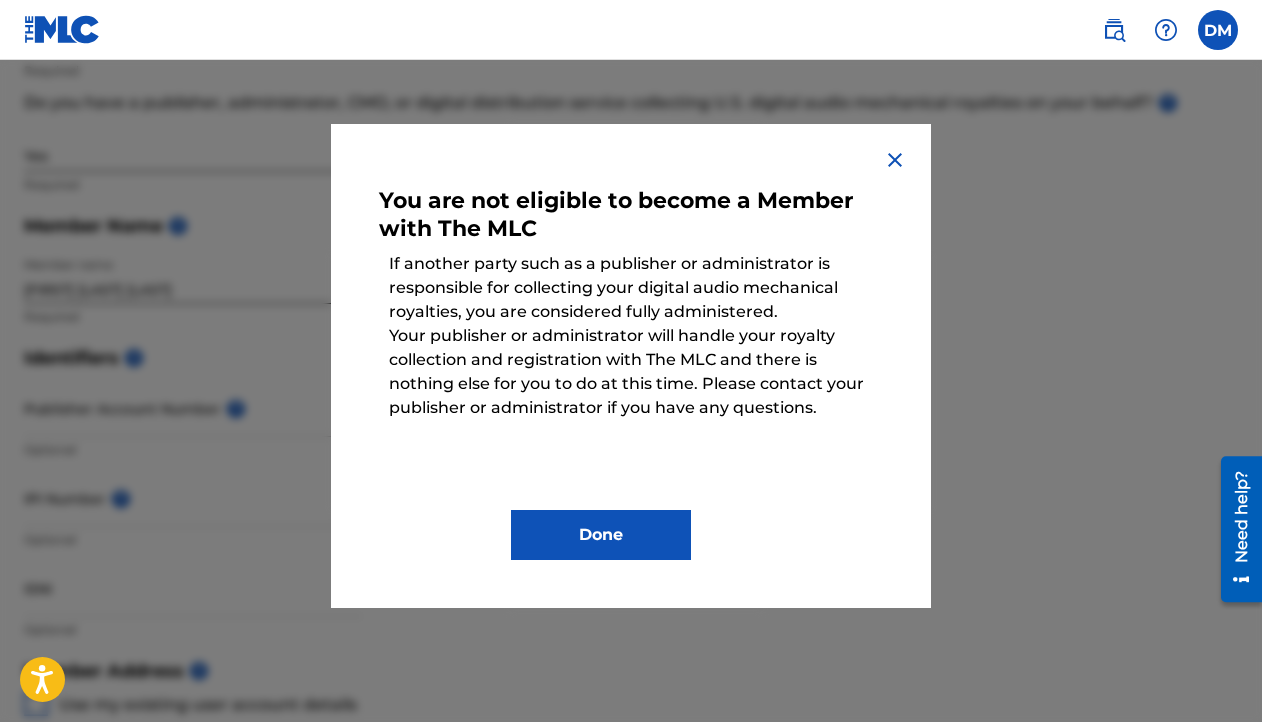 click on "Done" at bounding box center (601, 535) 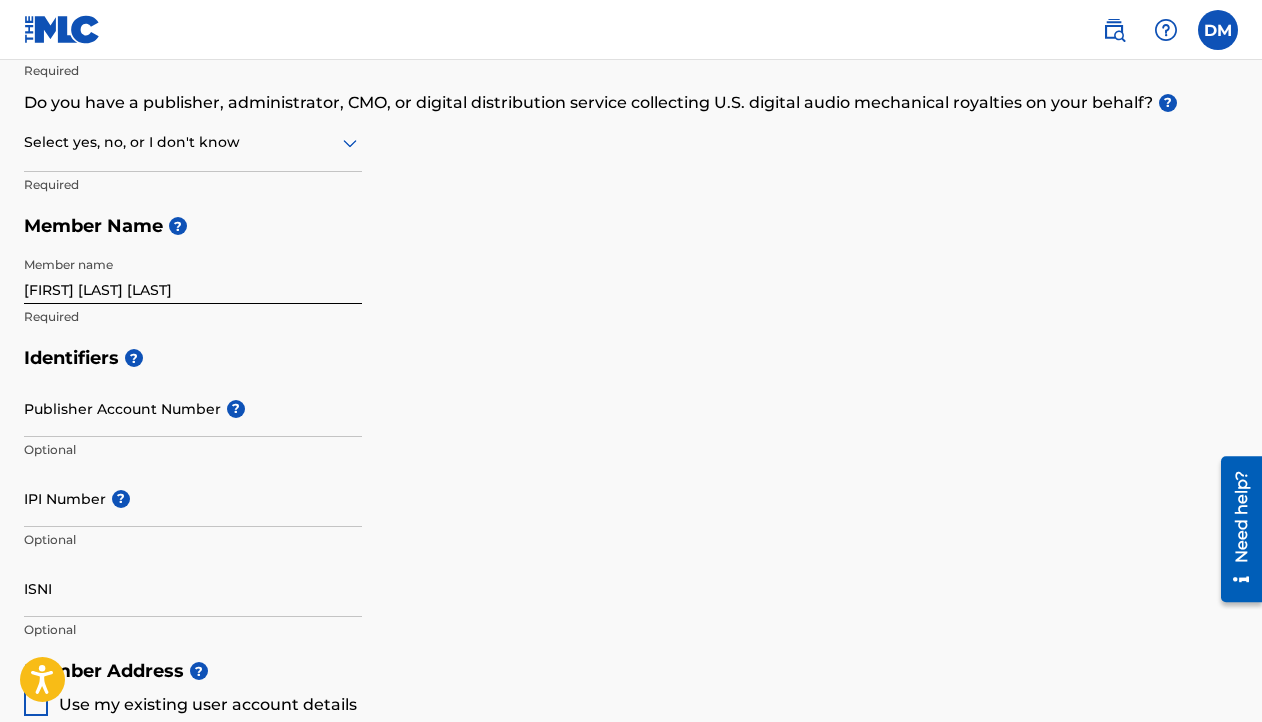 scroll, scrollTop: 321, scrollLeft: 0, axis: vertical 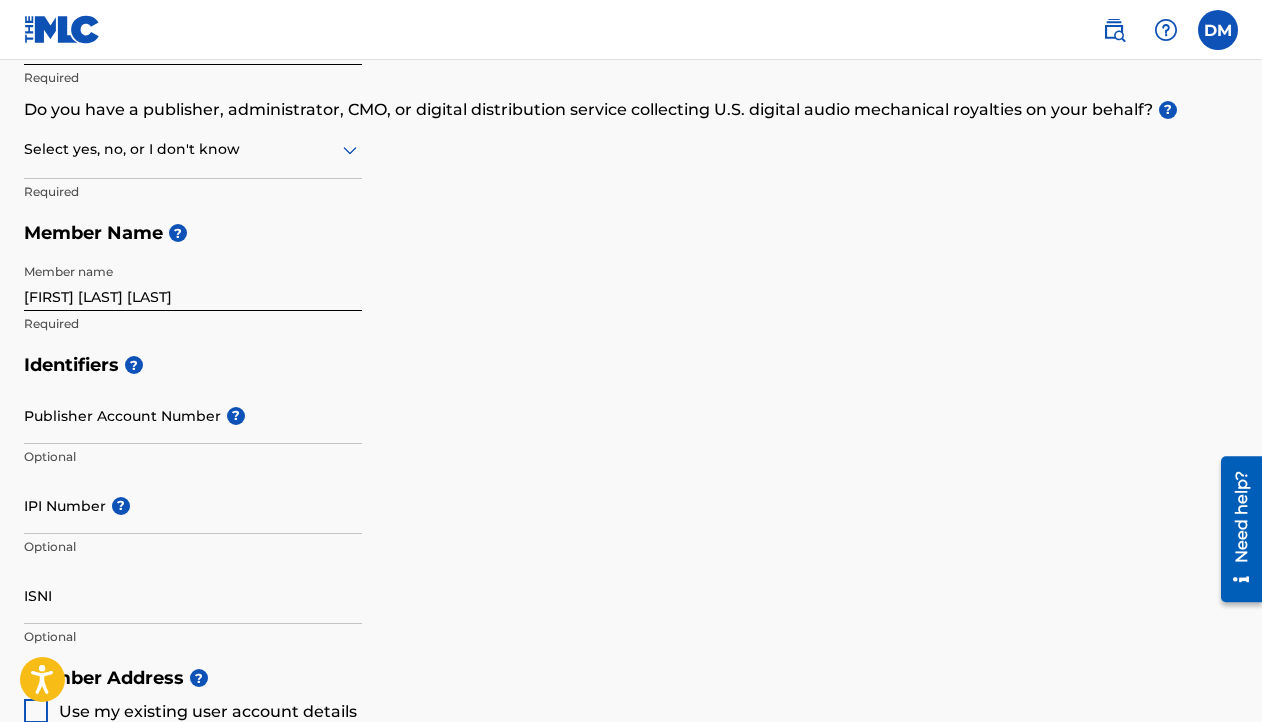 click at bounding box center [193, 149] 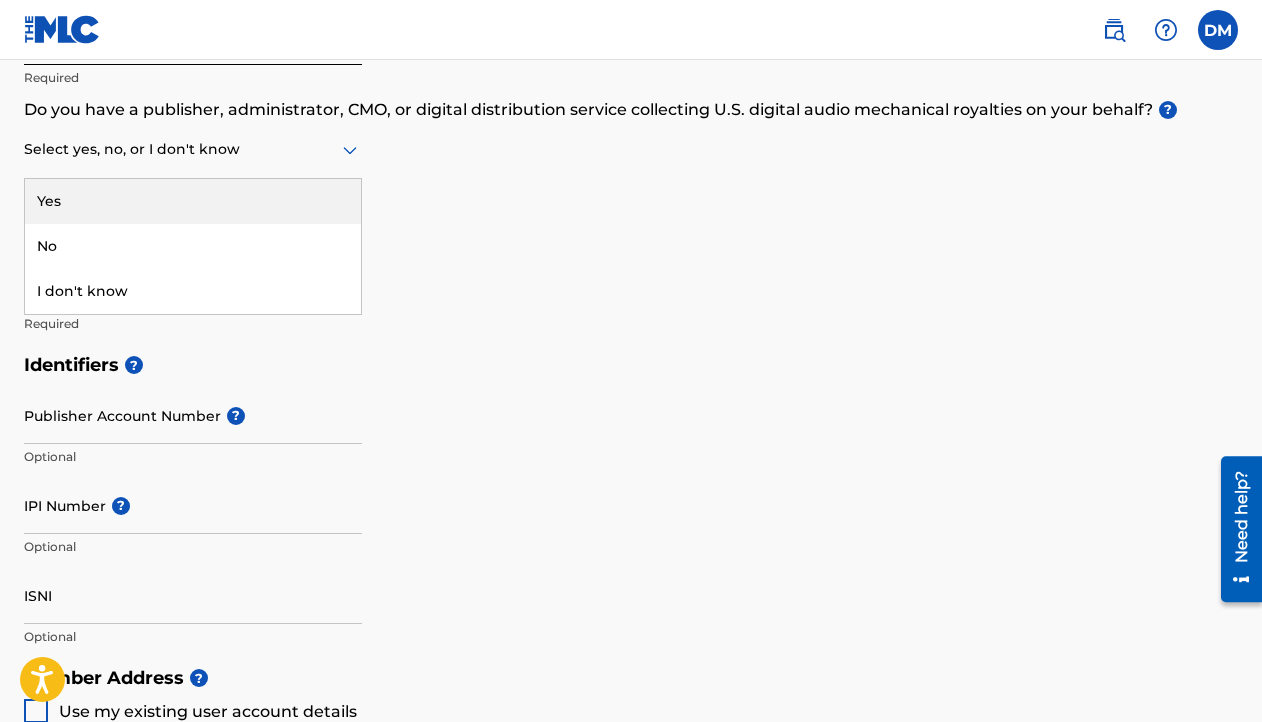 click on "Yes" at bounding box center [193, 201] 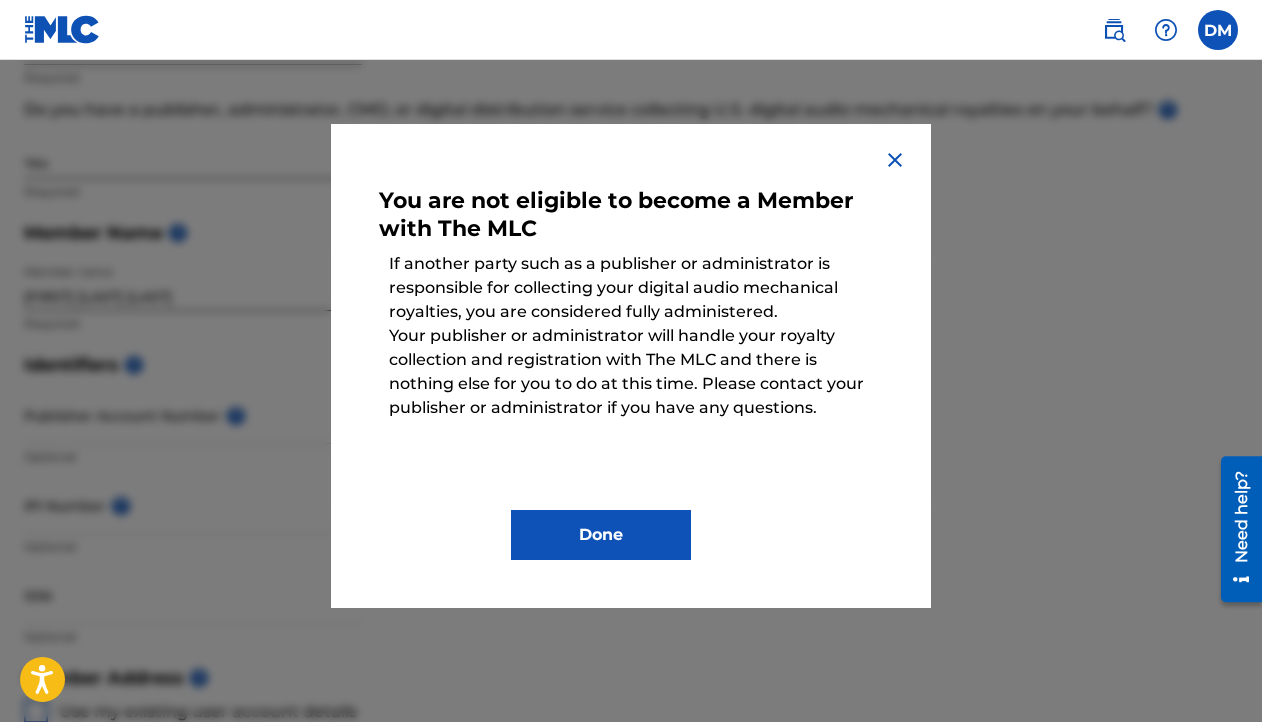 click on "Done" at bounding box center [601, 535] 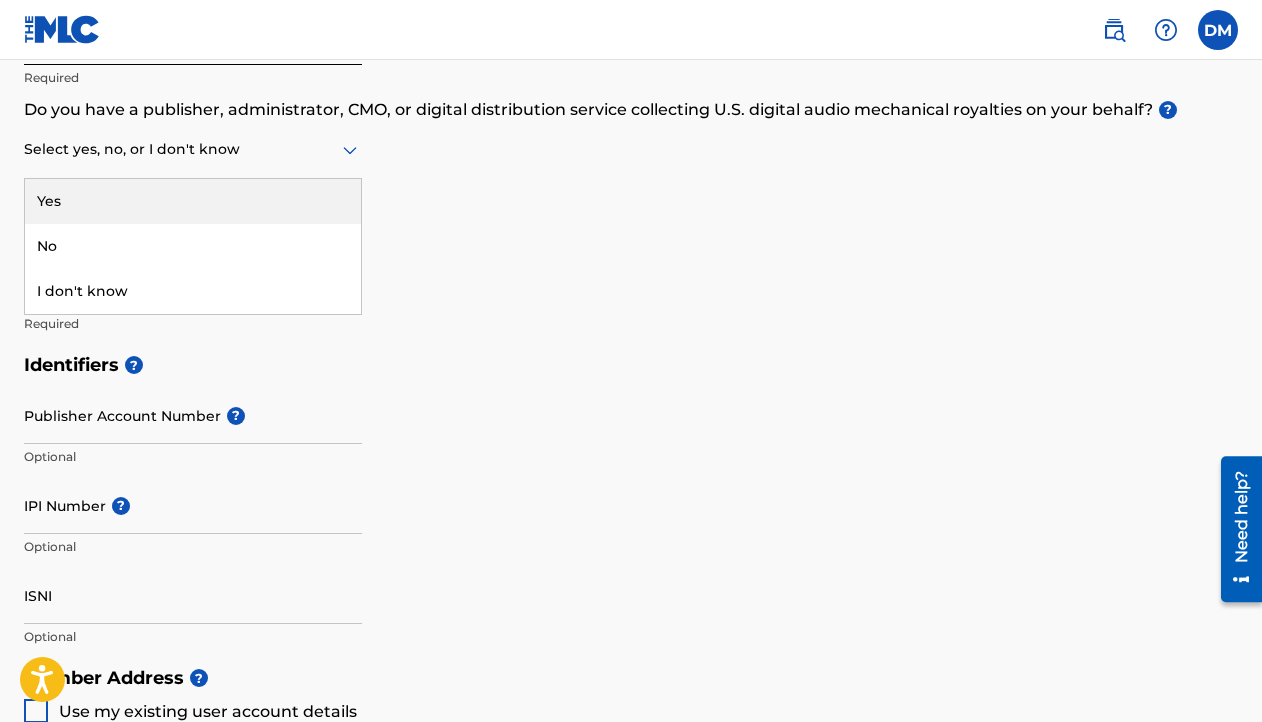 click at bounding box center (193, 149) 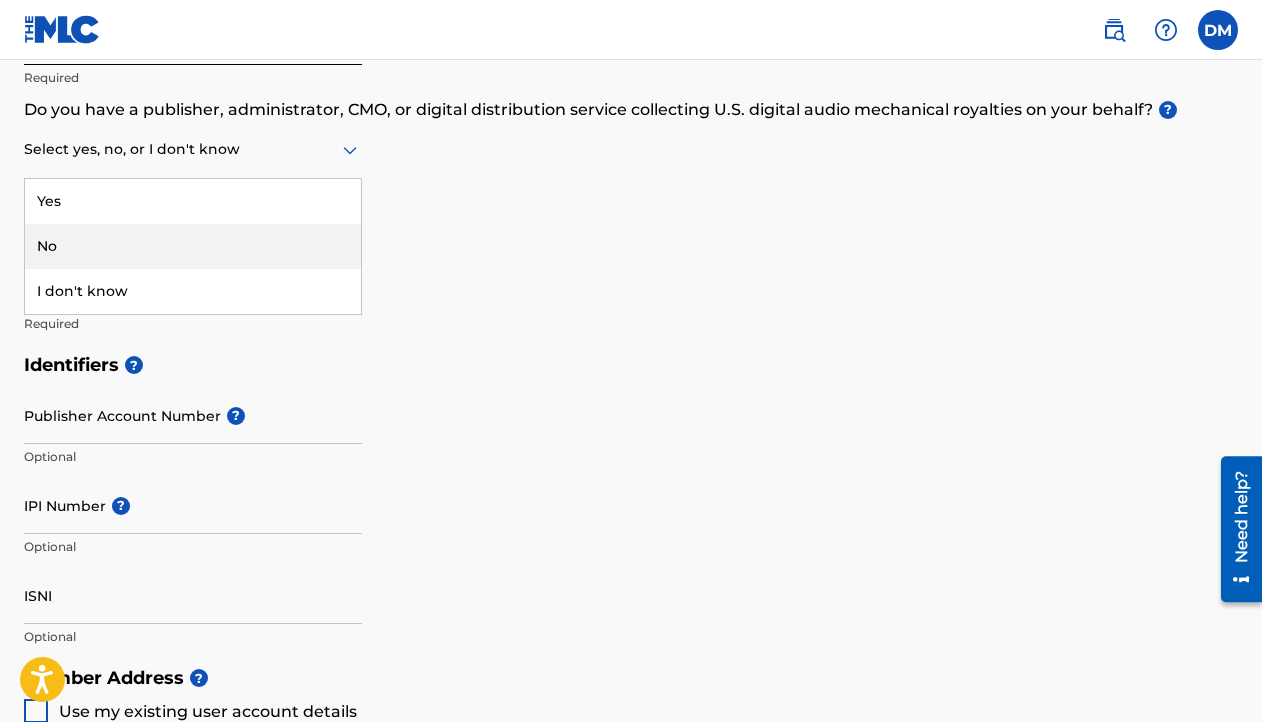 click on "No" at bounding box center (193, 246) 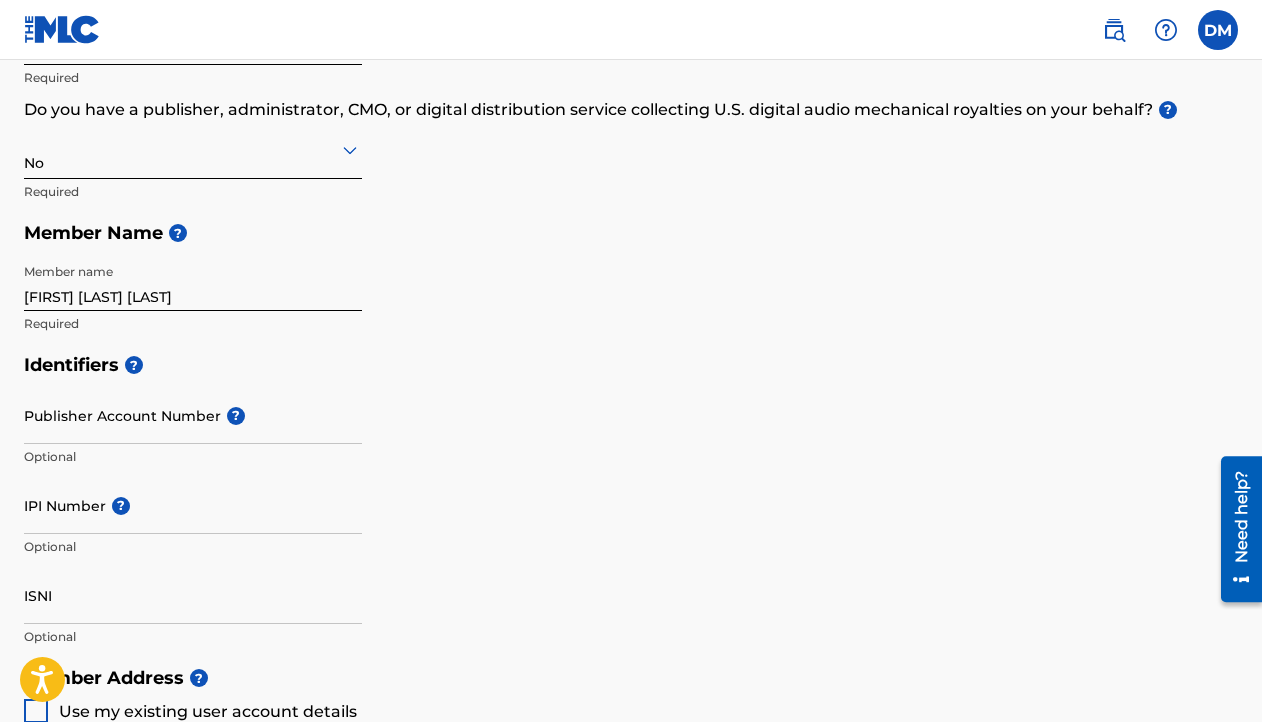 click on "IPI Number ?" at bounding box center [193, 505] 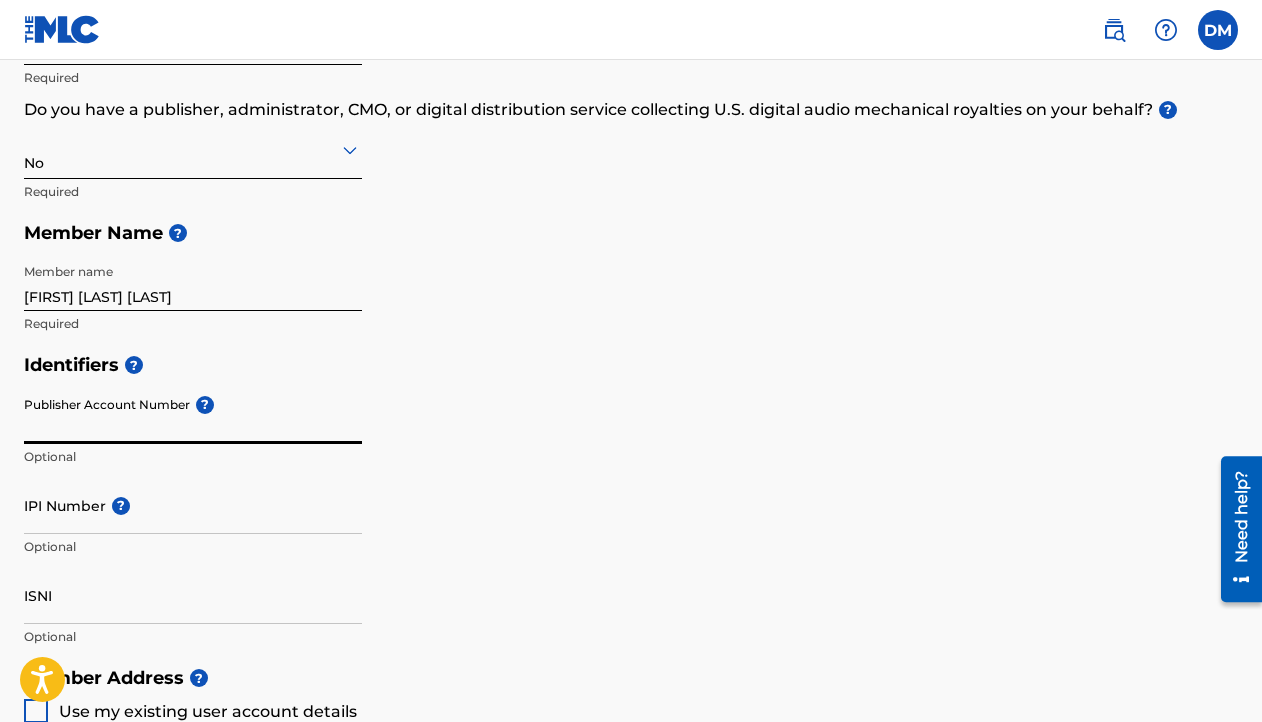 click on "Publisher Account Number ?" at bounding box center [193, 415] 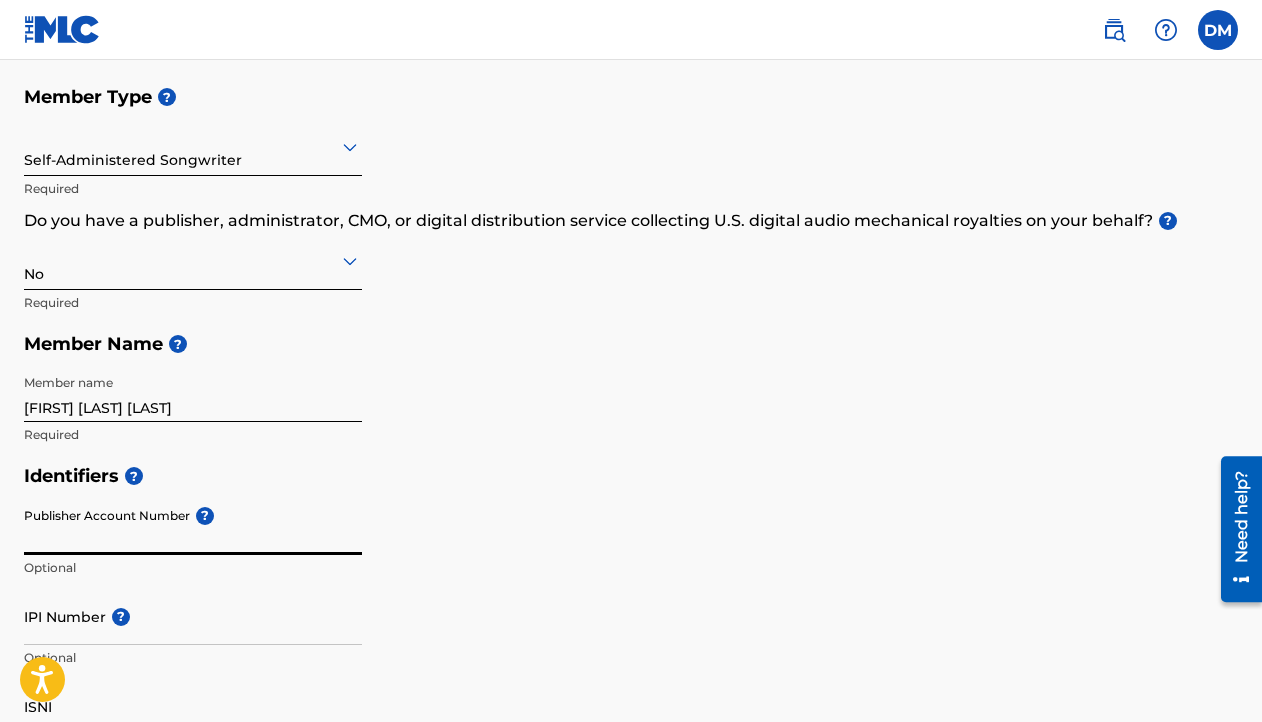 scroll, scrollTop: 208, scrollLeft: 0, axis: vertical 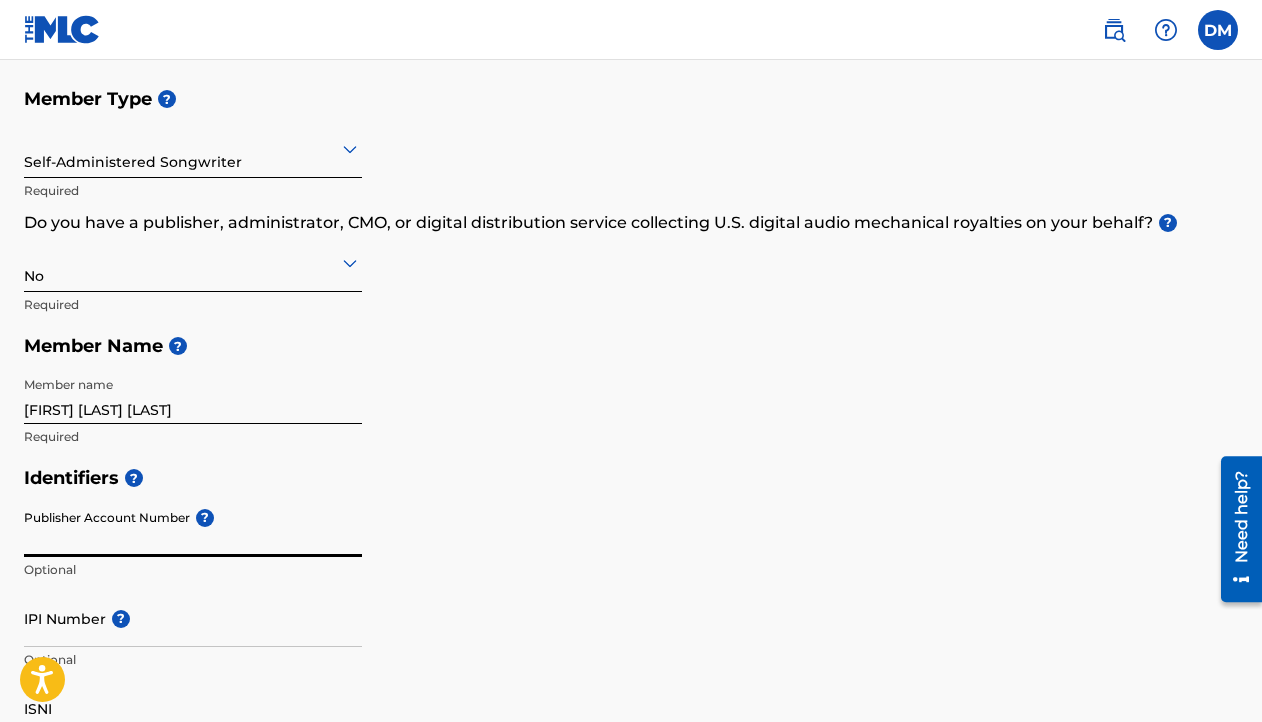 click on "Self-Administered Songwriter" at bounding box center [193, 148] 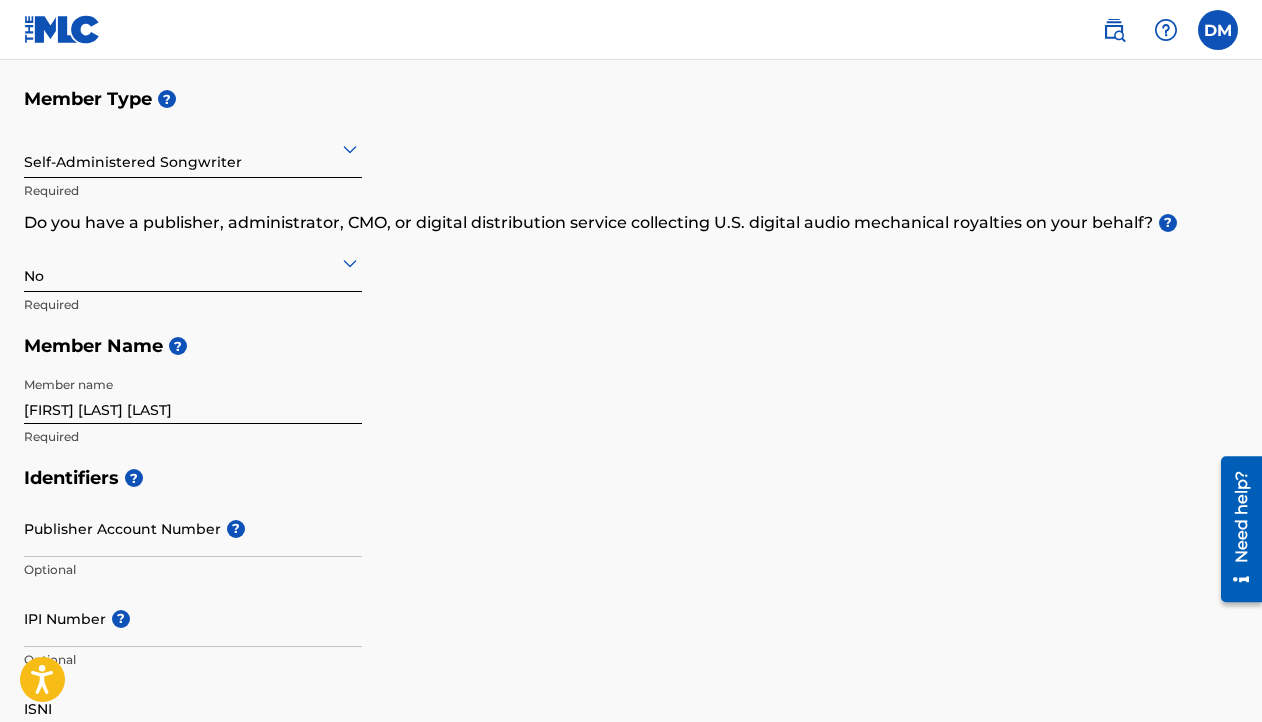 click on "Member Type ? Self-Administered Songwriter Required Do you have a publisher, administrator, CMO, or digital distribution service collecting U.S. digital audio mechanical royalties on your behalf? ? No Required Member Name ? Member name [FIRST] [LAST] [LAST] Required" at bounding box center (631, 267) 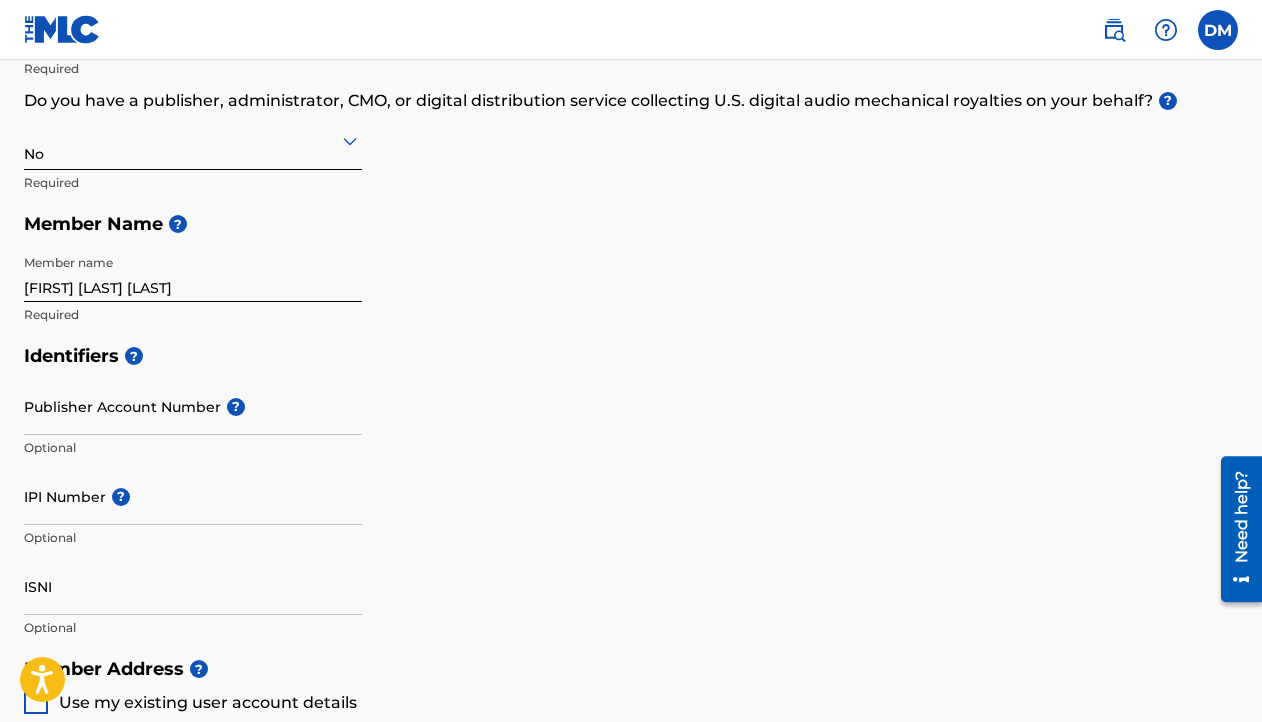 scroll, scrollTop: 331, scrollLeft: 0, axis: vertical 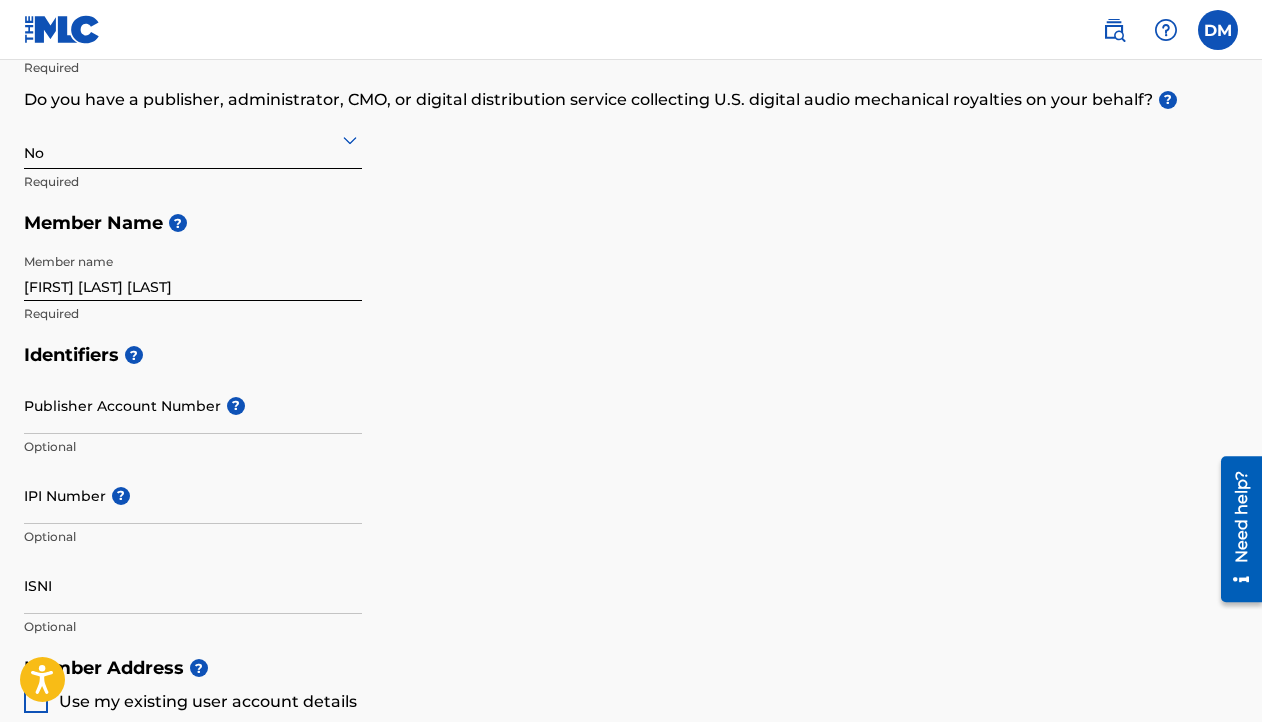 click on "Publisher Account Number ? Optional" at bounding box center (193, 422) 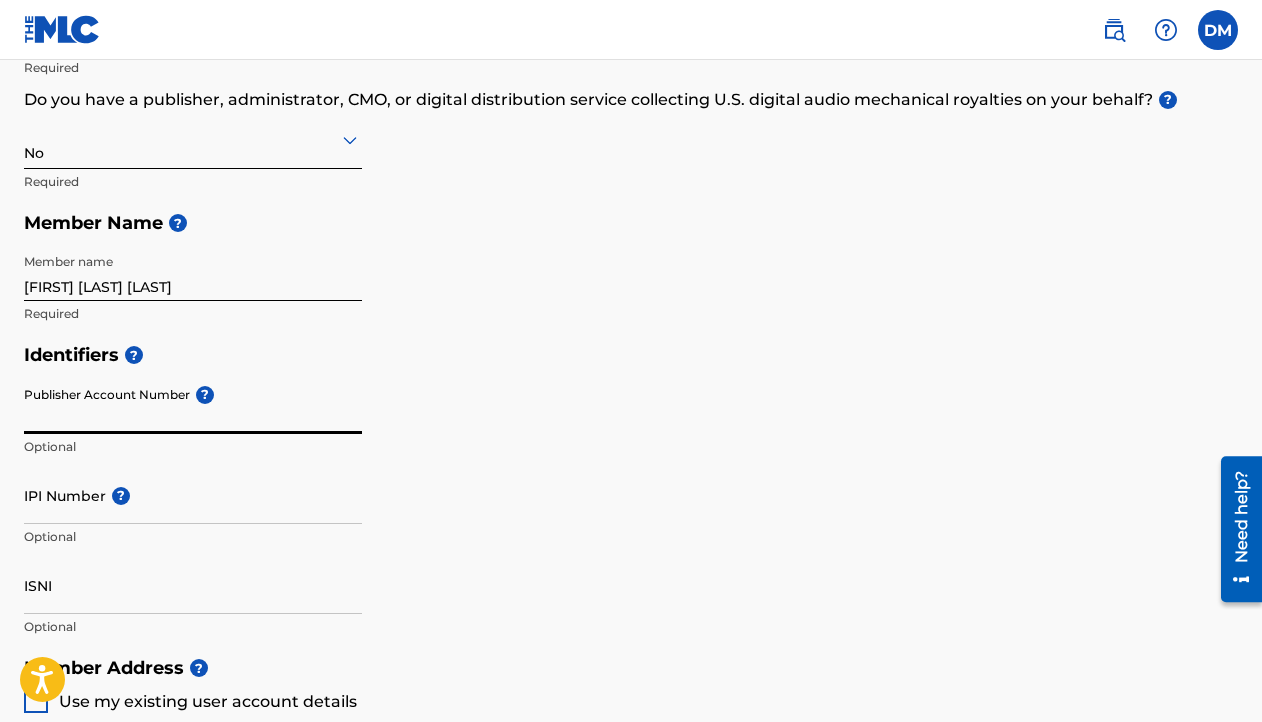 paste on "[PHONE]" 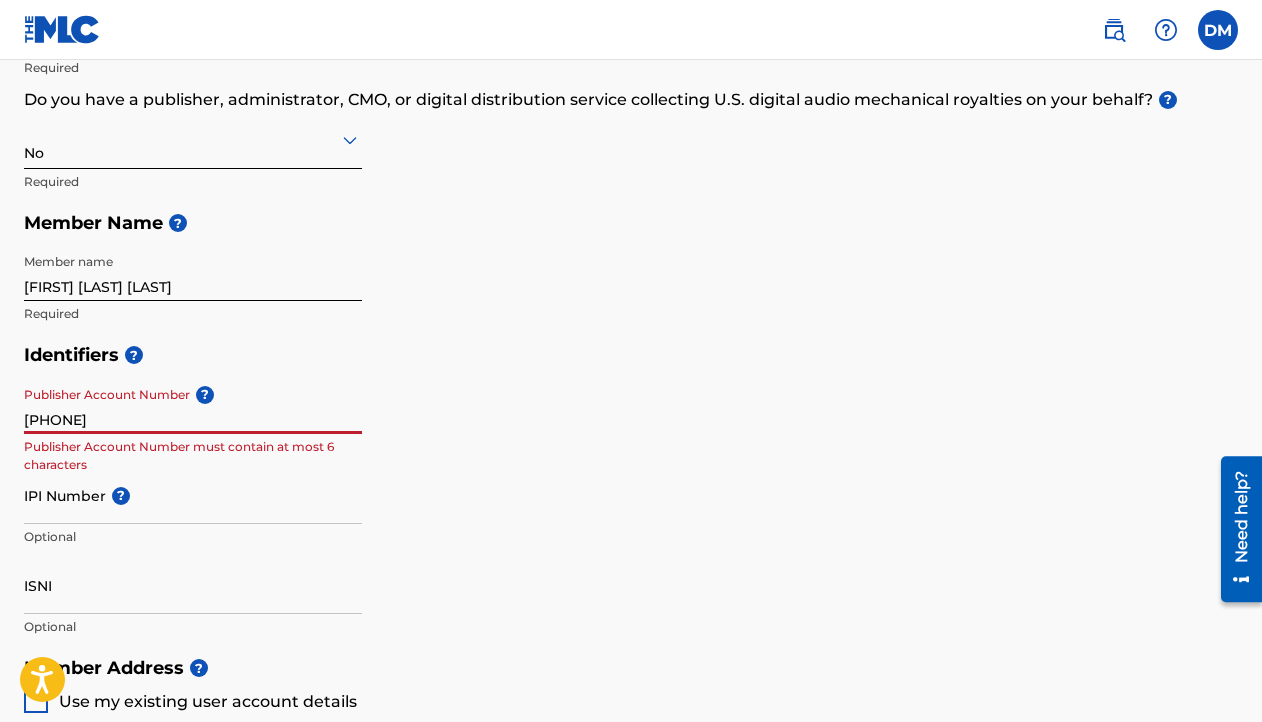 type on "[PHONE]" 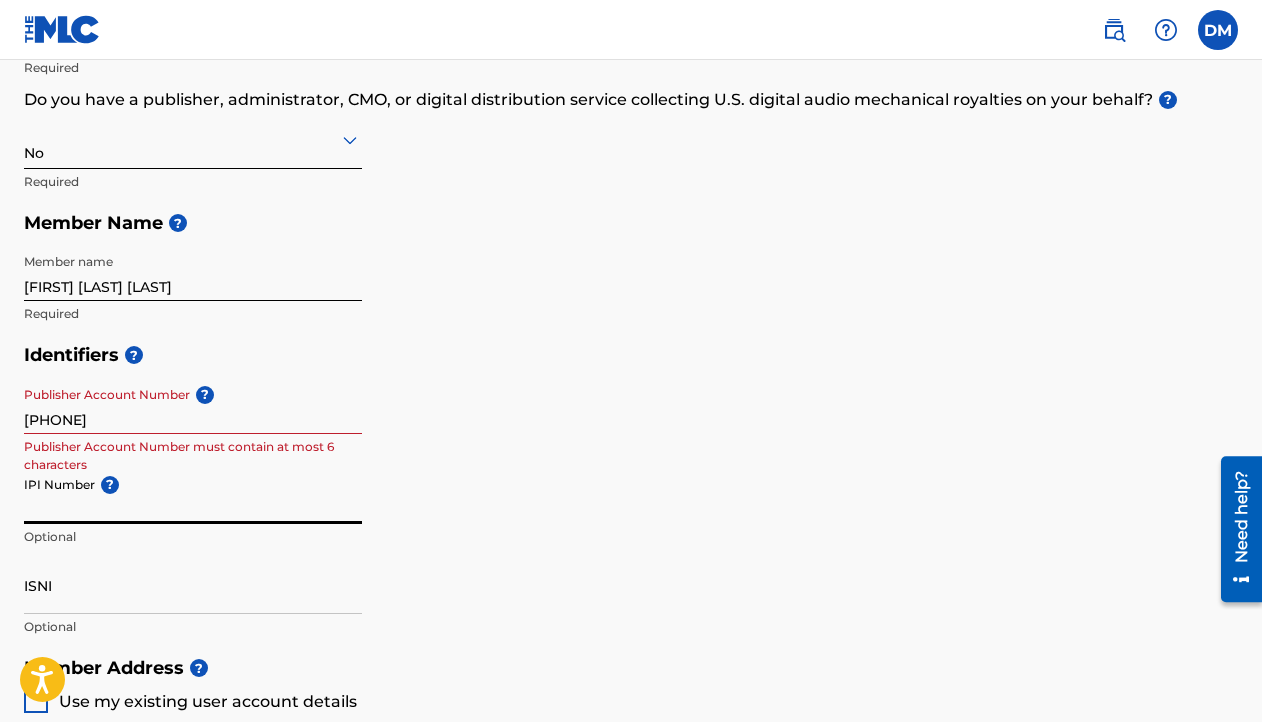 click on "IPI Number ?" at bounding box center [193, 495] 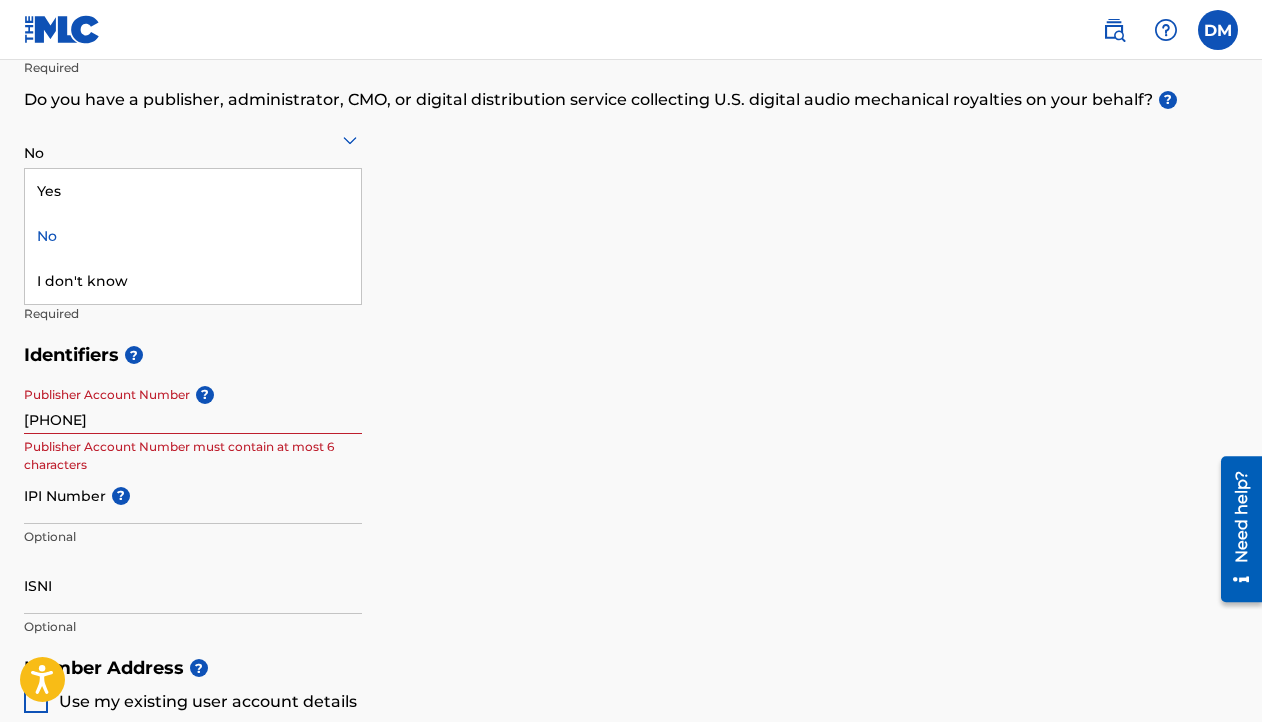 click on "No" at bounding box center [193, 139] 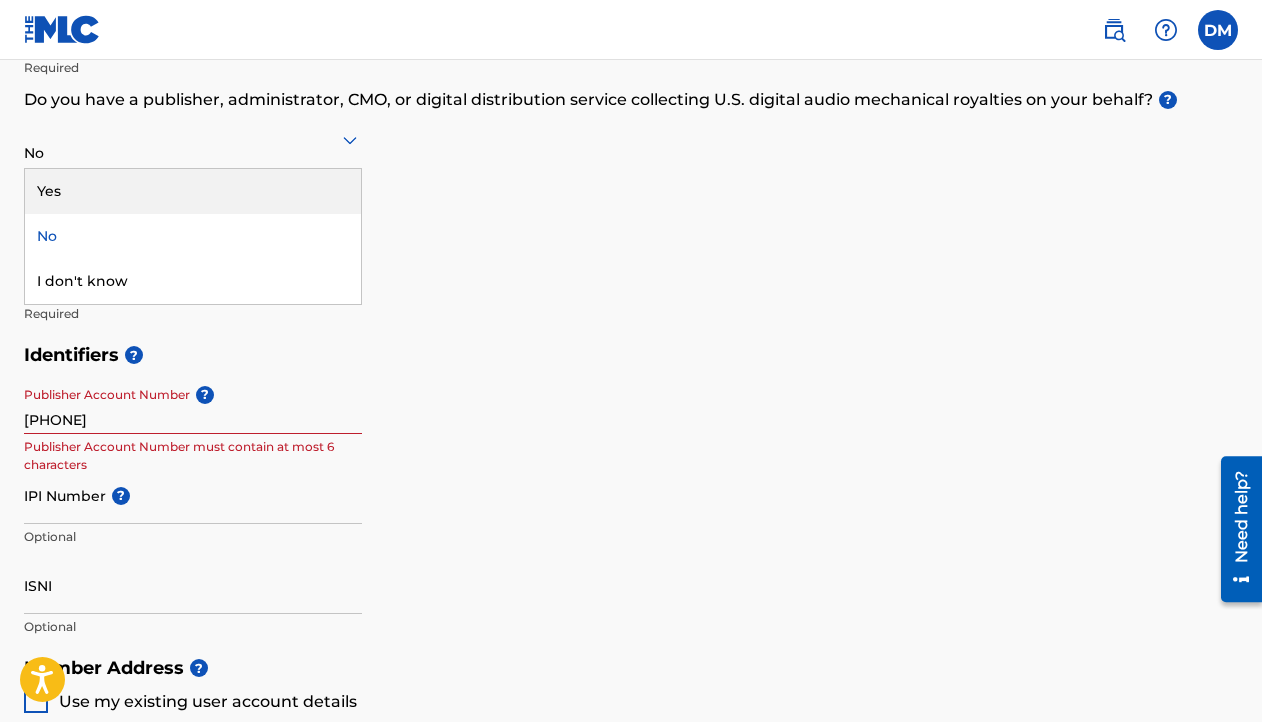 click on "Yes" at bounding box center (193, 191) 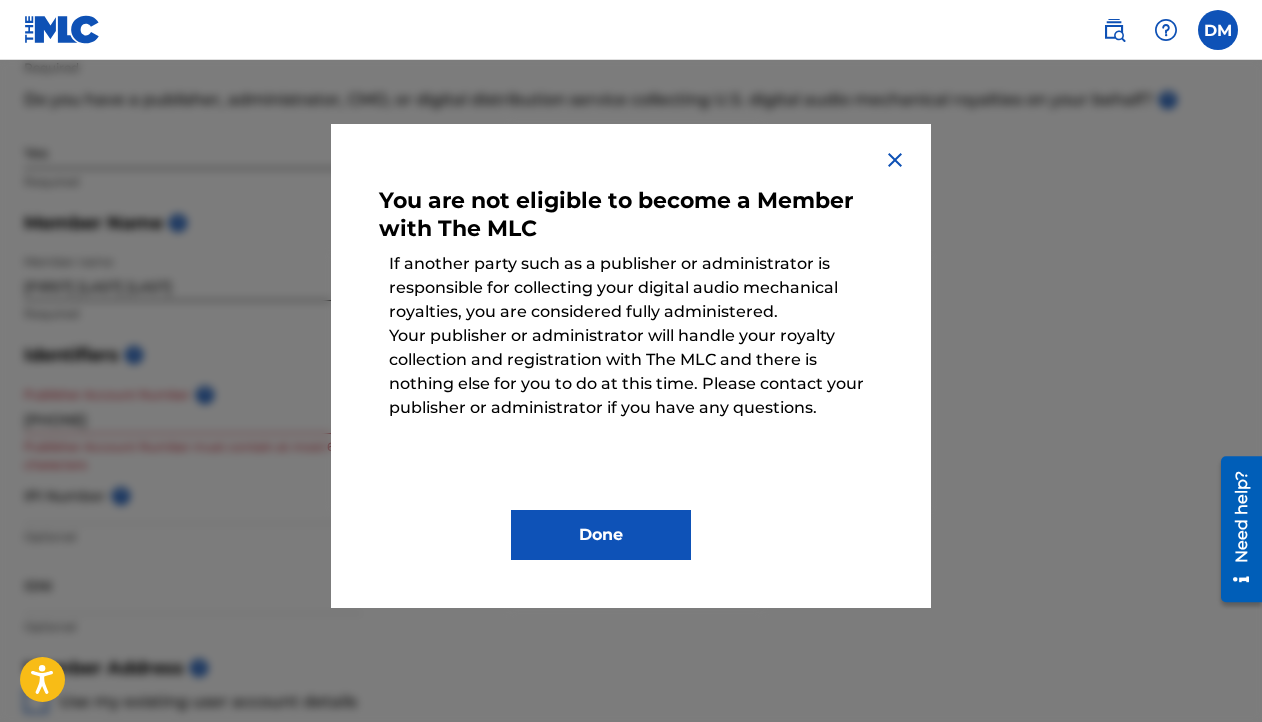 click on "Done" at bounding box center (601, 535) 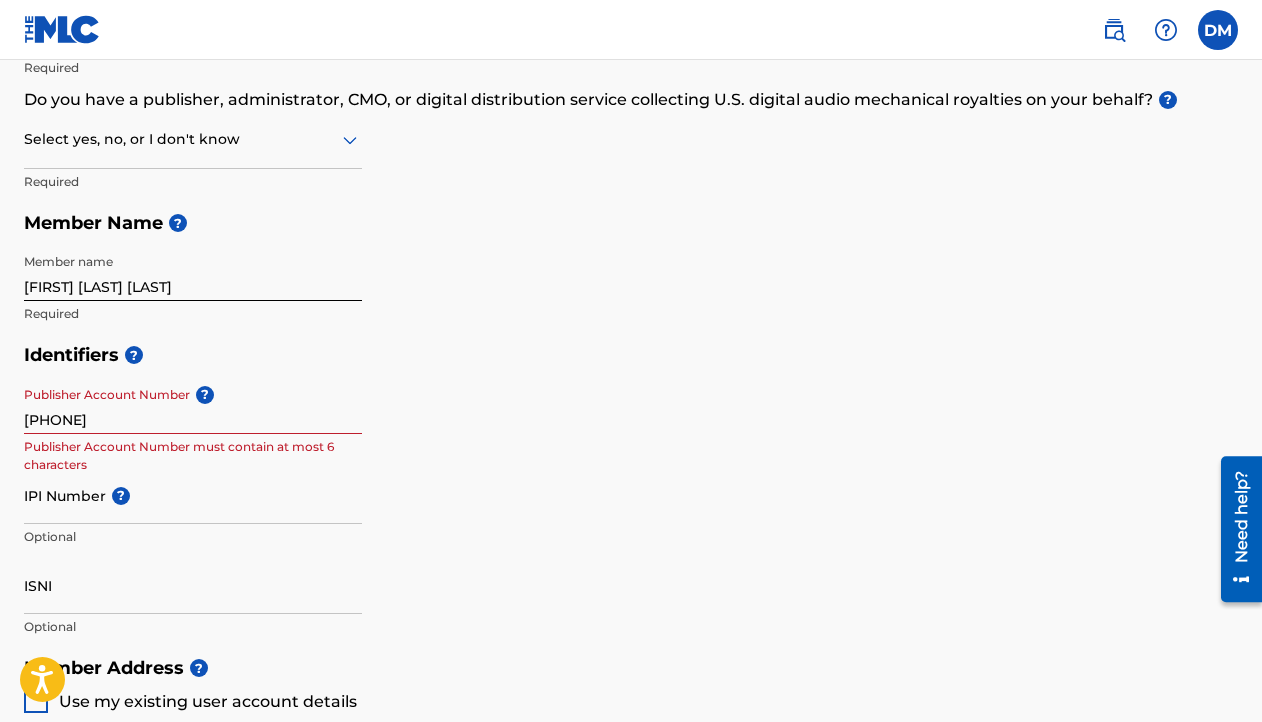 click on "IPI Number ?" at bounding box center (193, 495) 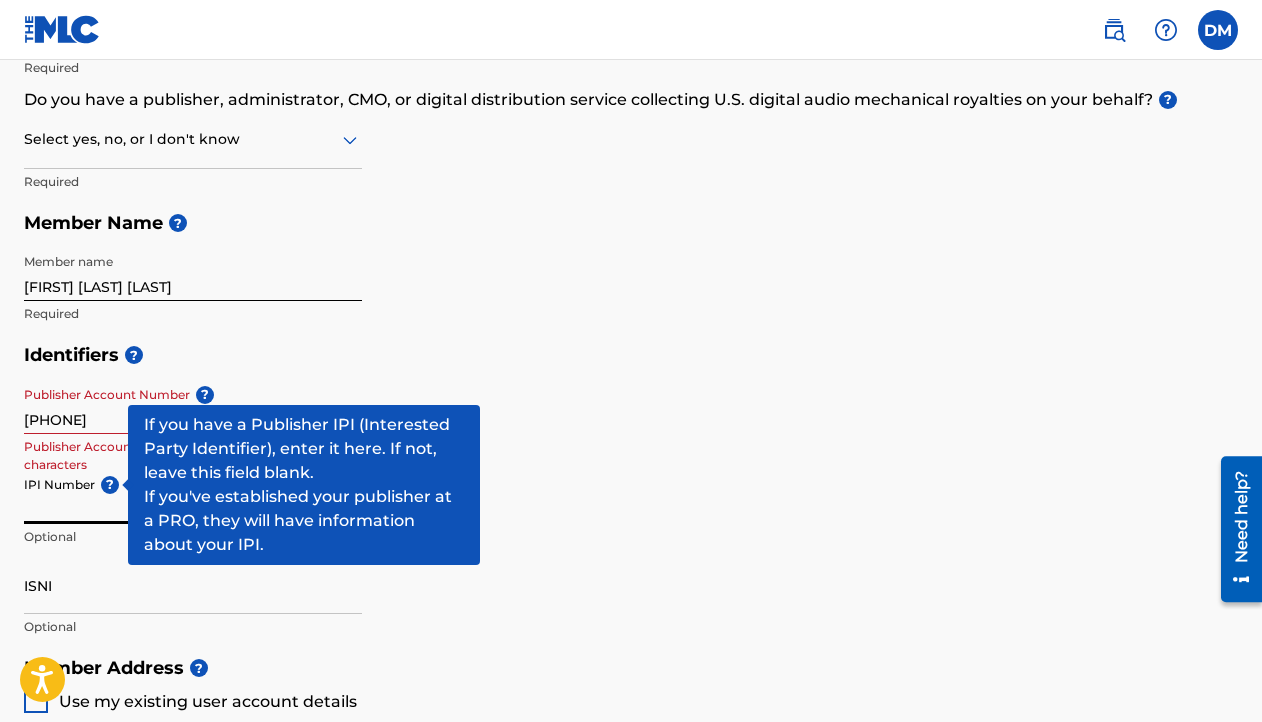 paste on "[SSN]" 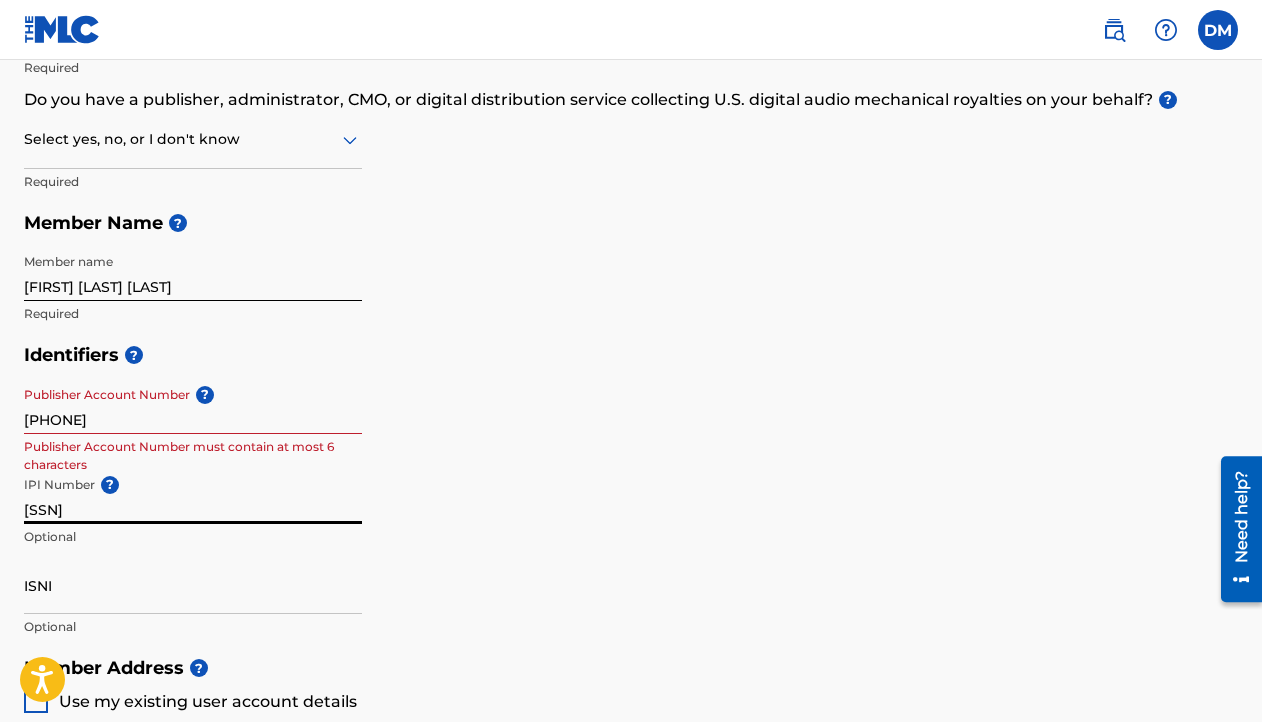 type on "[SSN]" 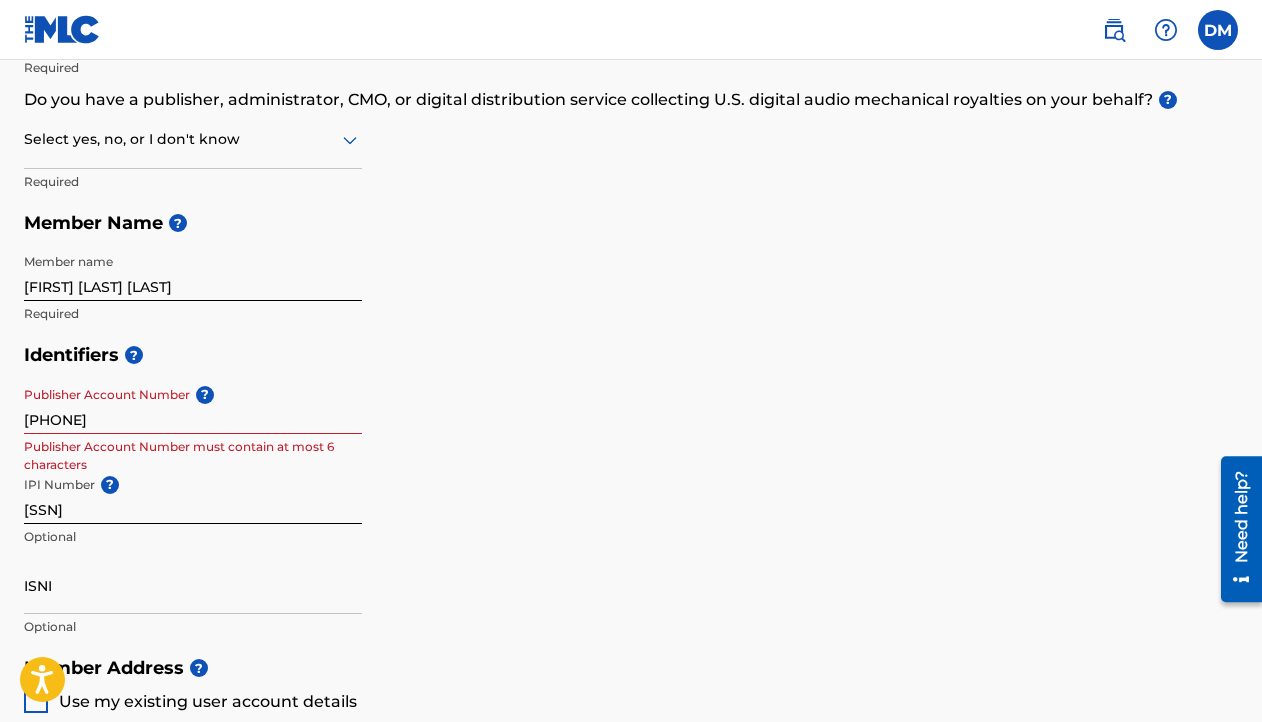 click on "Identifiers ? Publisher Account Number ? [NUMBER] Publisher Account Number must contain at most 6 characters IPI Number ? [SSN] Optional ISNI Optional" at bounding box center (631, 490) 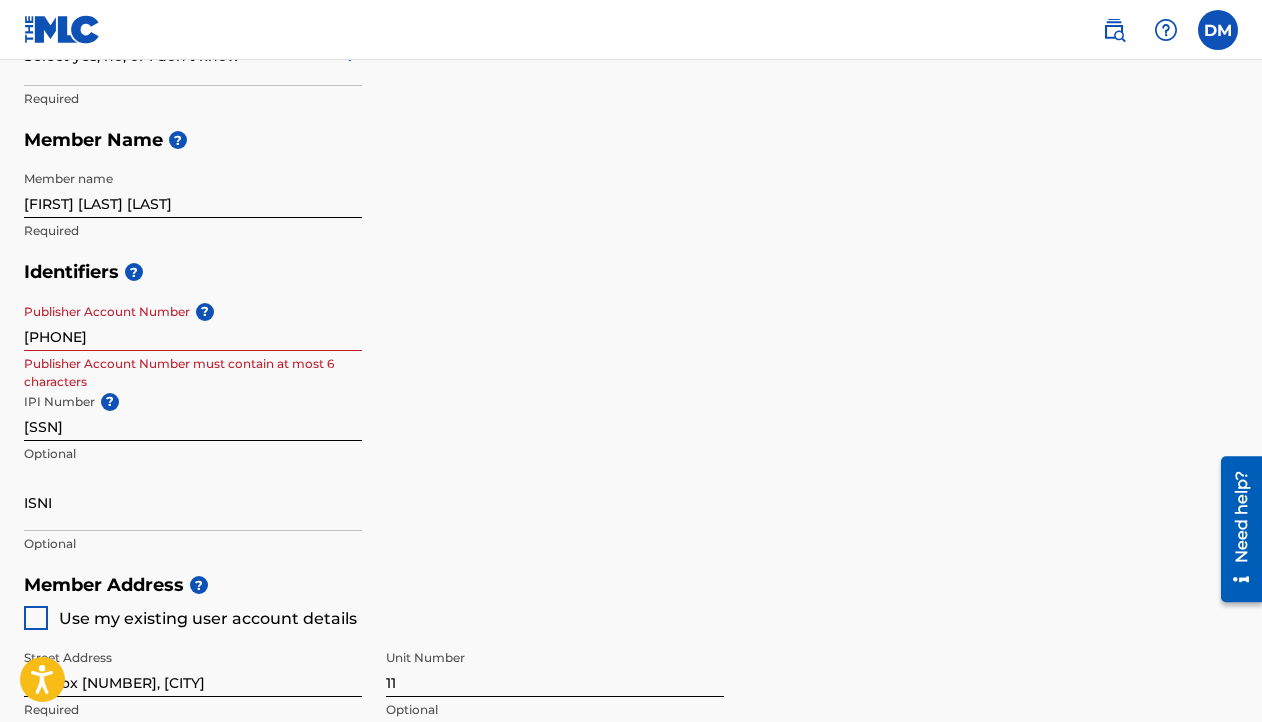 scroll, scrollTop: 415, scrollLeft: 0, axis: vertical 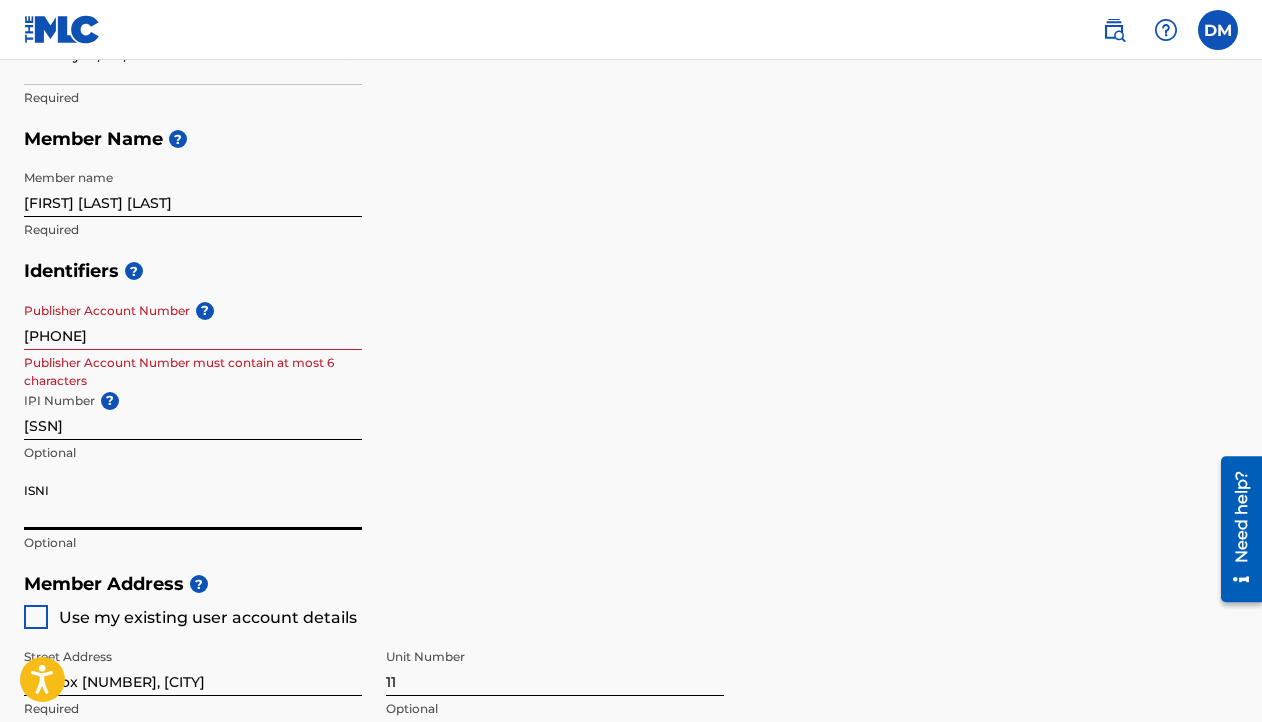 click on "ISNI" at bounding box center (193, 501) 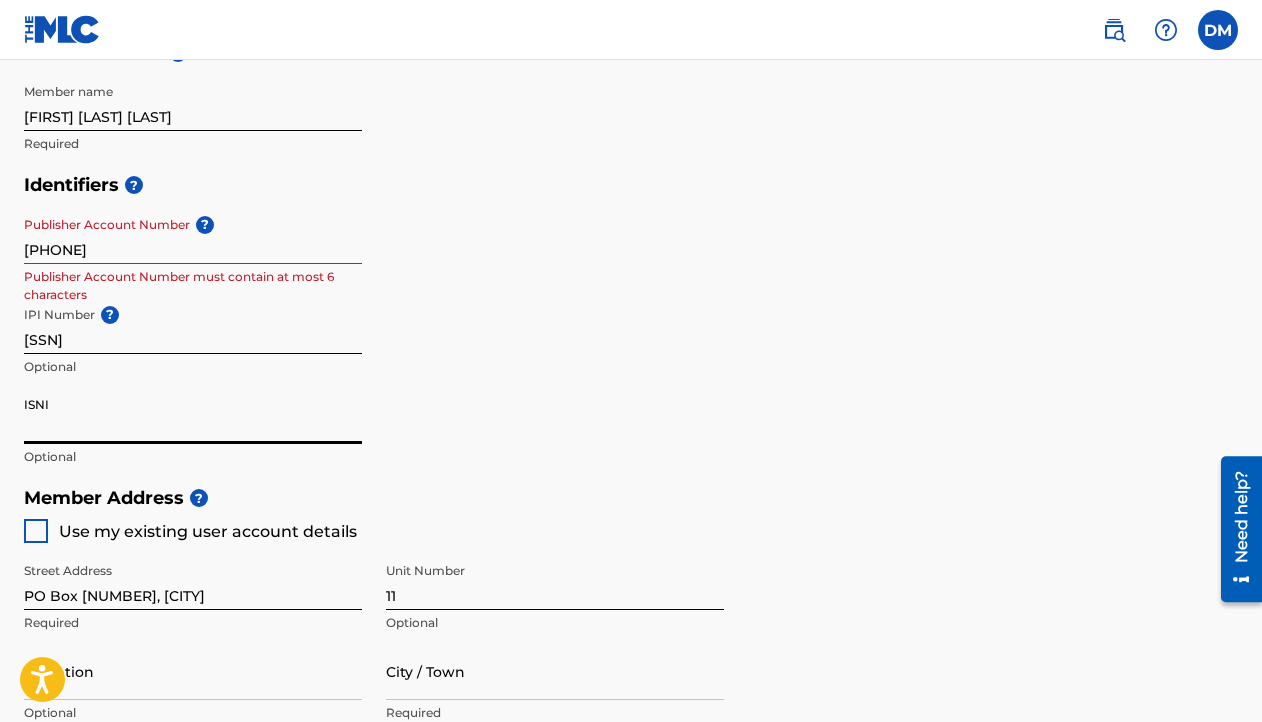 scroll, scrollTop: 510, scrollLeft: 0, axis: vertical 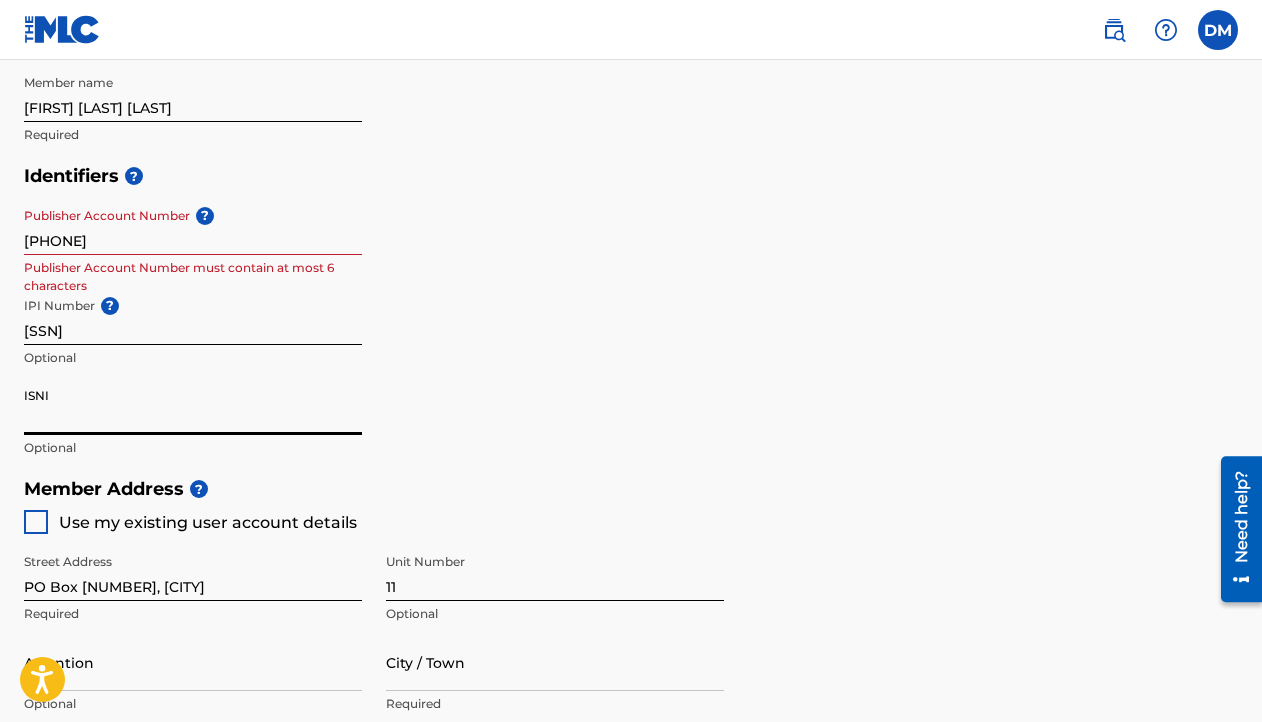 click on "Use my existing user account details" at bounding box center (208, 522) 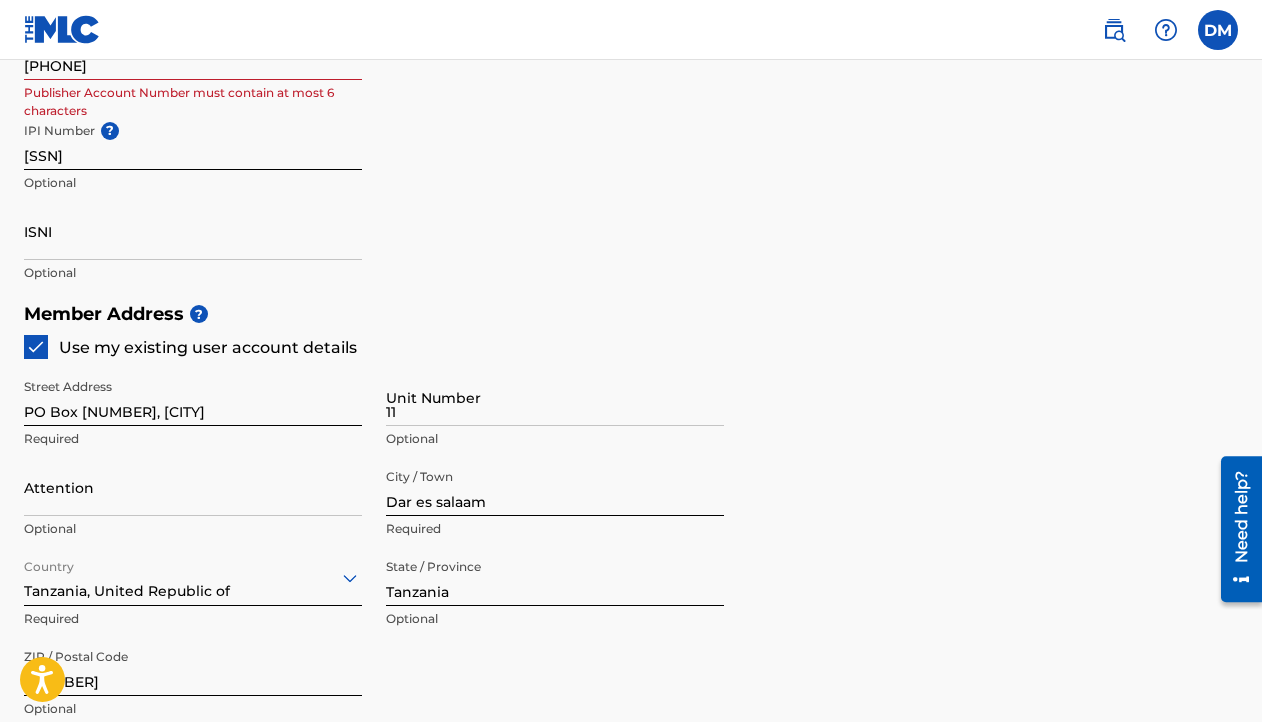 scroll, scrollTop: 701, scrollLeft: 0, axis: vertical 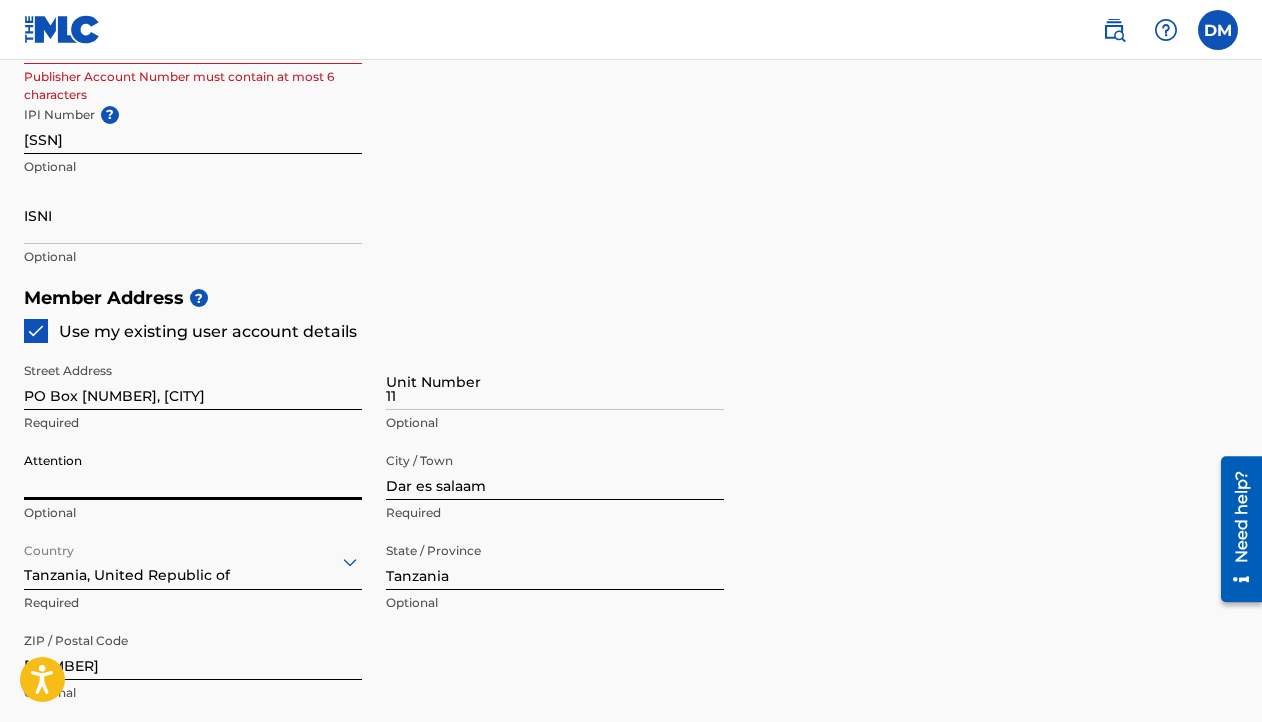 click on "Attention" at bounding box center (193, 471) 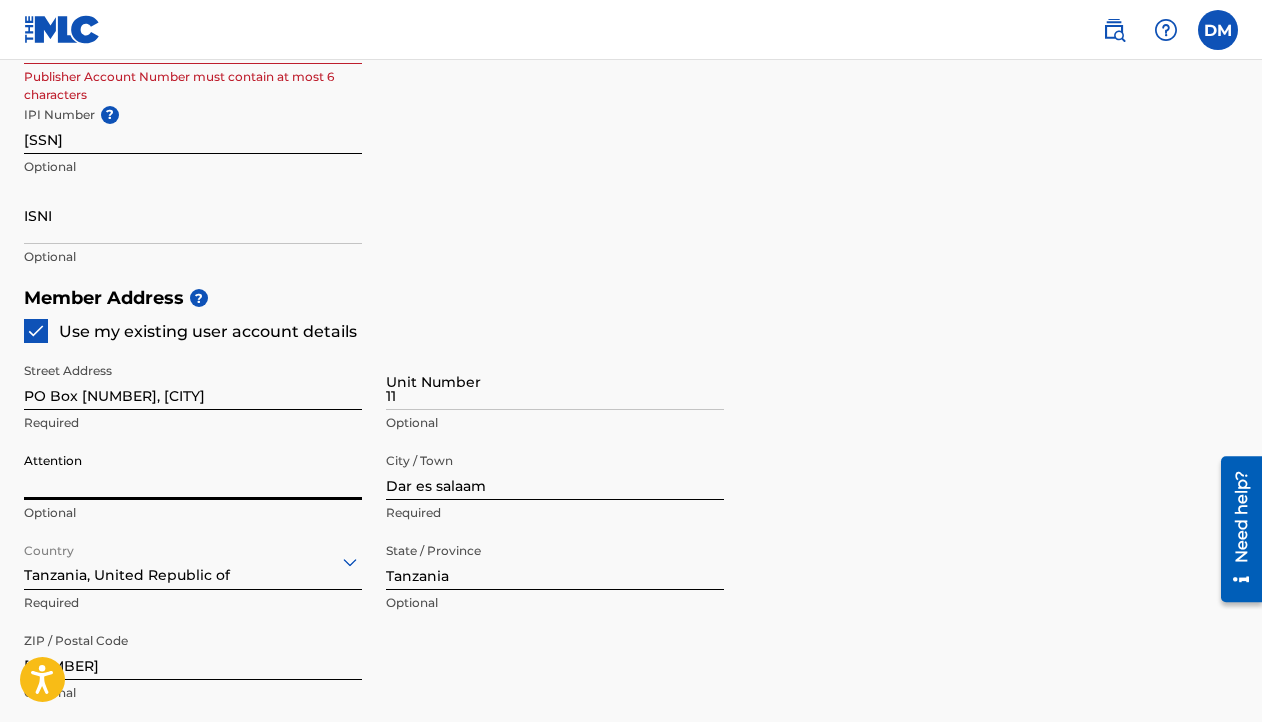 type on "[FIRST] [LAST] [LAST]" 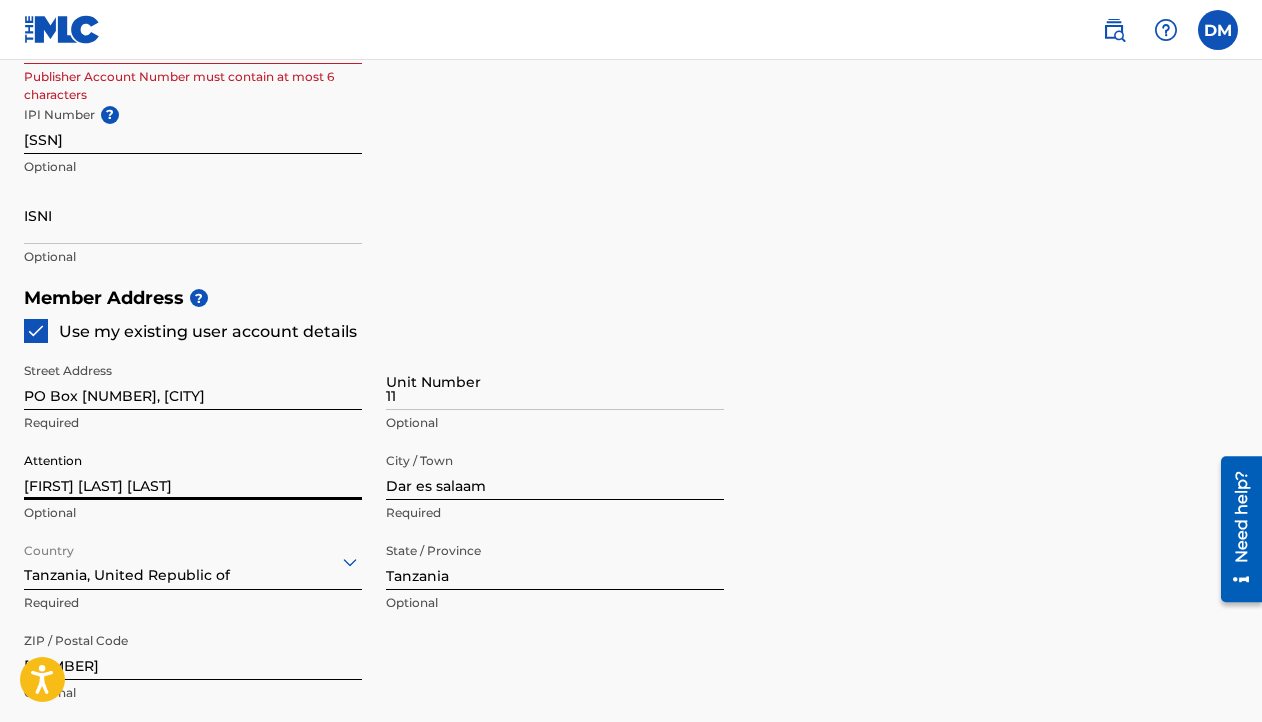 type on "Tanzania" 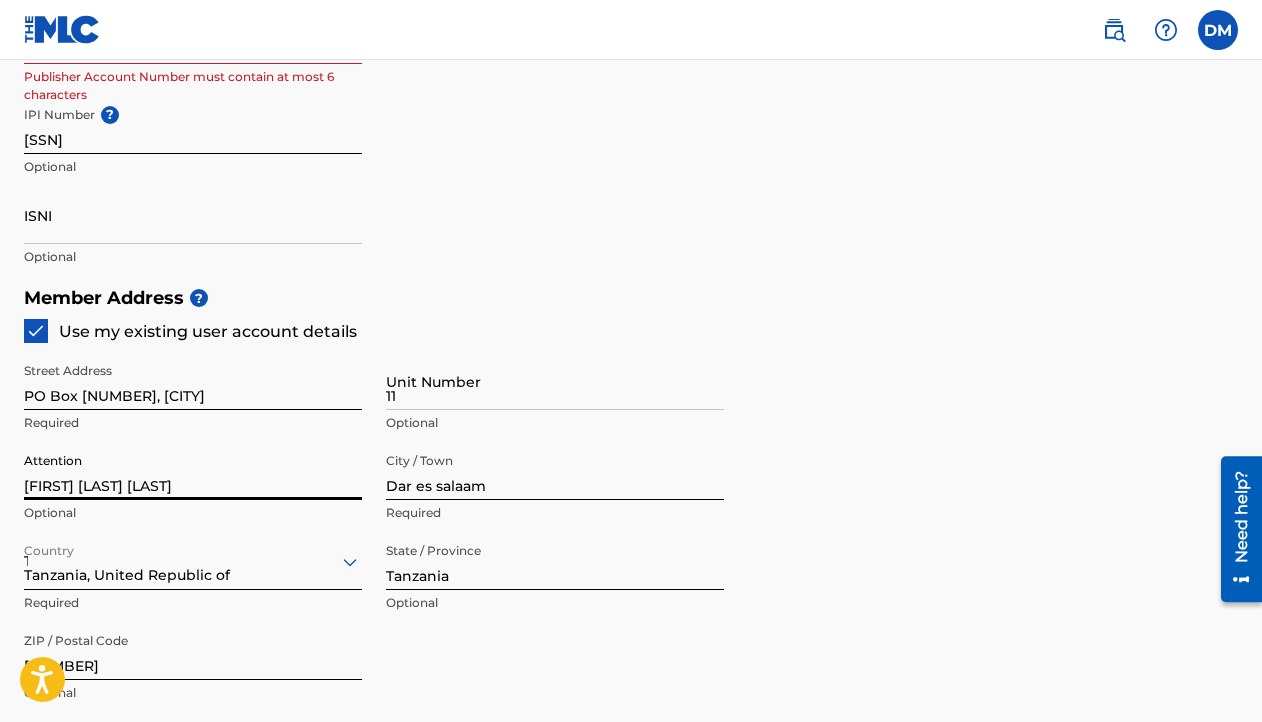 type on "255" 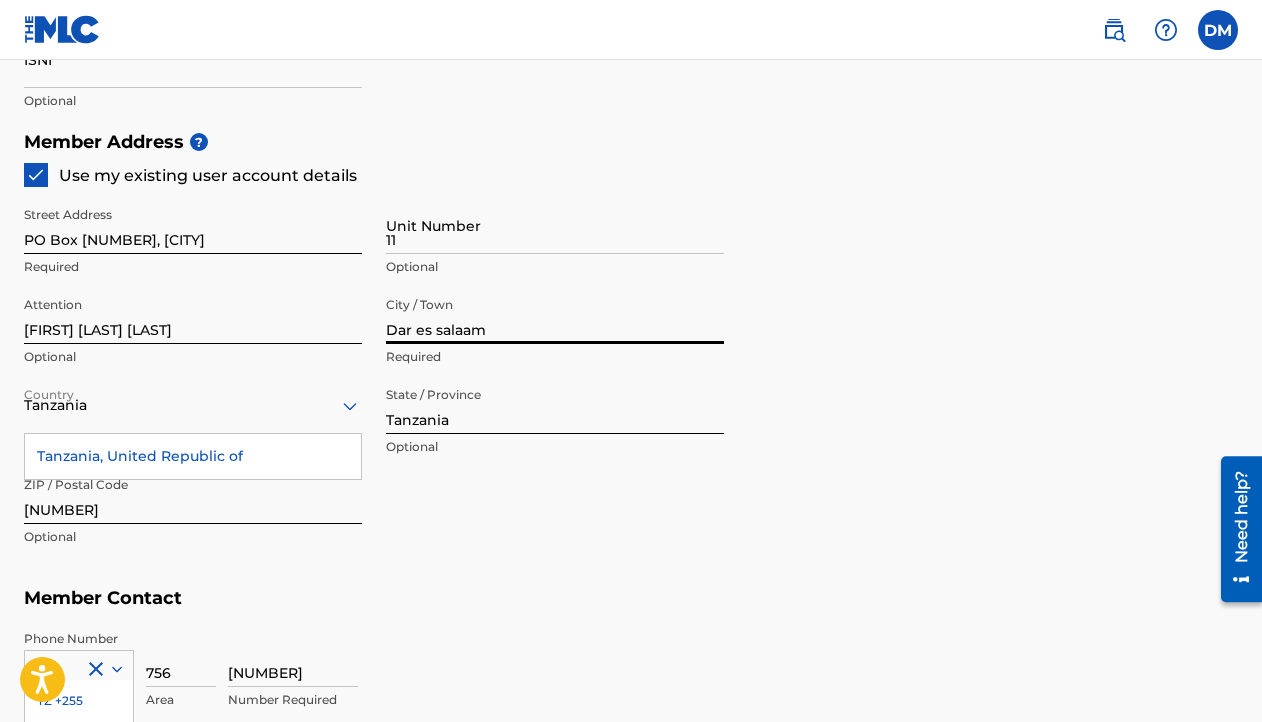 click on "Dar es salaam" at bounding box center [555, 315] 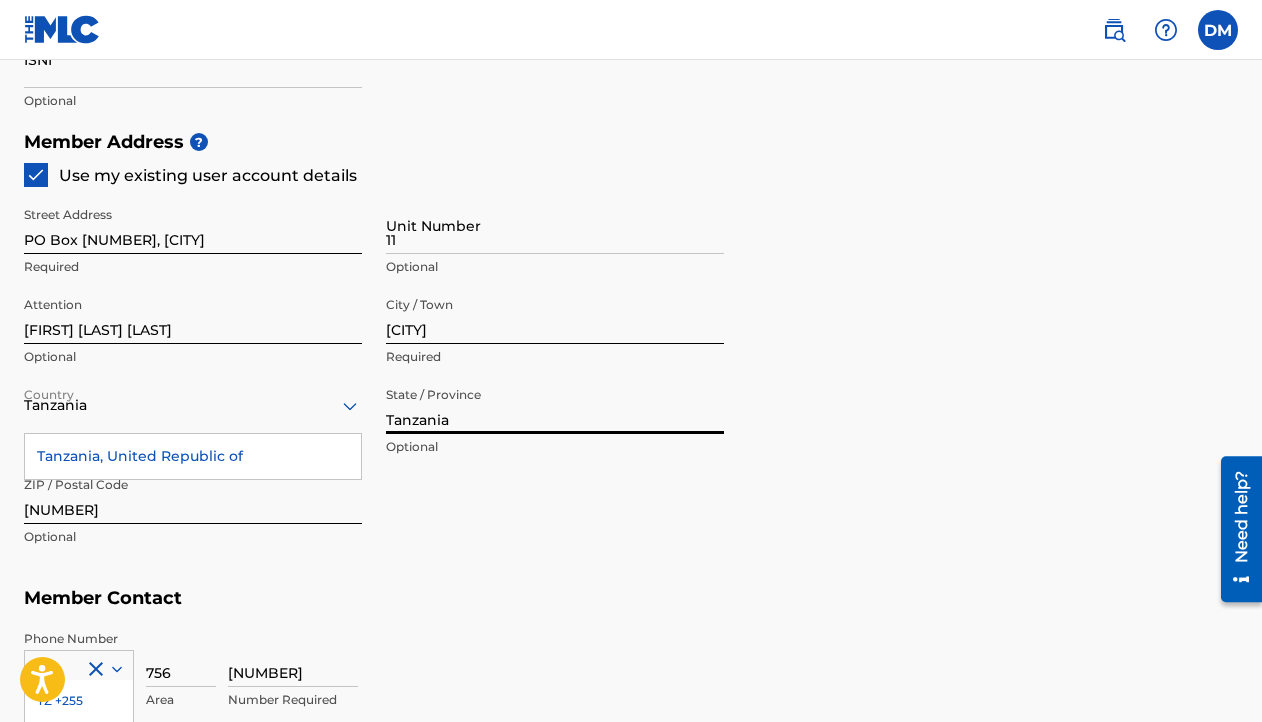 click on "Tanzania" at bounding box center (555, 405) 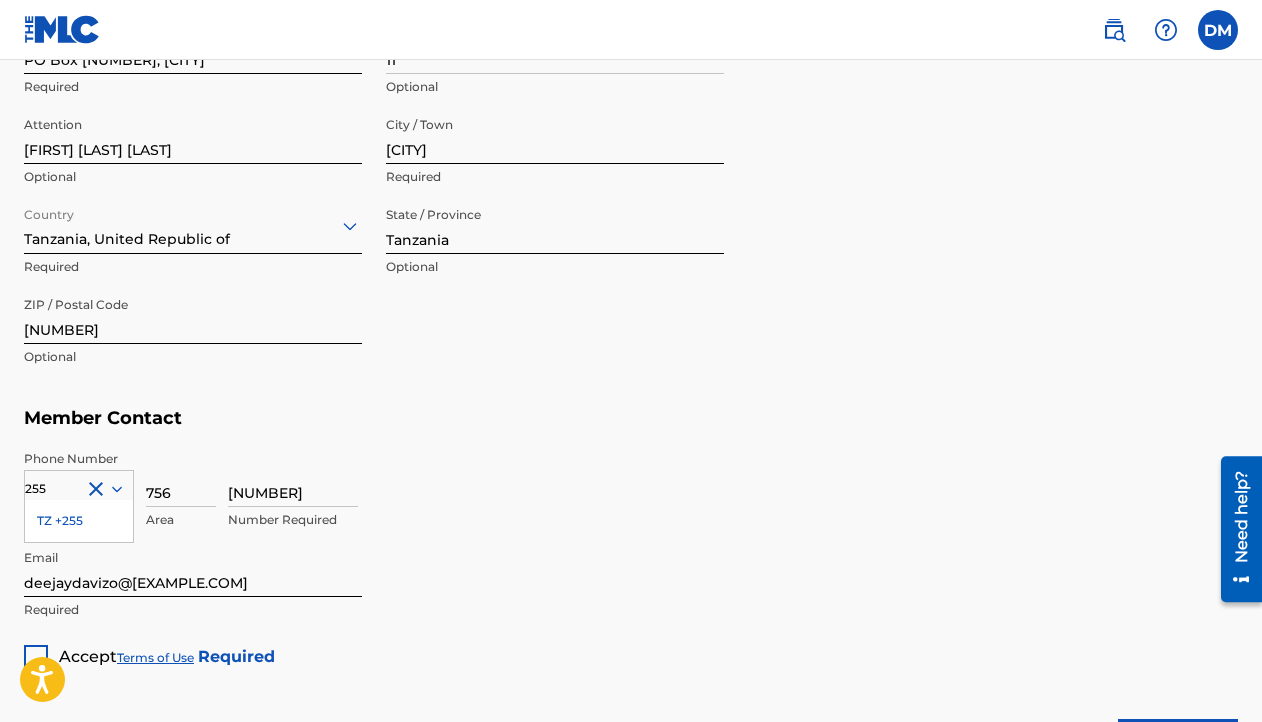 scroll, scrollTop: 1038, scrollLeft: 0, axis: vertical 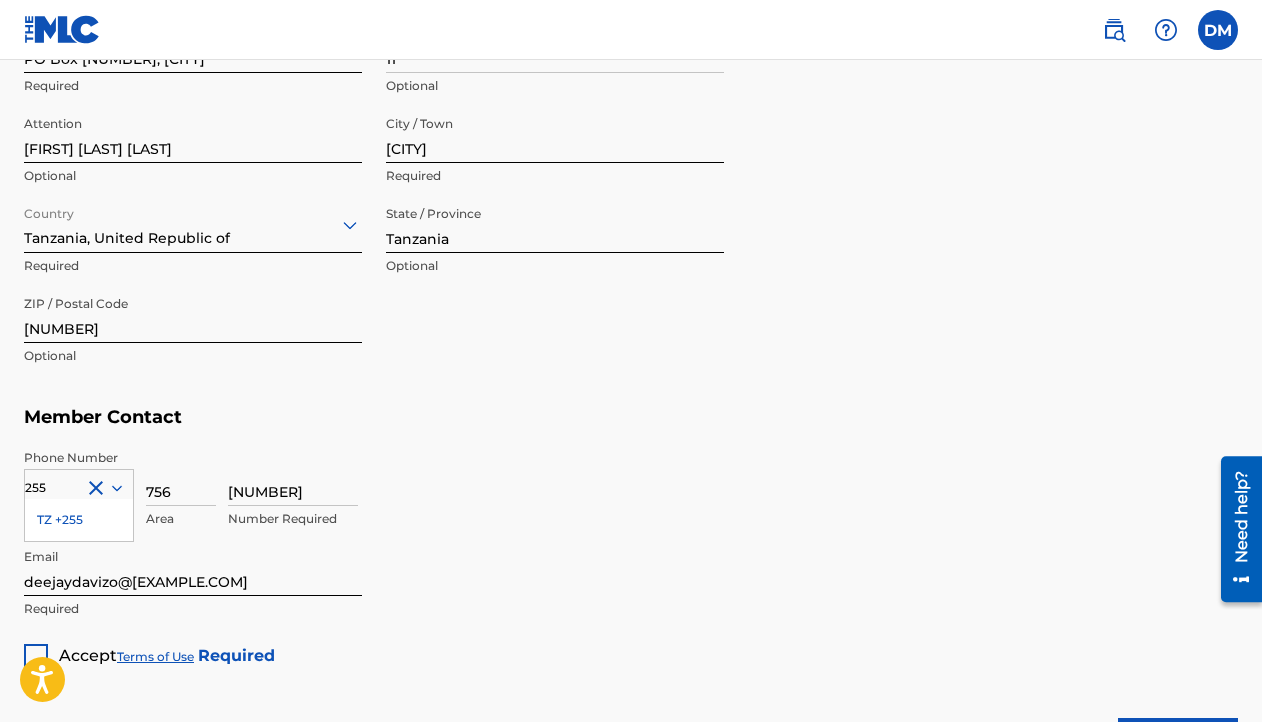 click on "756" at bounding box center (181, 477) 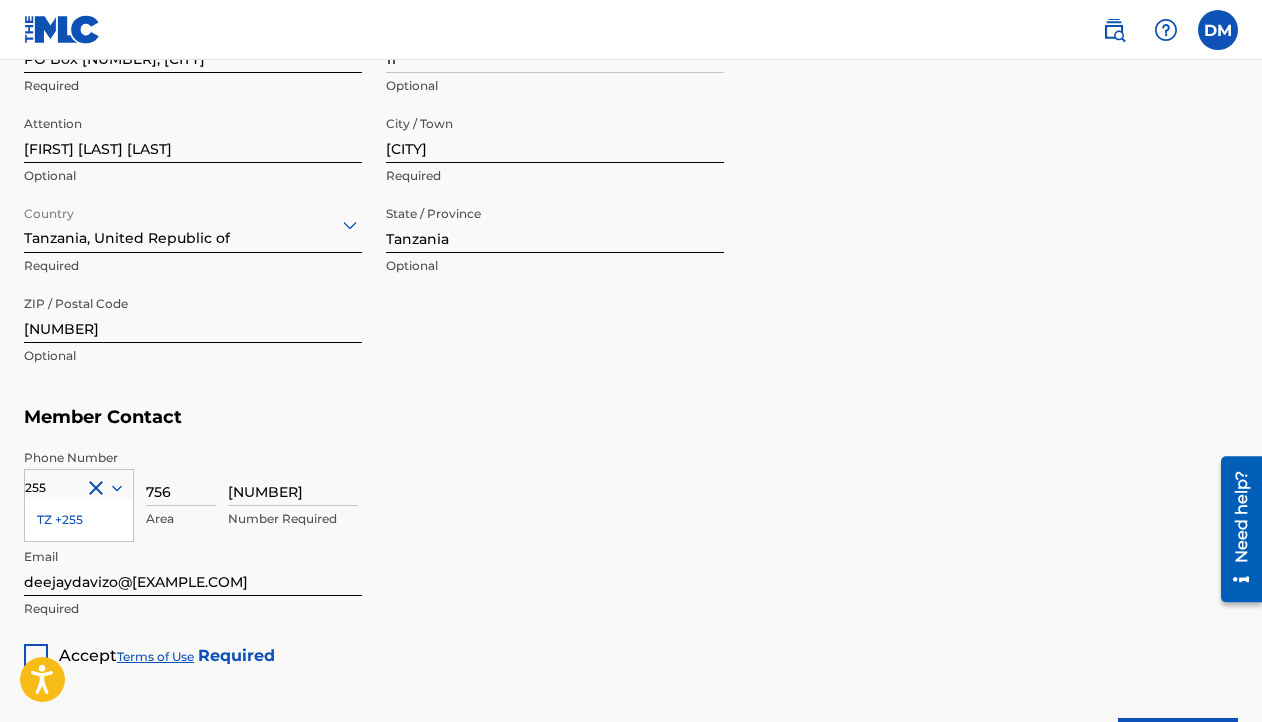 click on "[NUMBER]" at bounding box center (293, 477) 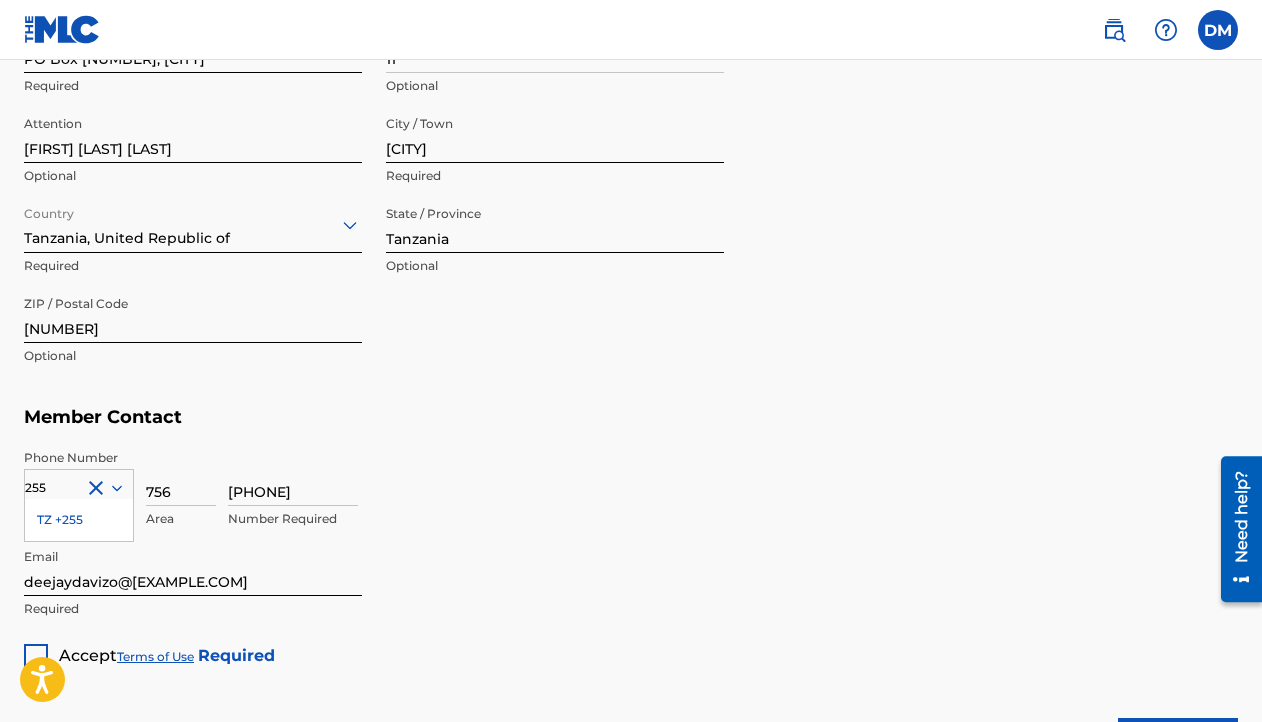 type on "[PHONE]" 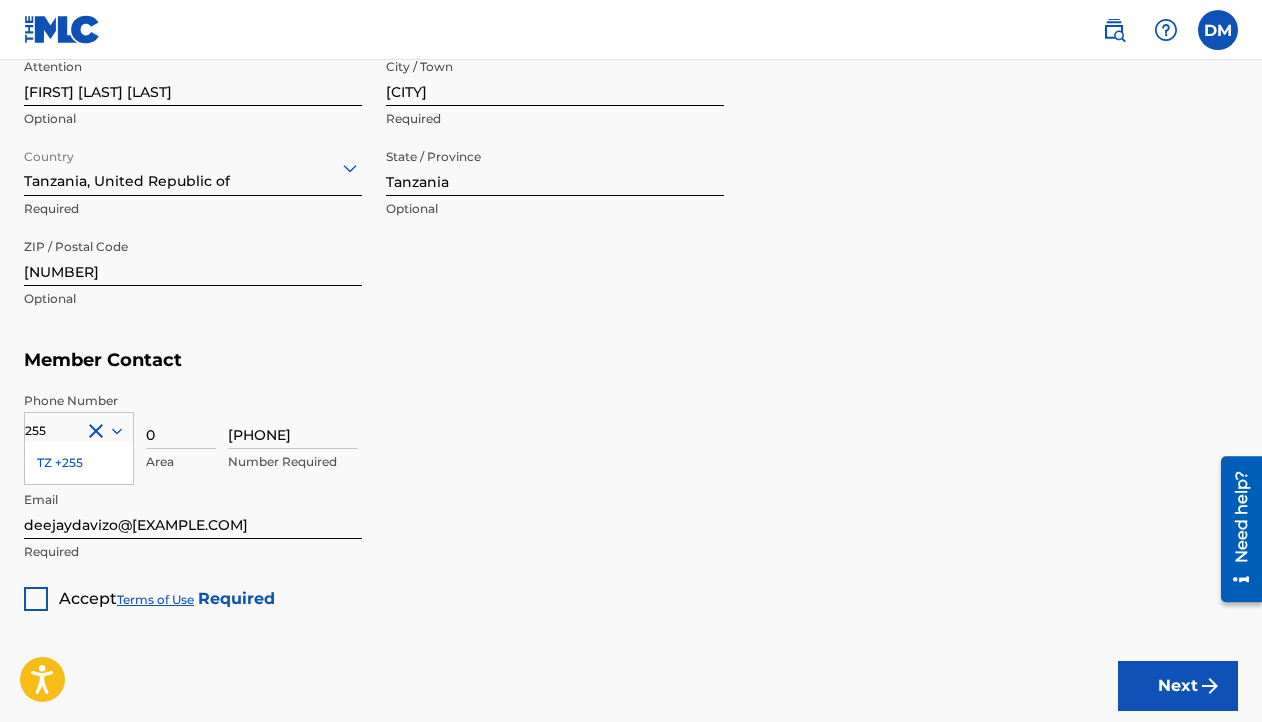 scroll, scrollTop: 1115, scrollLeft: 0, axis: vertical 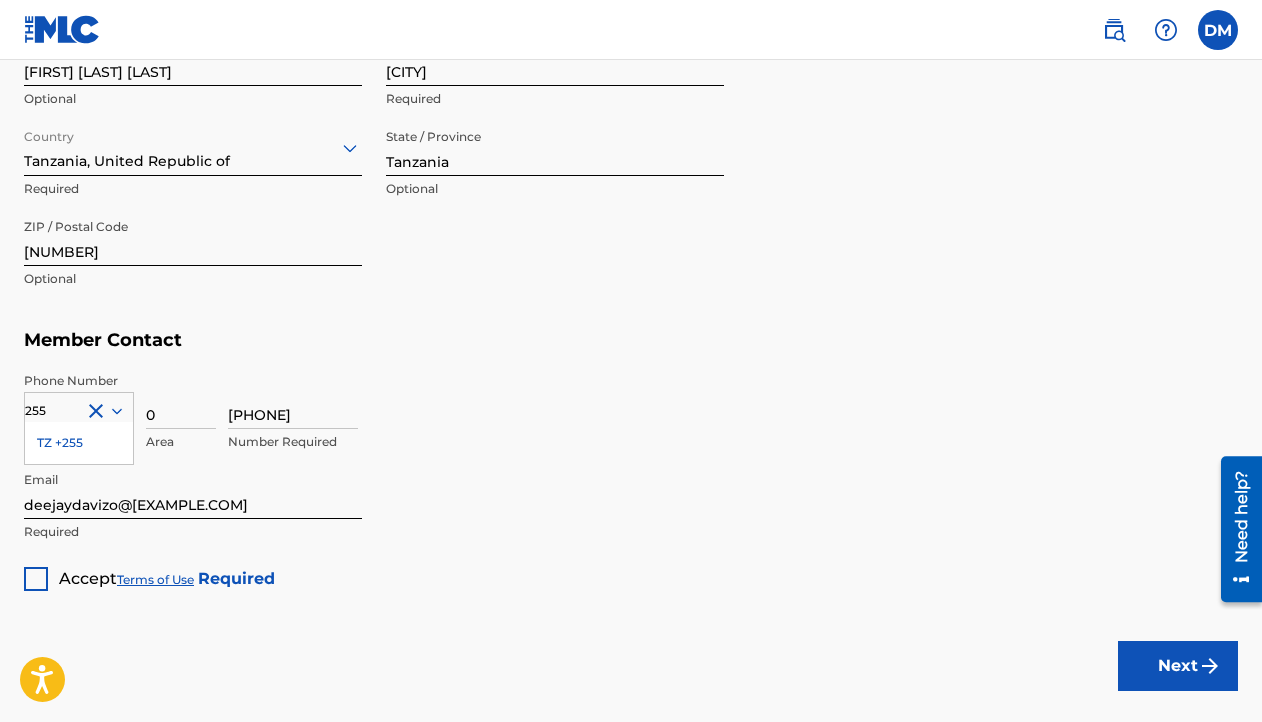 type on "0" 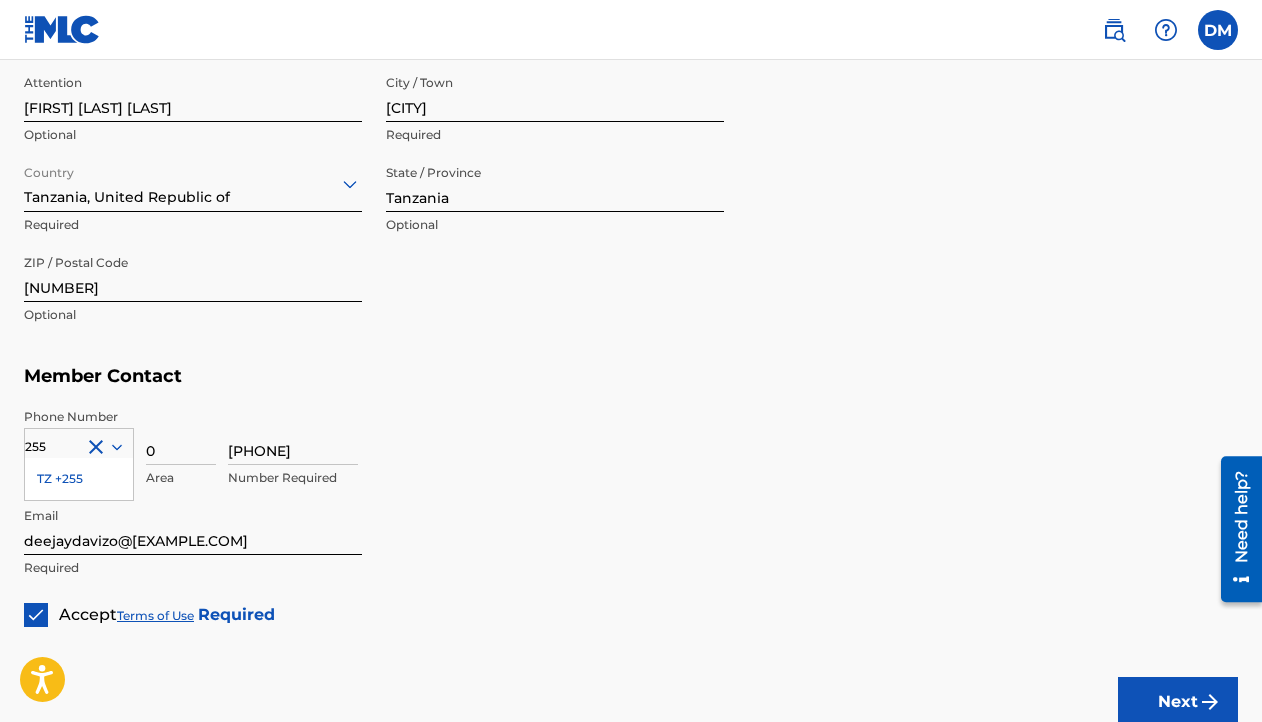 scroll, scrollTop: 1229, scrollLeft: 0, axis: vertical 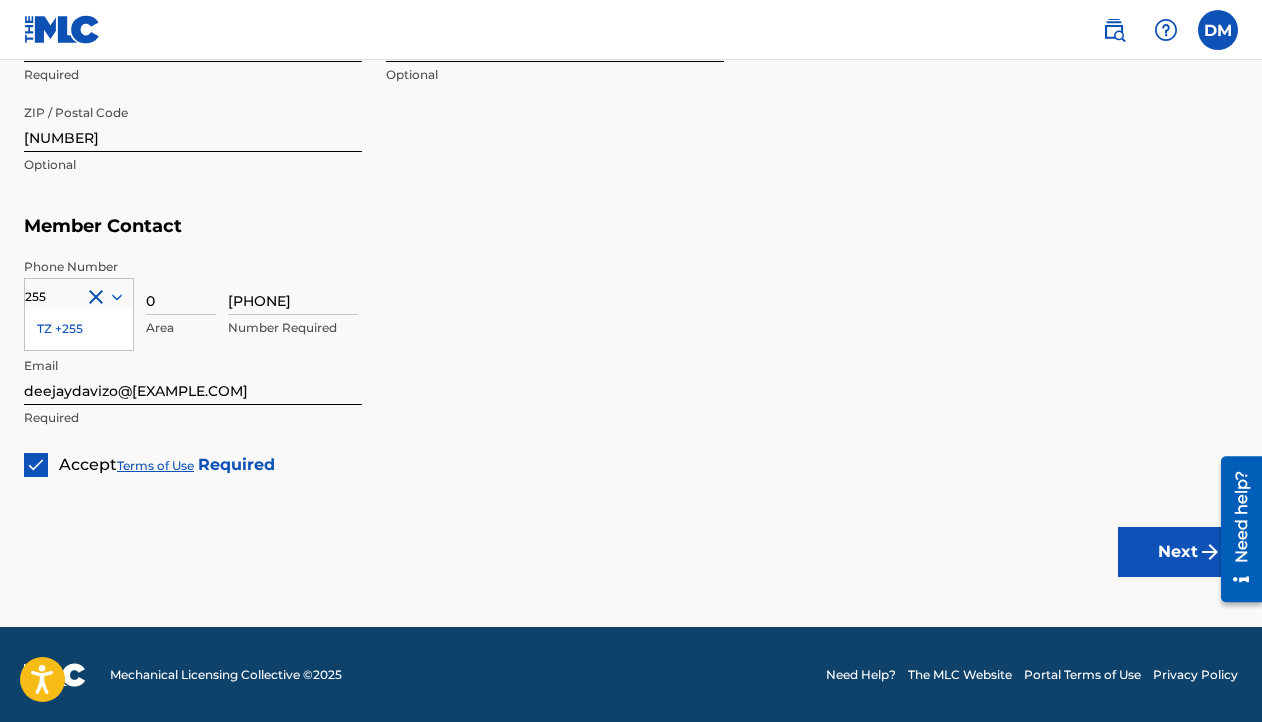 click on "Next" at bounding box center [1178, 552] 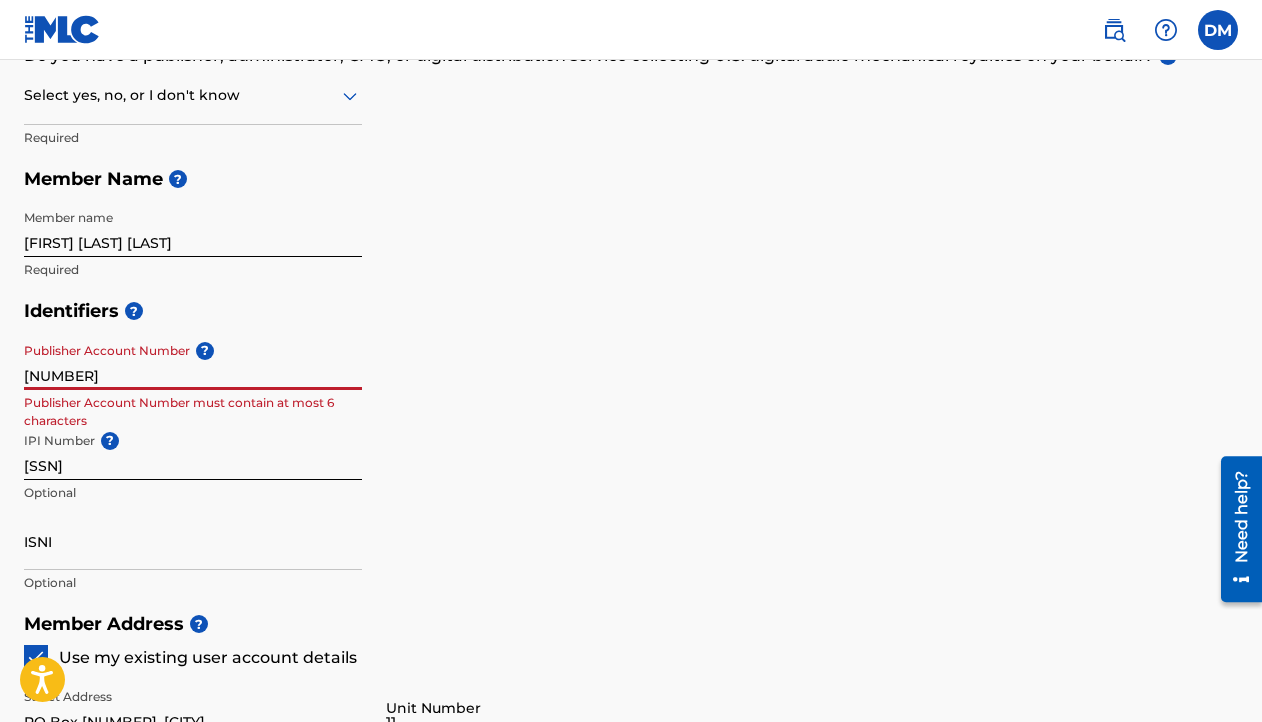 click on "Identifiers ? Publisher Account Number ? [NUMBER] Publisher Account Number must contain at most 6 characters IPI Number ? [SSN] Optional ISNI Optional" at bounding box center [631, 446] 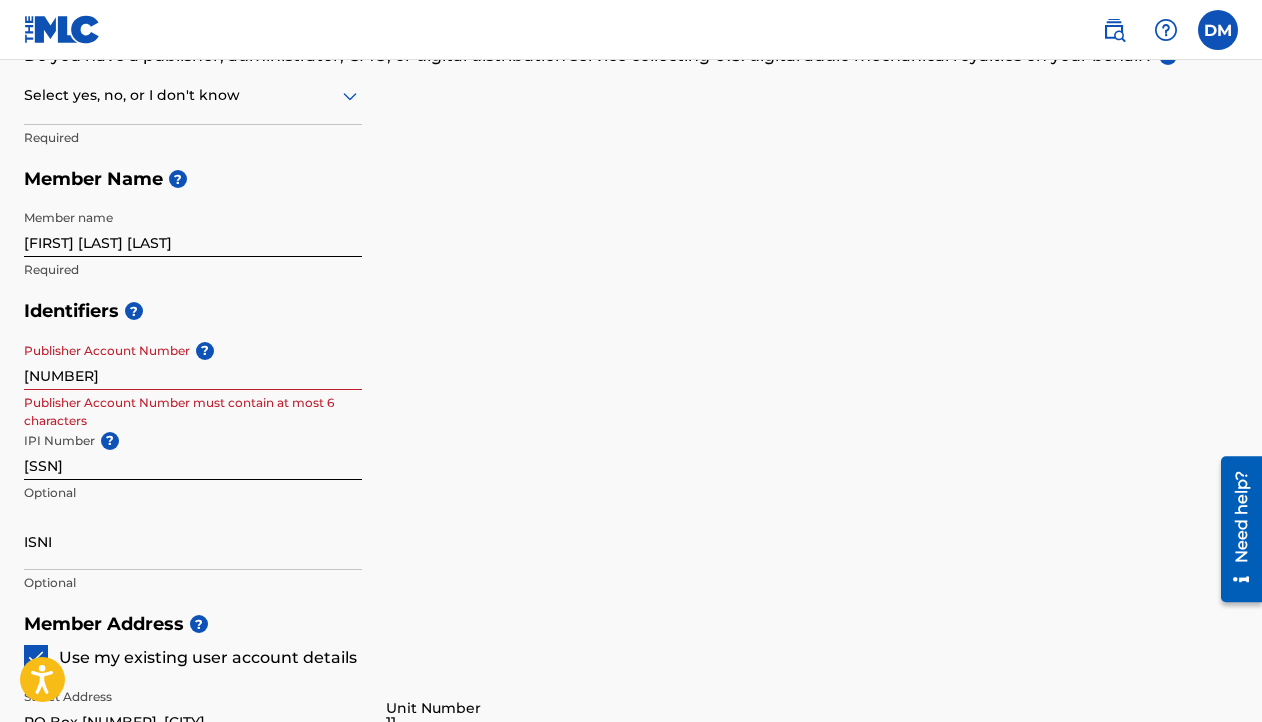 click on "Identifiers ? Publisher Account Number ? [NUMBER] Publisher Account Number must contain at most 6 characters IPI Number ? [SSN] Optional ISNI Optional" at bounding box center [631, 446] 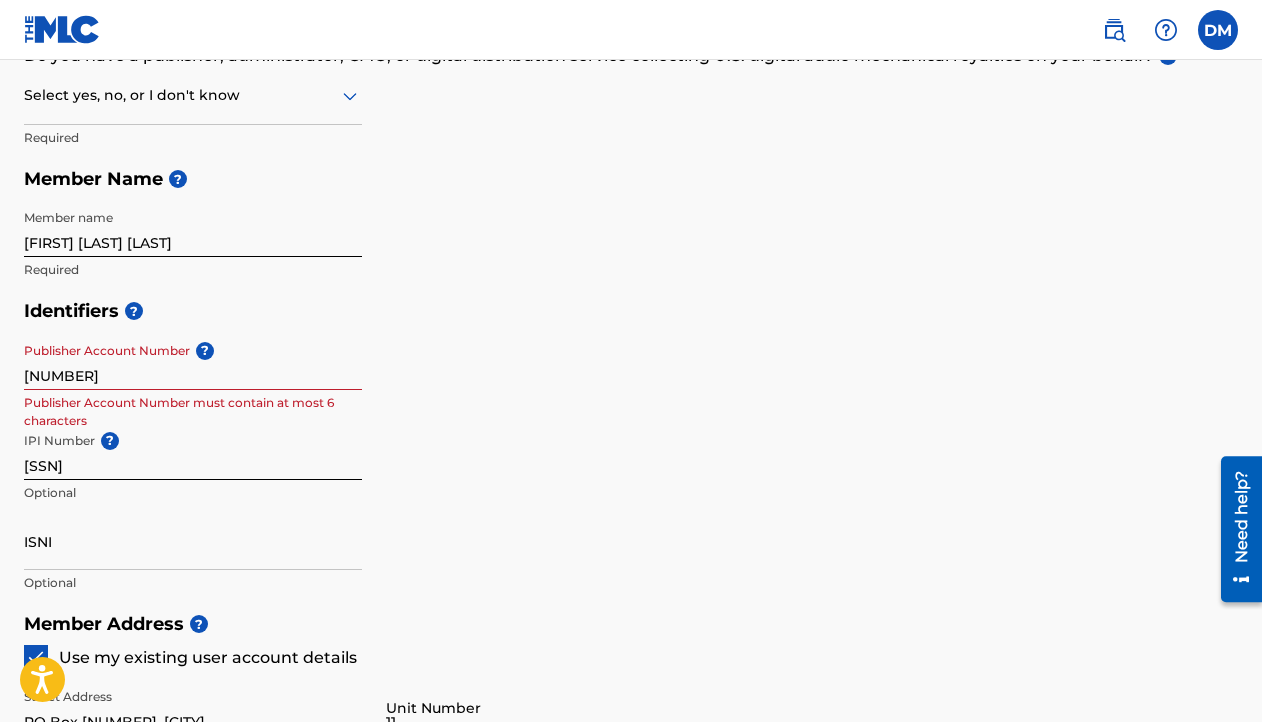 click on "[NUMBER]" at bounding box center (193, 361) 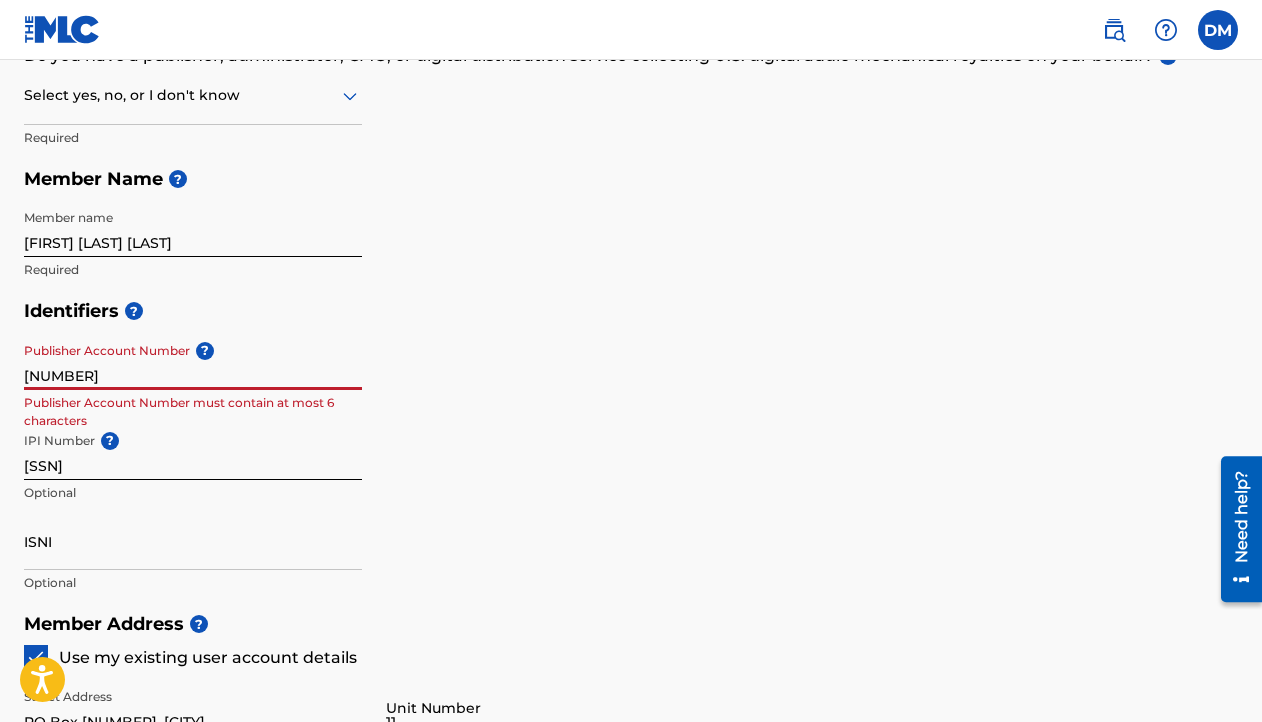click on "[NUMBER]" at bounding box center [193, 361] 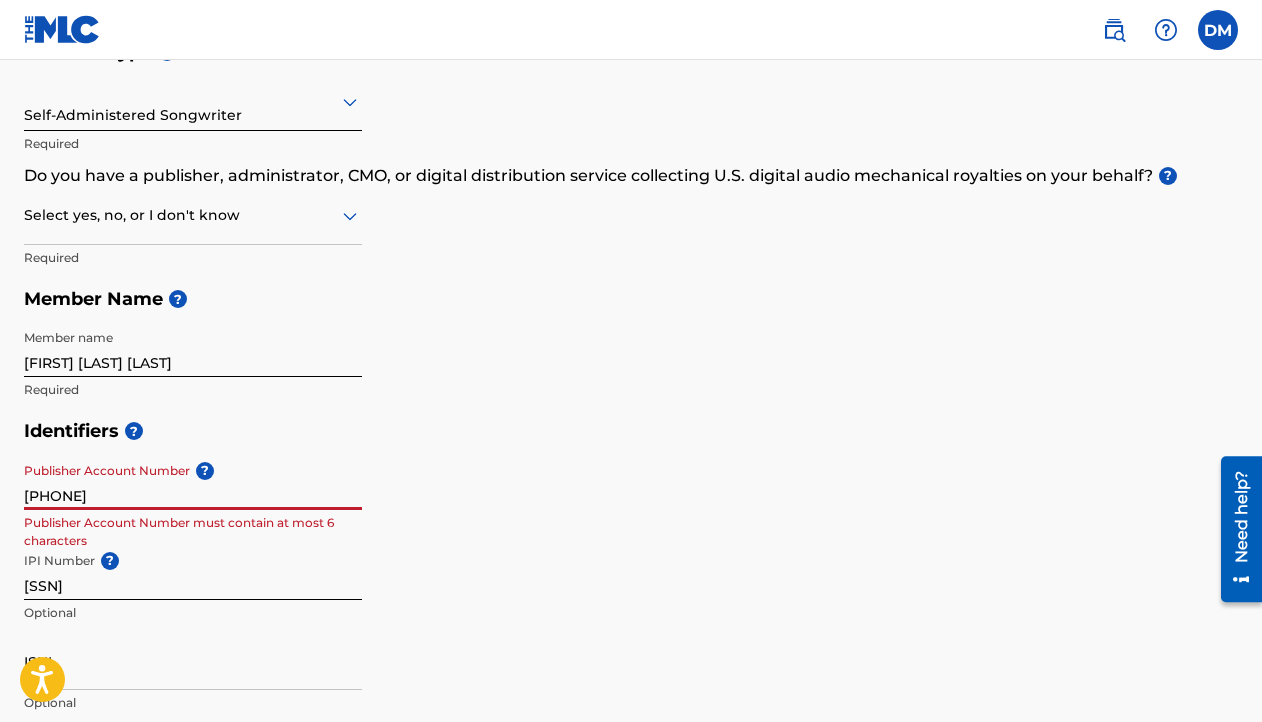 scroll, scrollTop: 259, scrollLeft: 0, axis: vertical 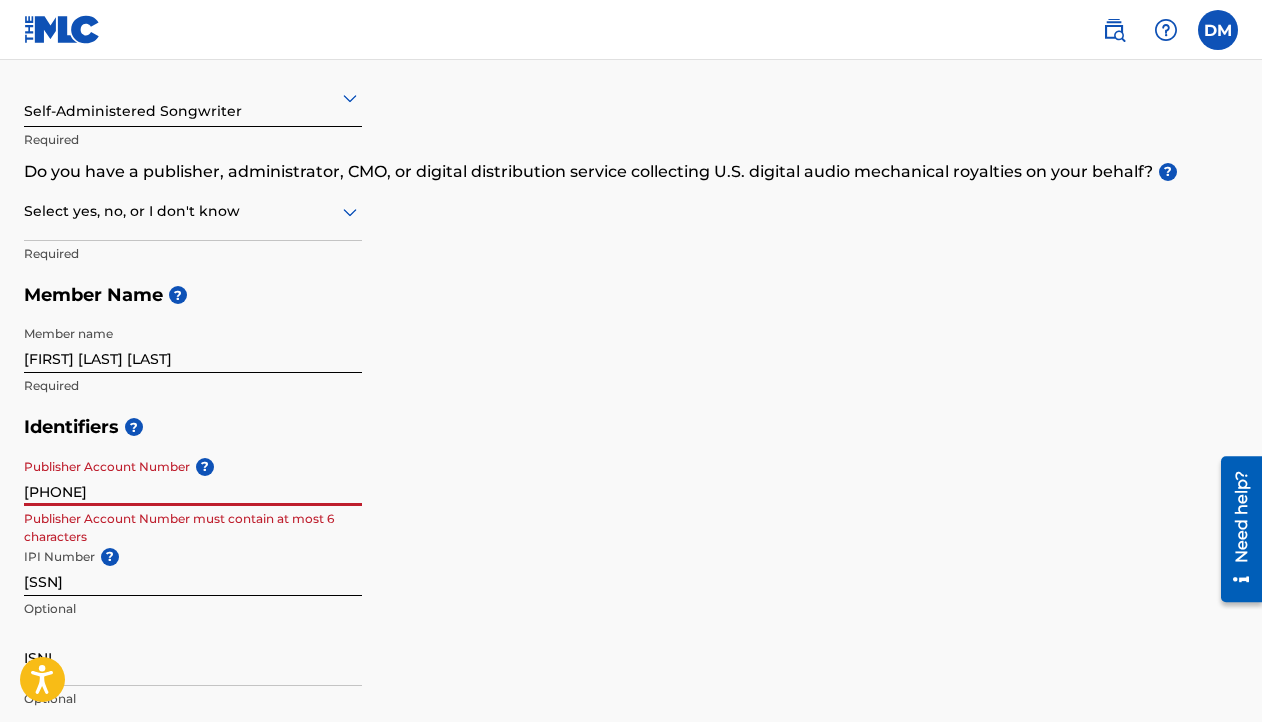 type on "[PHONE]" 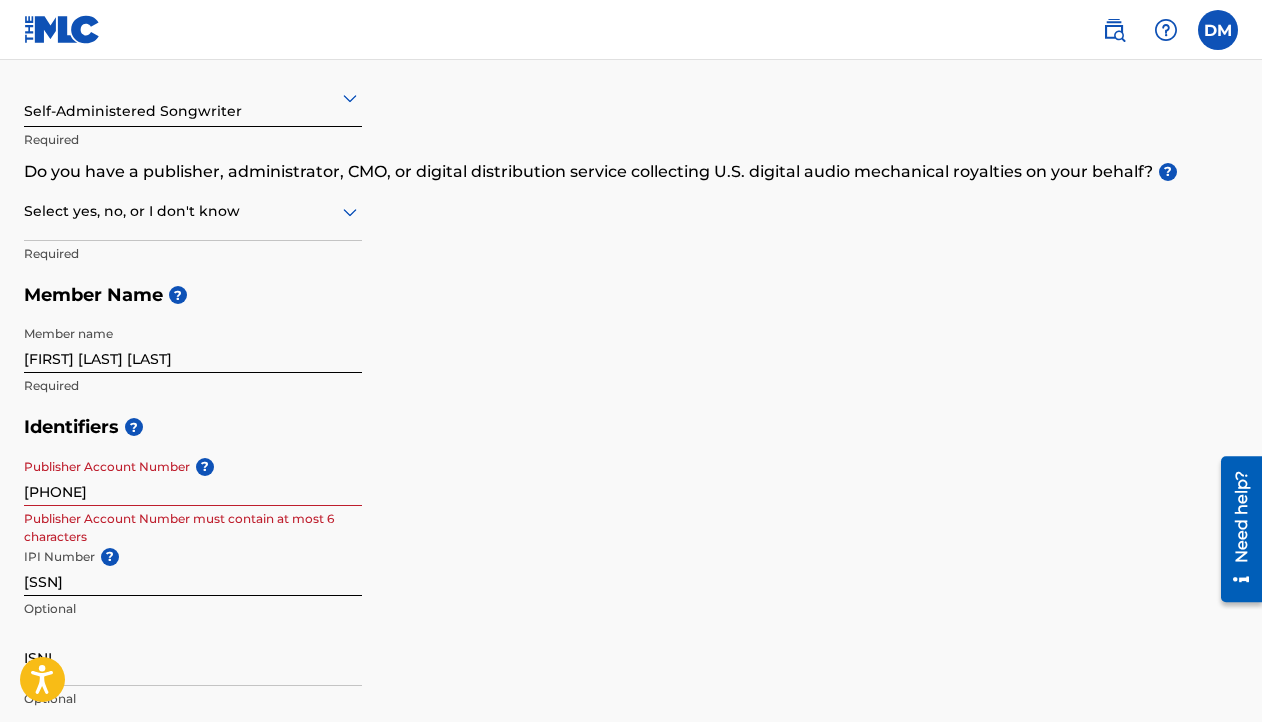 click on "Identifiers ?" at bounding box center (631, 427) 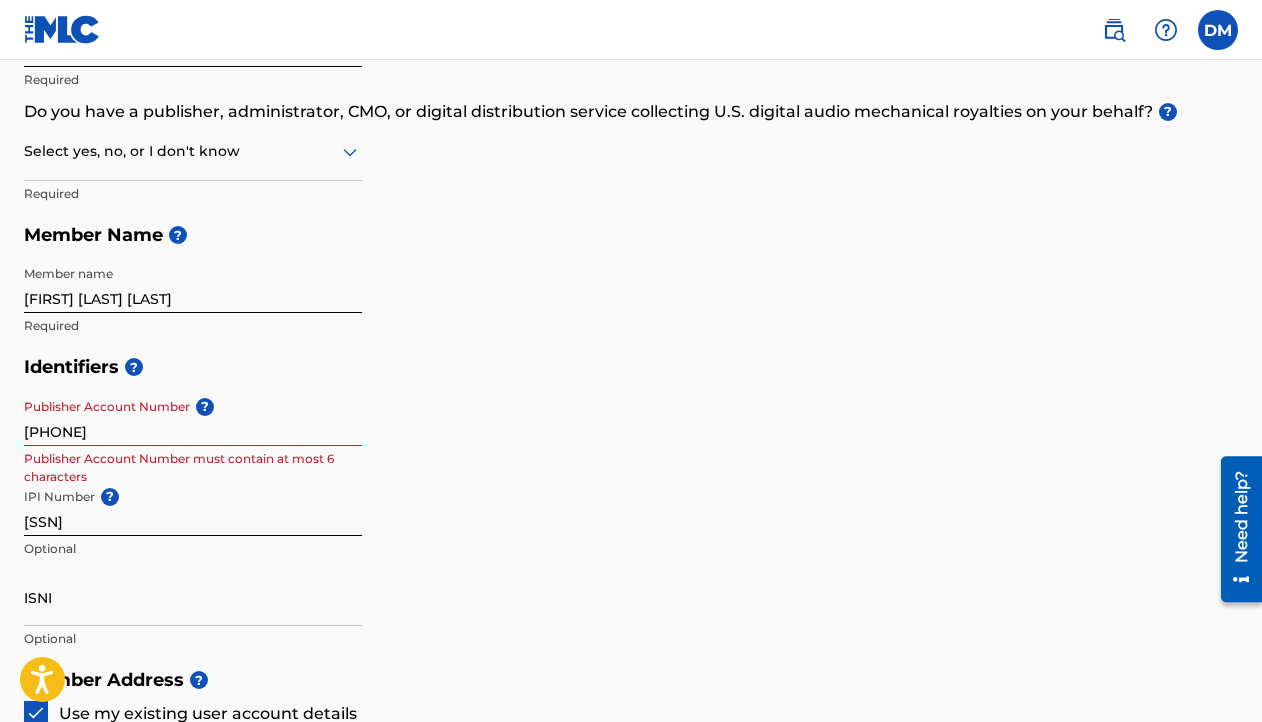 scroll, scrollTop: 307, scrollLeft: 0, axis: vertical 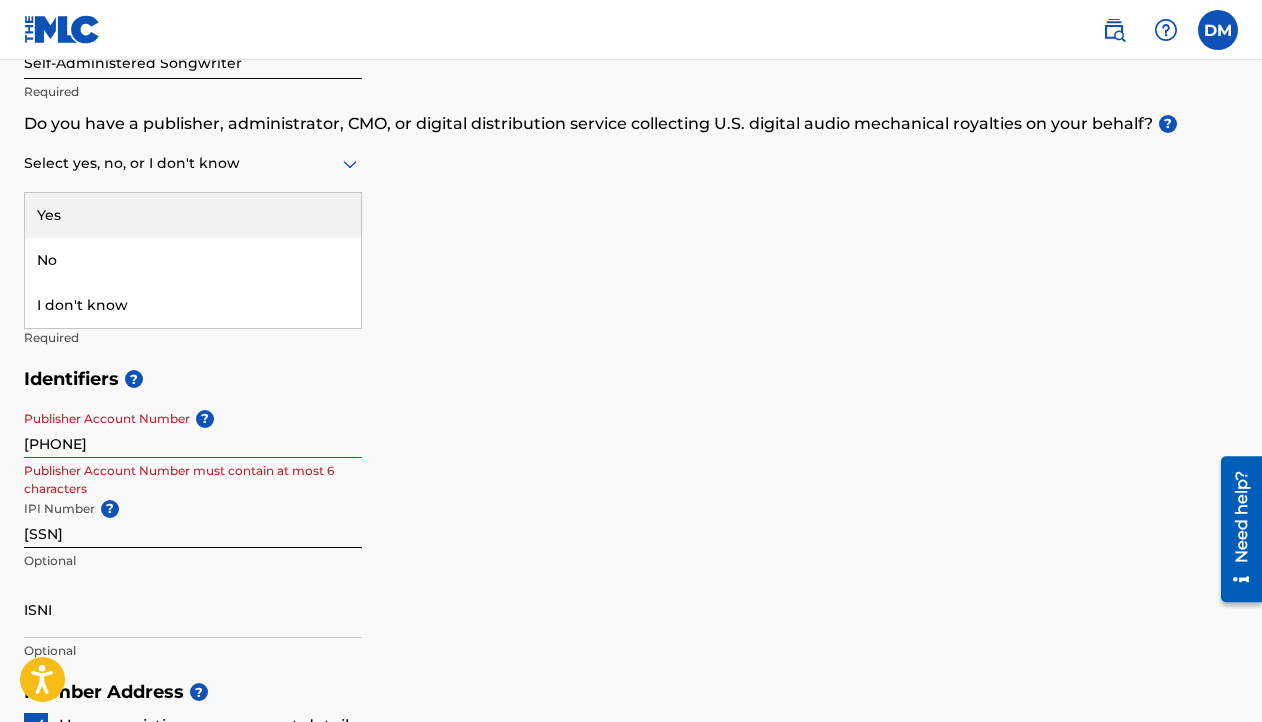click at bounding box center (193, 163) 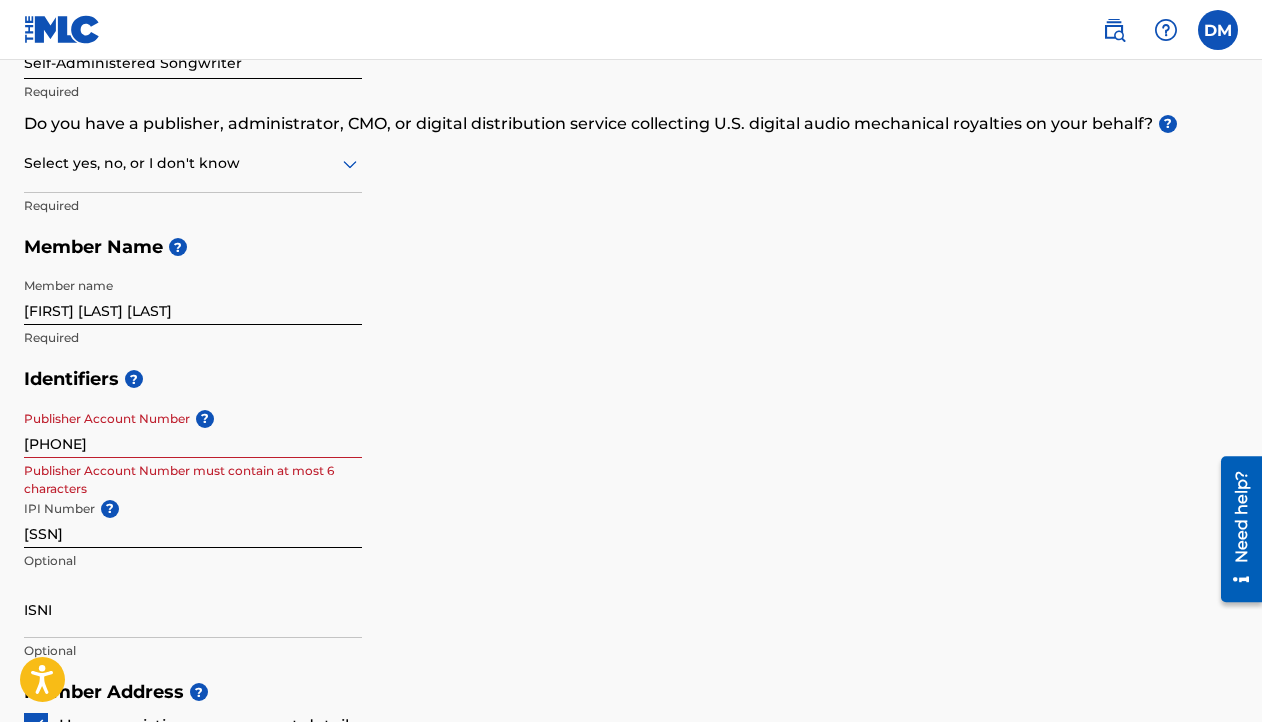 click at bounding box center [193, 163] 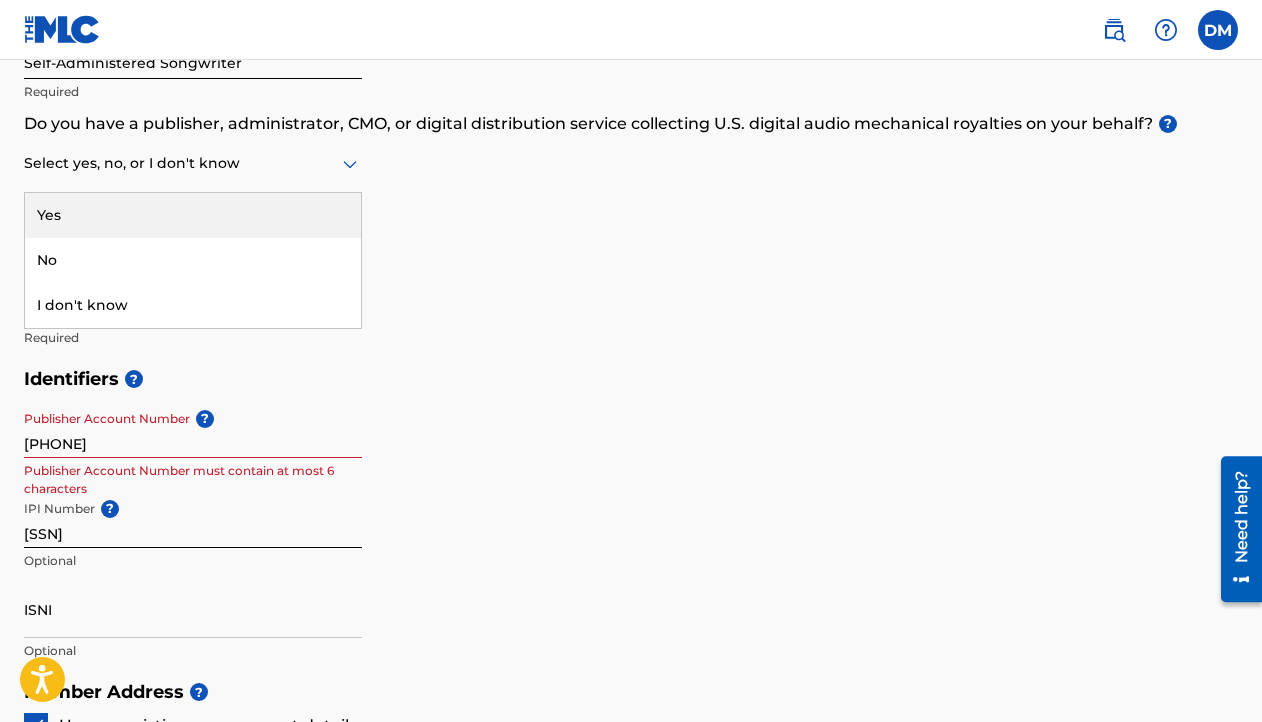 click at bounding box center [193, 163] 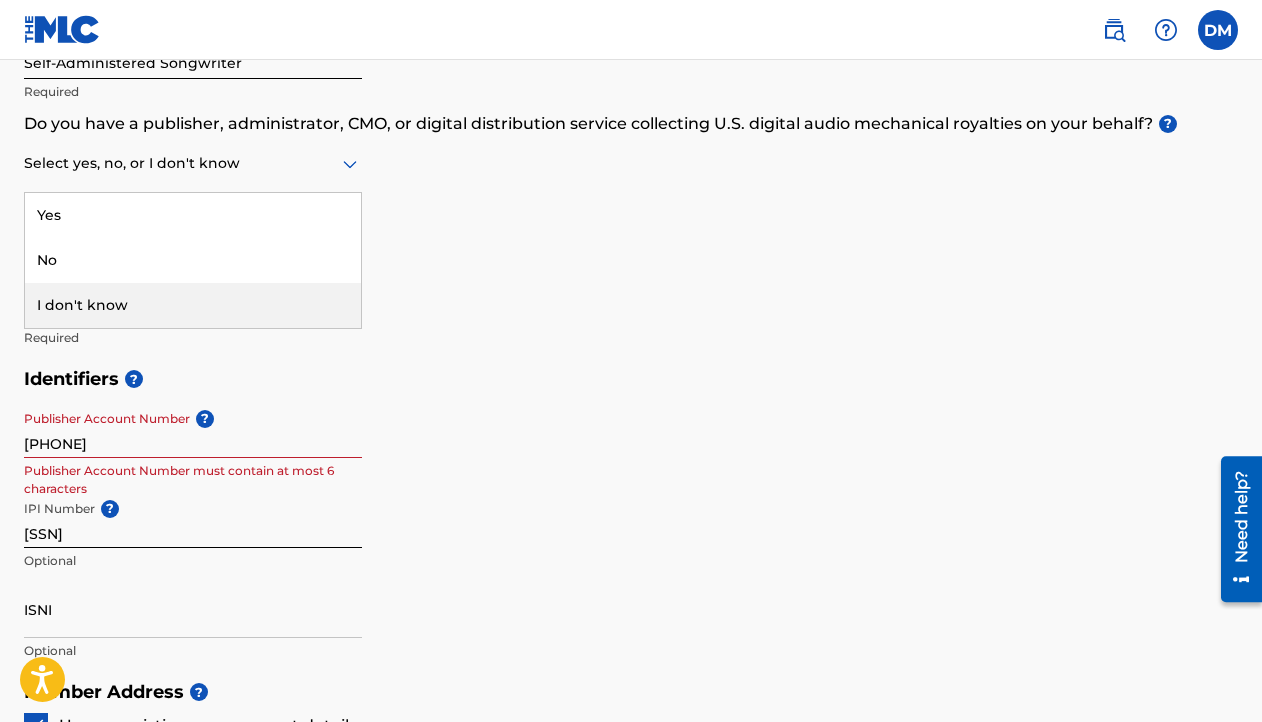click on "I don't know" at bounding box center [193, 305] 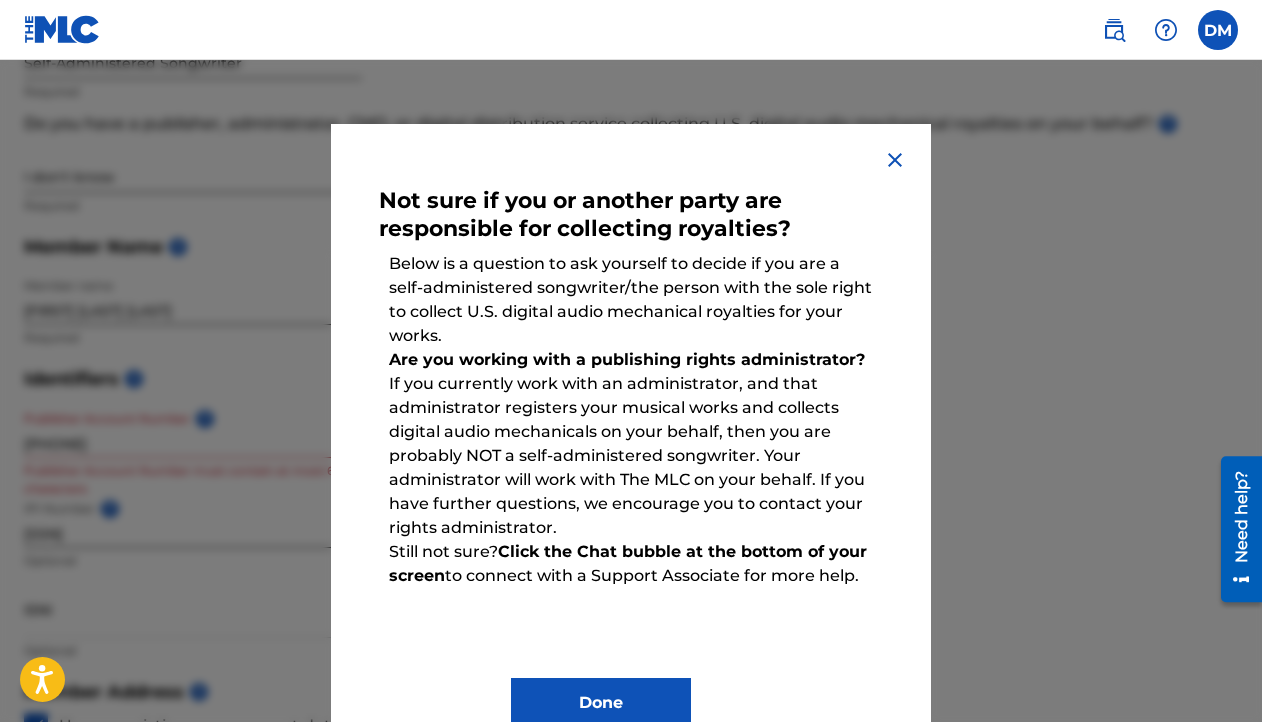 click on "Done" at bounding box center (601, 703) 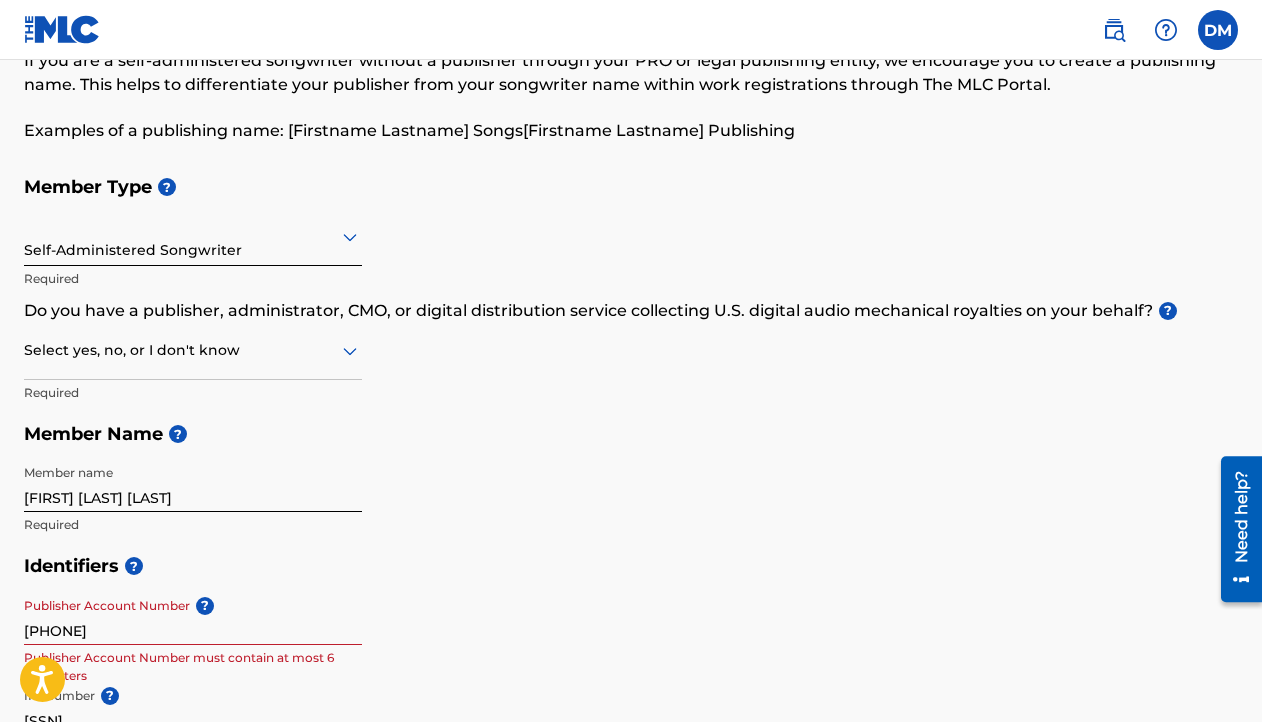 scroll, scrollTop: 0, scrollLeft: 0, axis: both 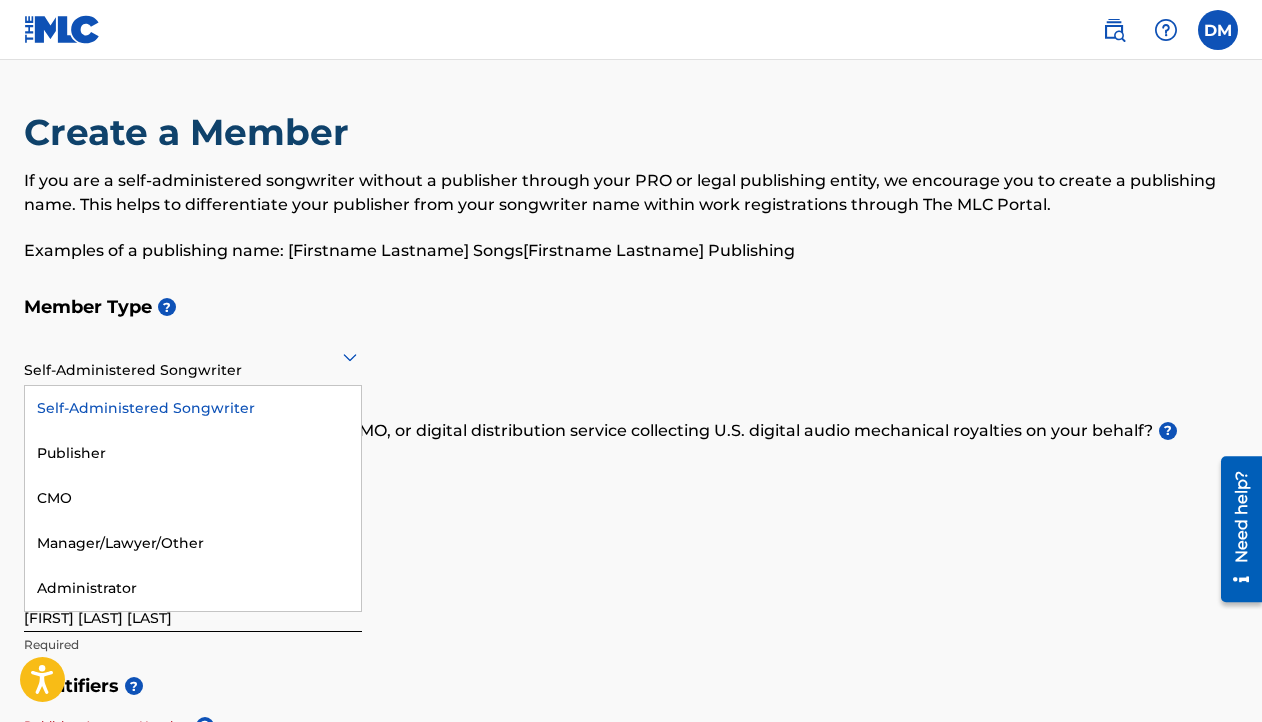 click at bounding box center [193, 356] 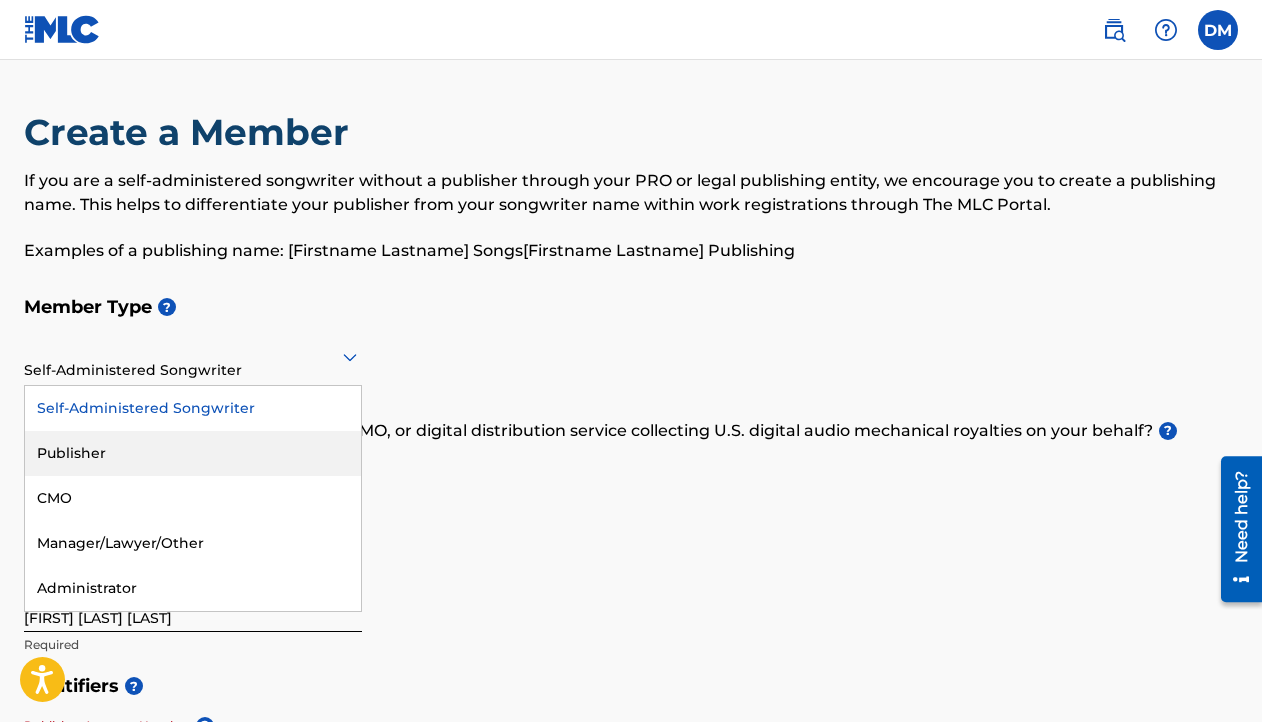 click on "Publisher" at bounding box center (193, 453) 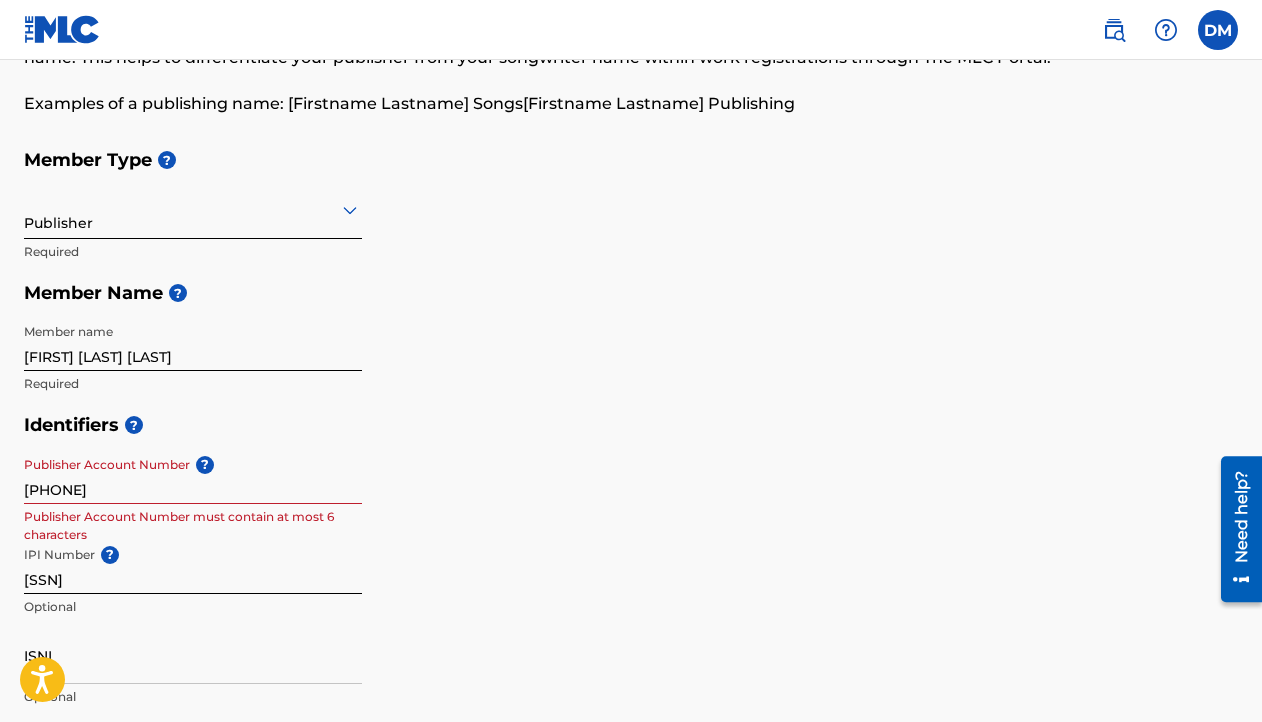 click on "Identifiers ?" at bounding box center (631, 425) 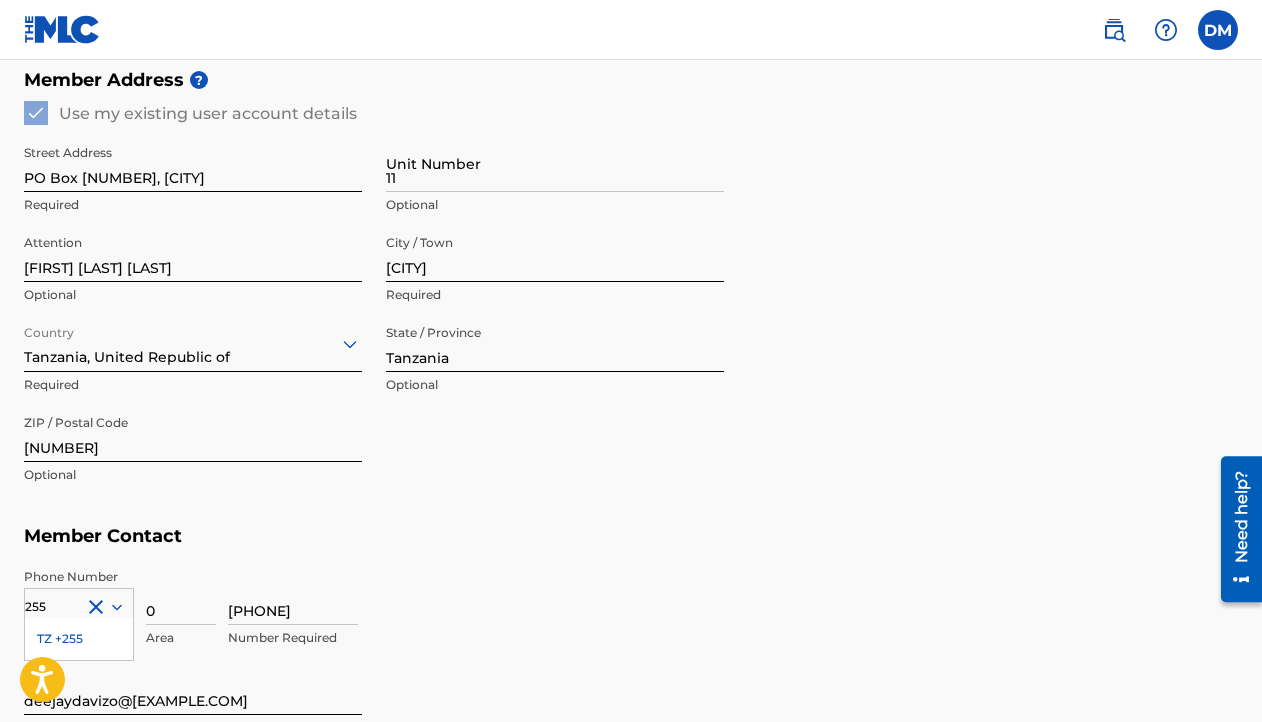 scroll, scrollTop: 987, scrollLeft: 0, axis: vertical 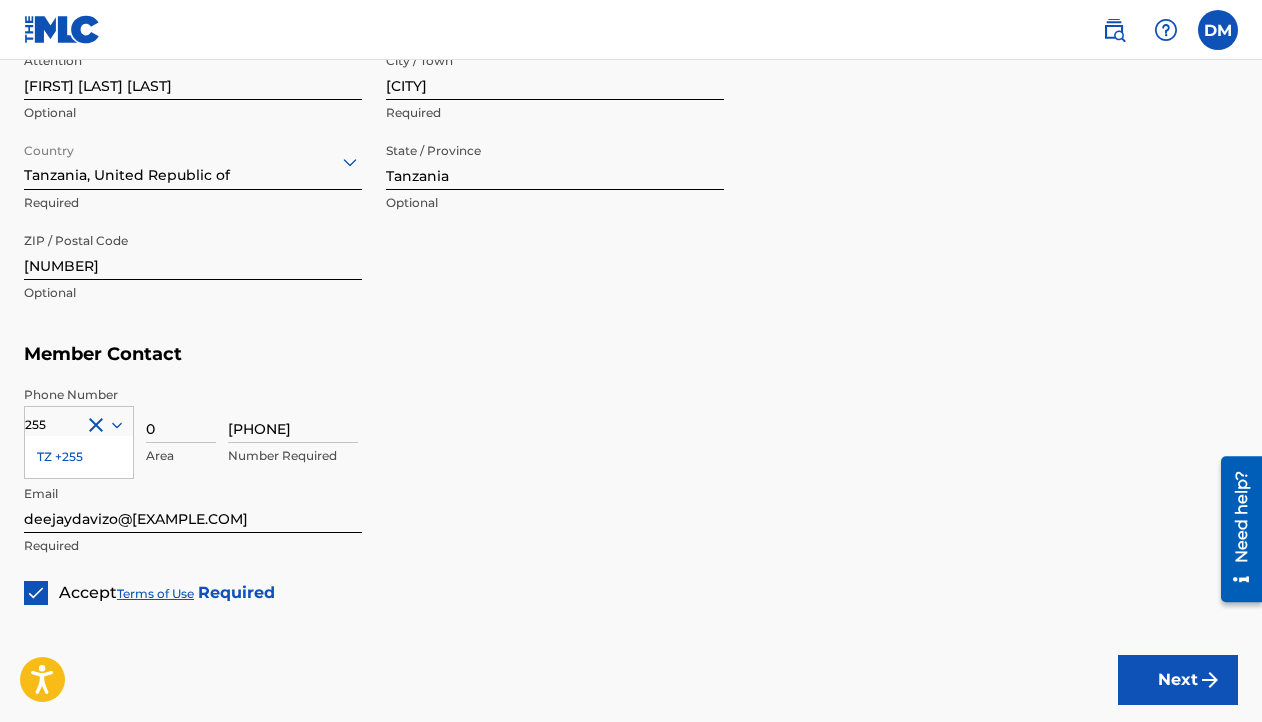 click on "Next" at bounding box center [1178, 680] 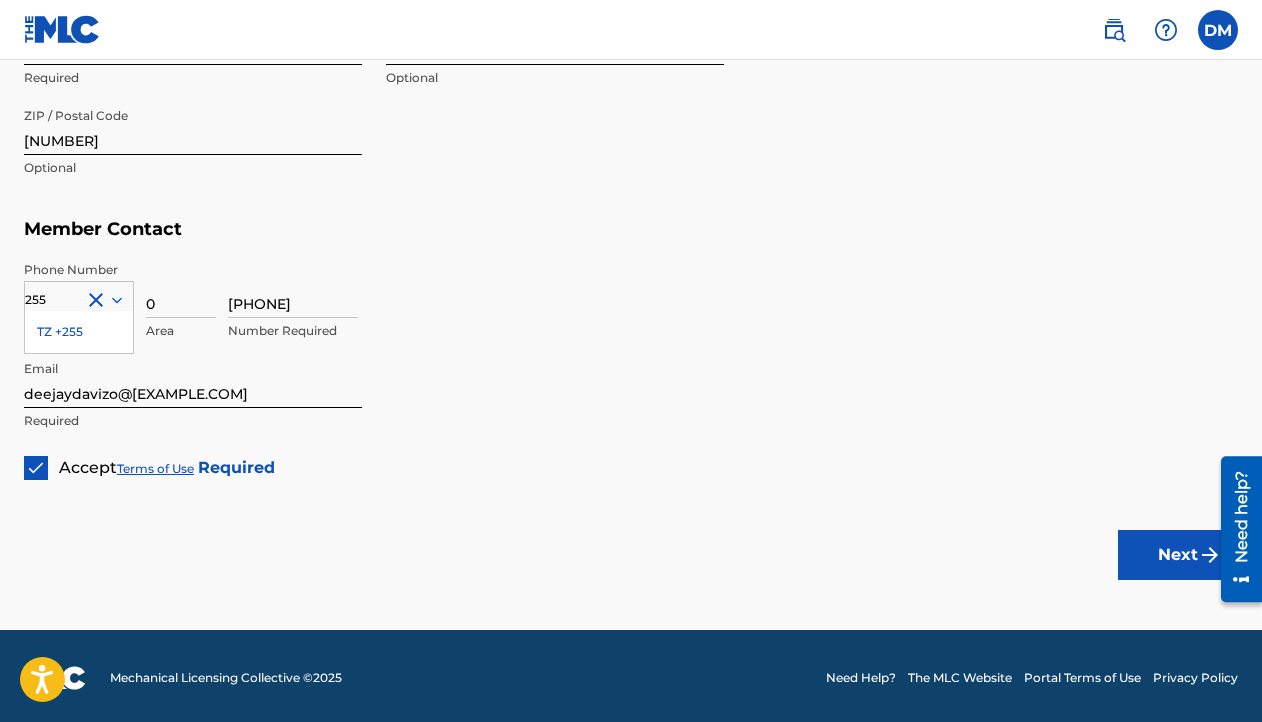 click on "Next" at bounding box center (1178, 555) 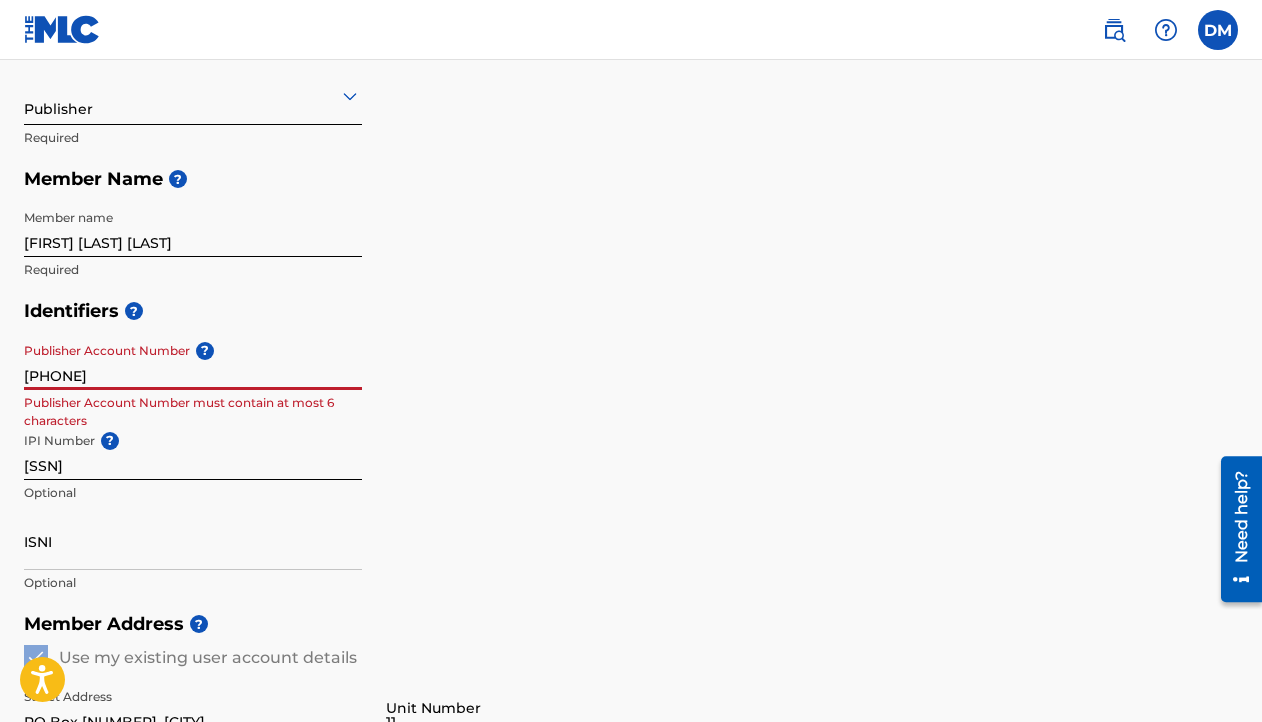 scroll, scrollTop: 0, scrollLeft: 0, axis: both 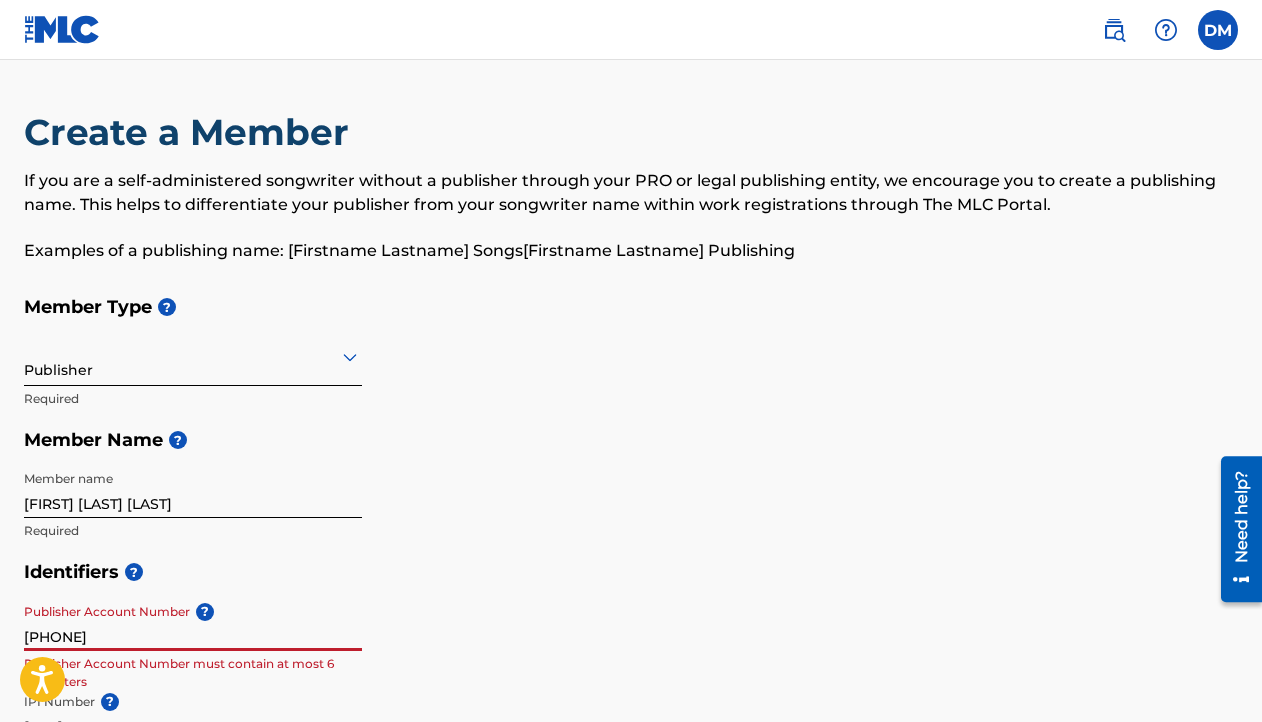 click at bounding box center [62, 29] 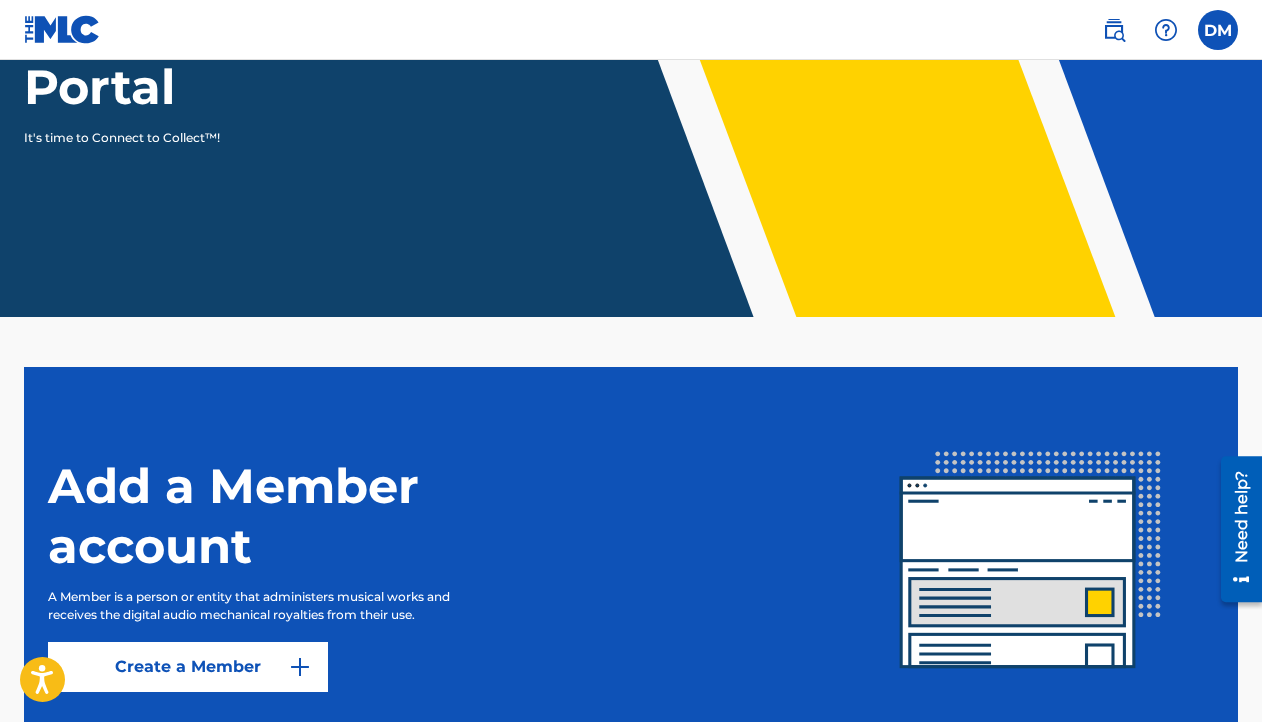 scroll, scrollTop: 424, scrollLeft: 0, axis: vertical 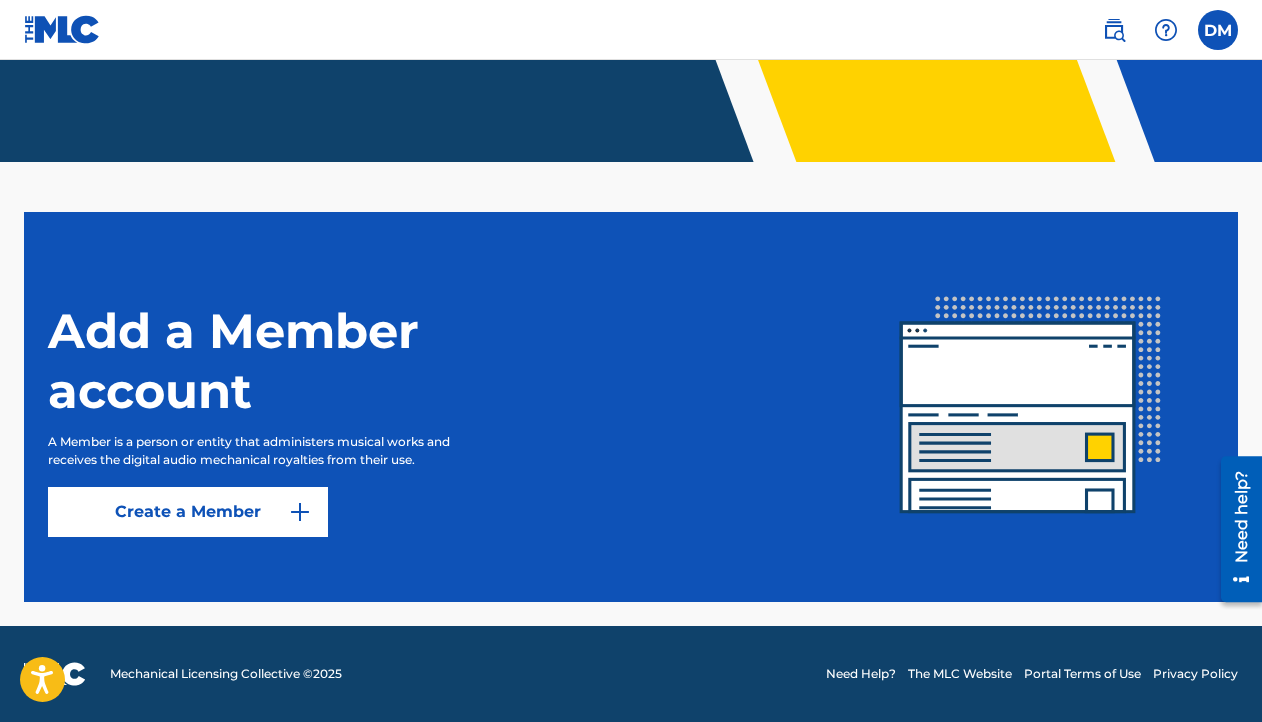 click at bounding box center [1218, 30] 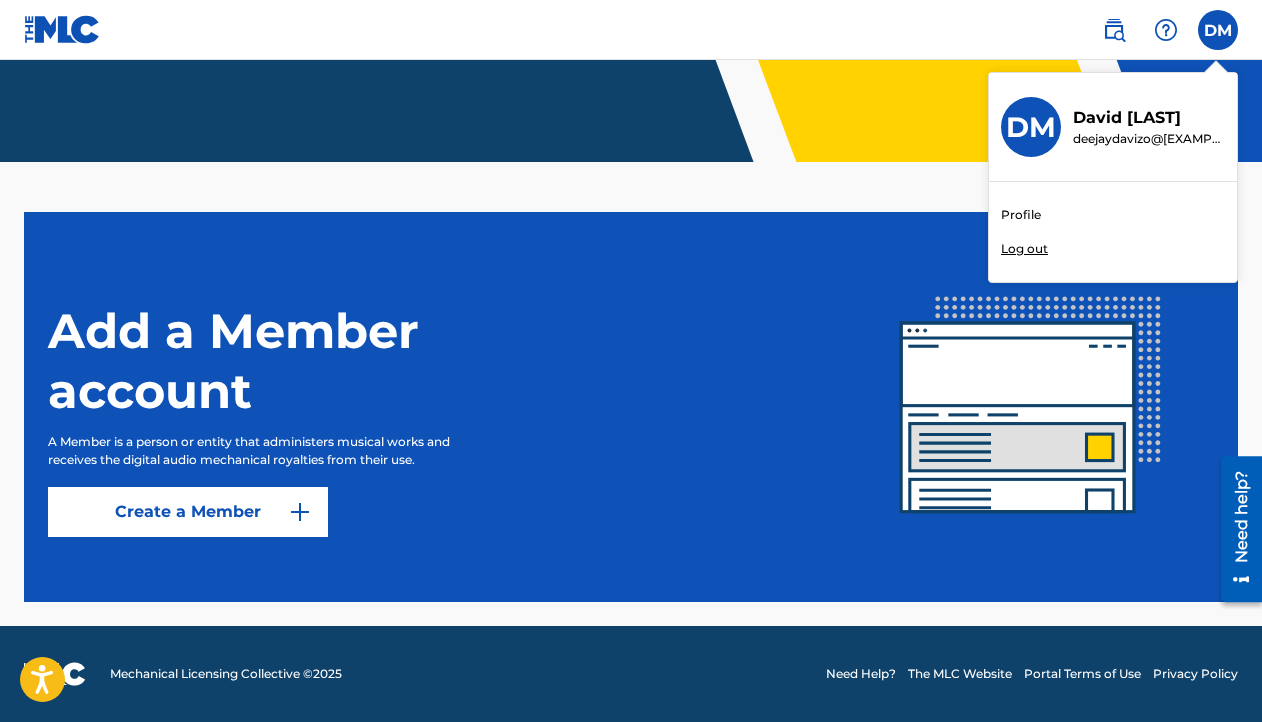 click on "DM DM David   Mchome deejaydavizo@[EXAMPLE.COM] Profile Log out" at bounding box center [1218, 30] 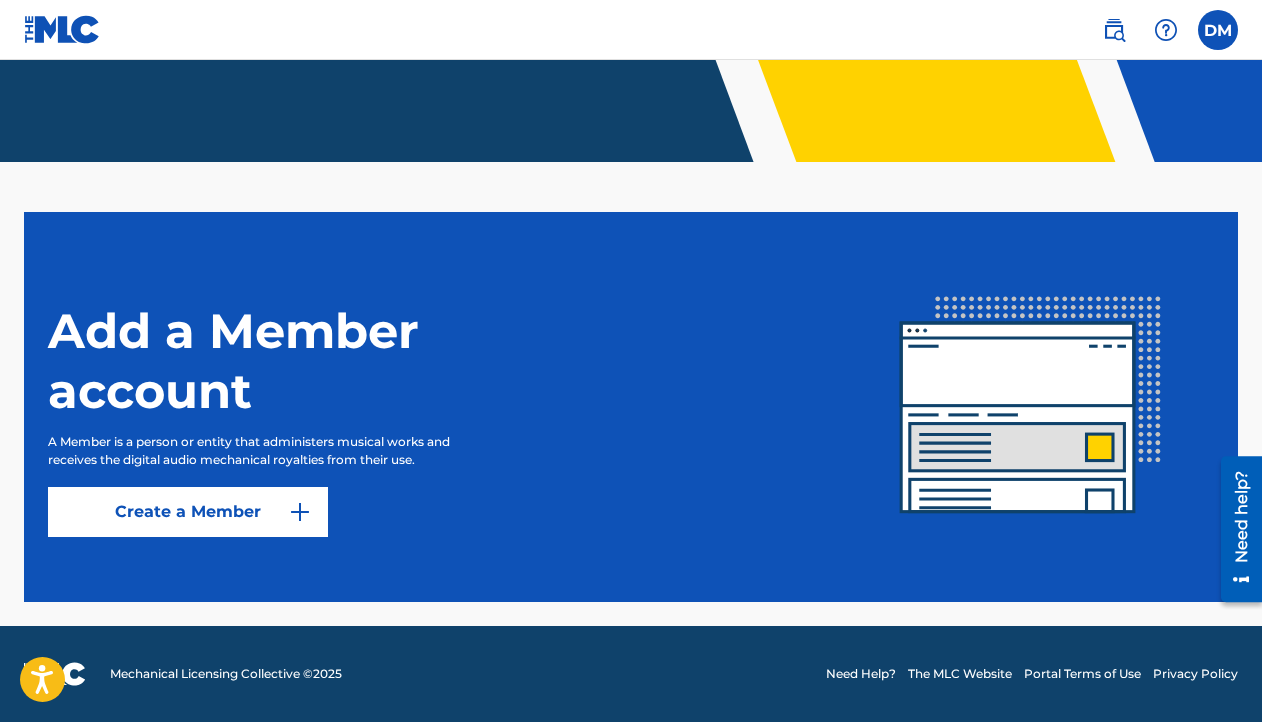 click at bounding box center [1114, 30] 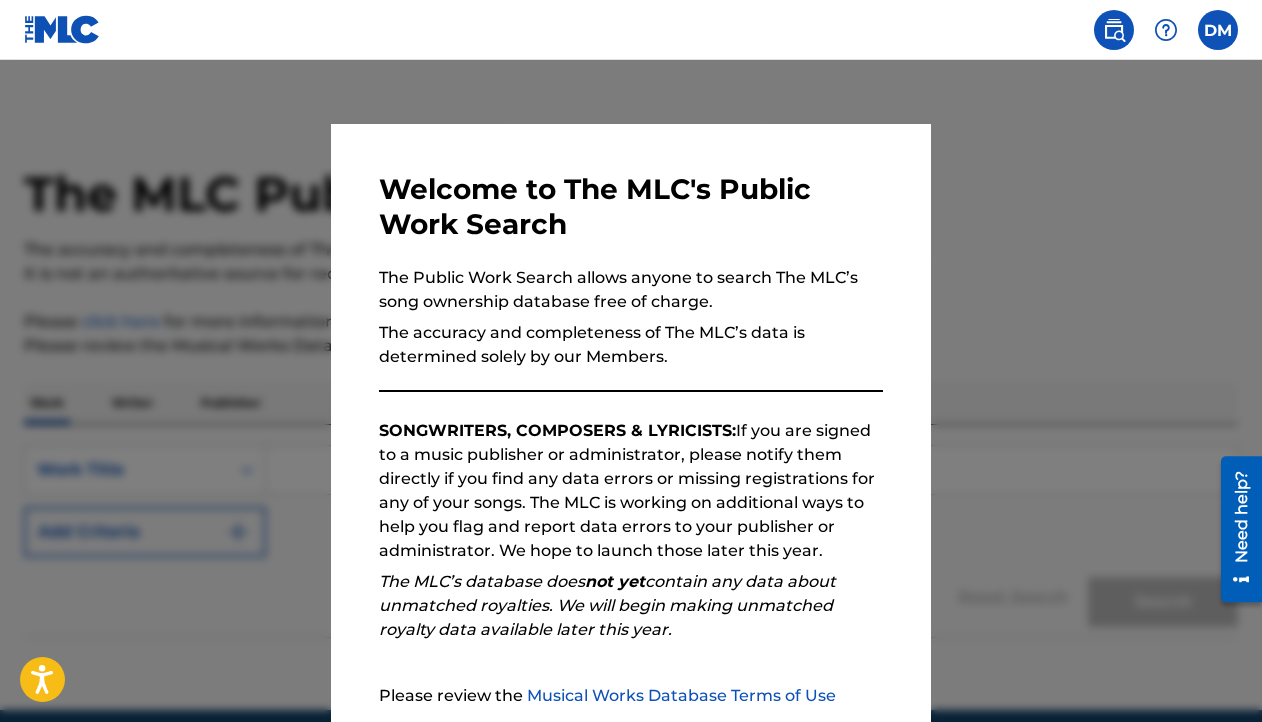 scroll, scrollTop: 193, scrollLeft: 0, axis: vertical 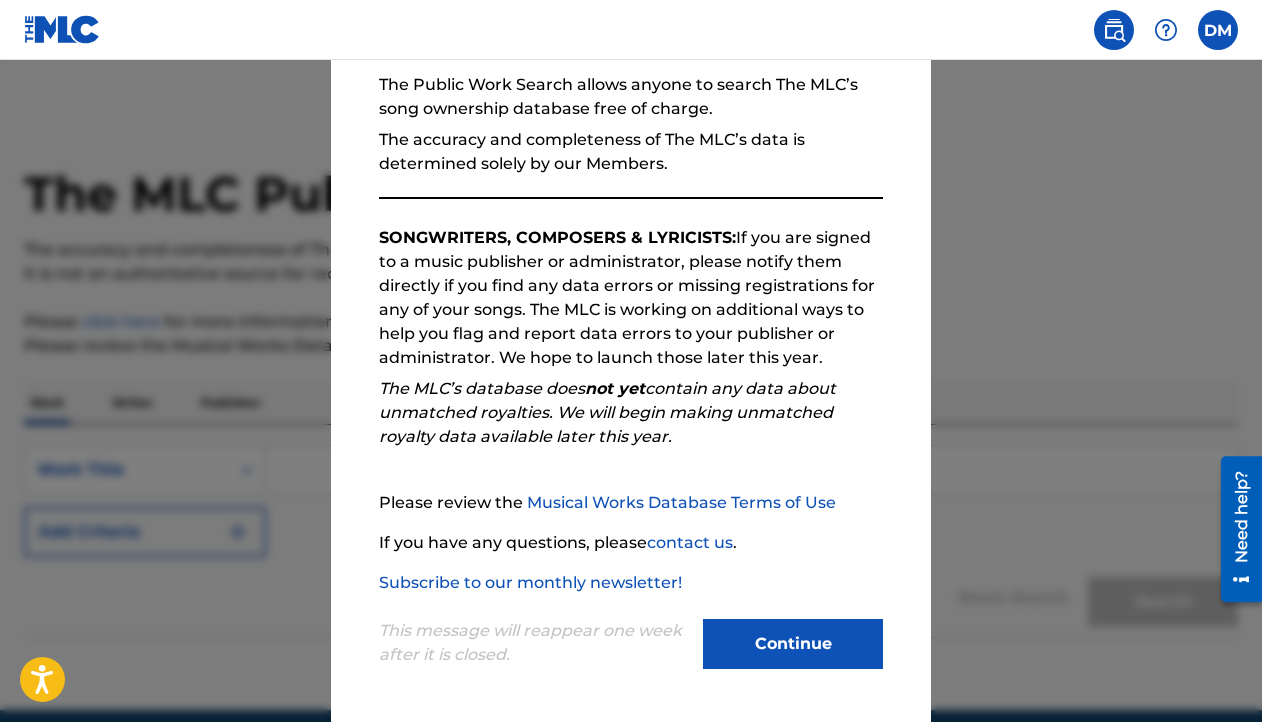 click on "Continue" at bounding box center (793, 644) 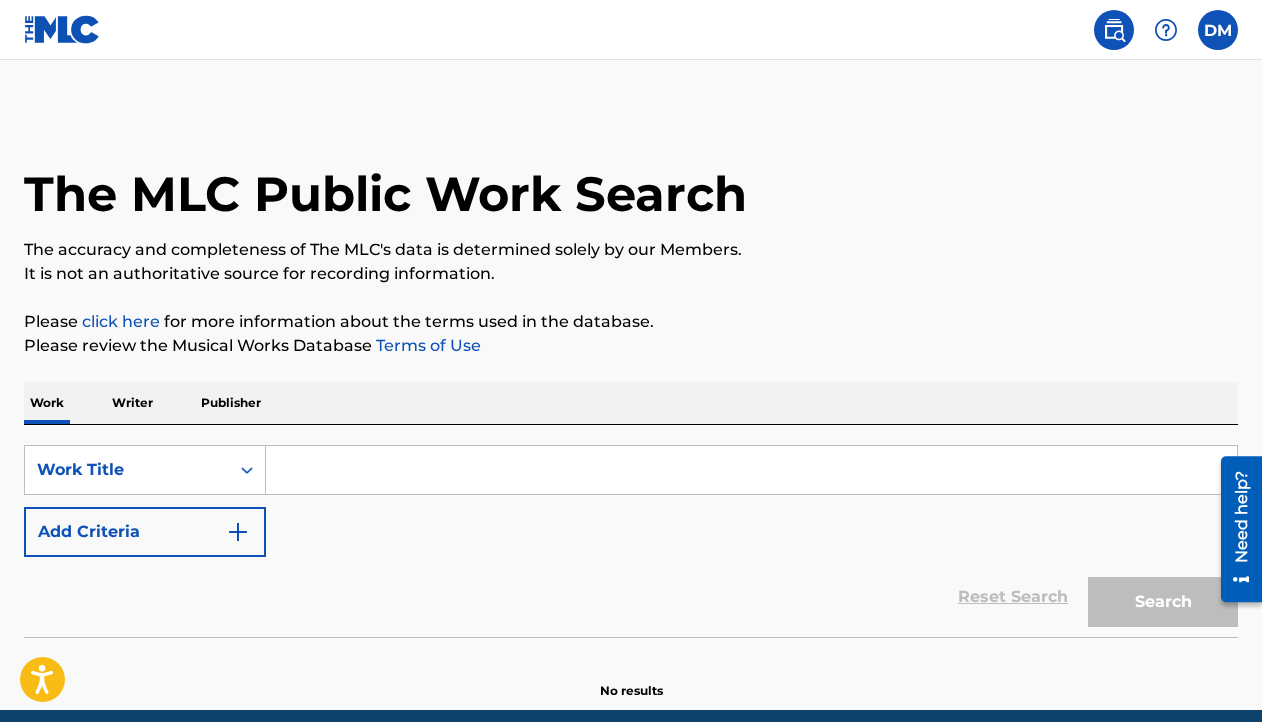 click at bounding box center (751, 470) 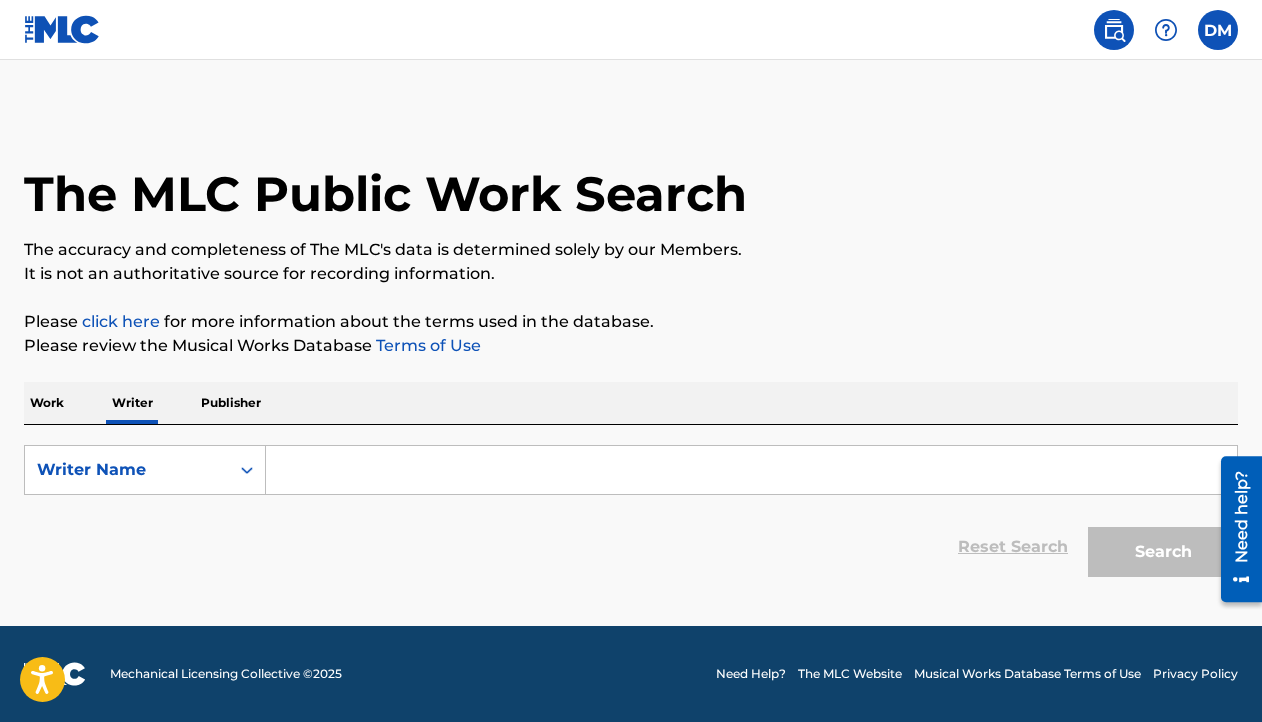 click at bounding box center [751, 470] 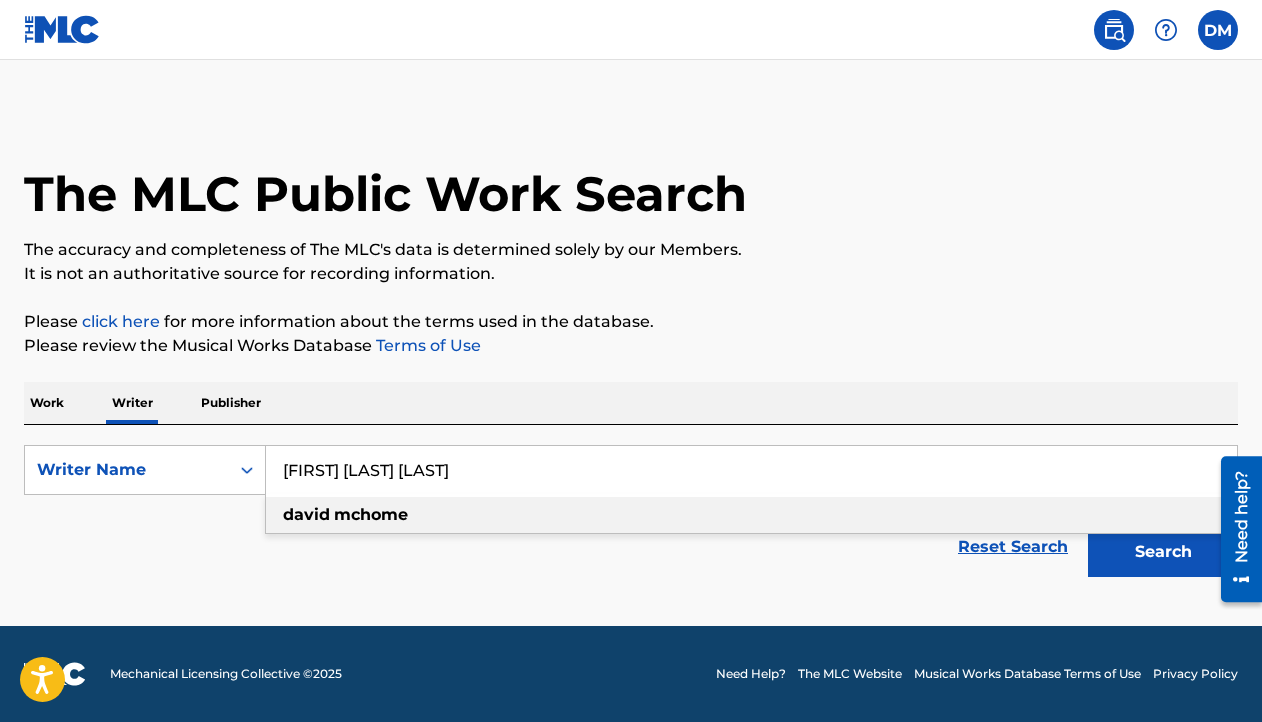 type on "[FIRST] [LAST] [LAST]" 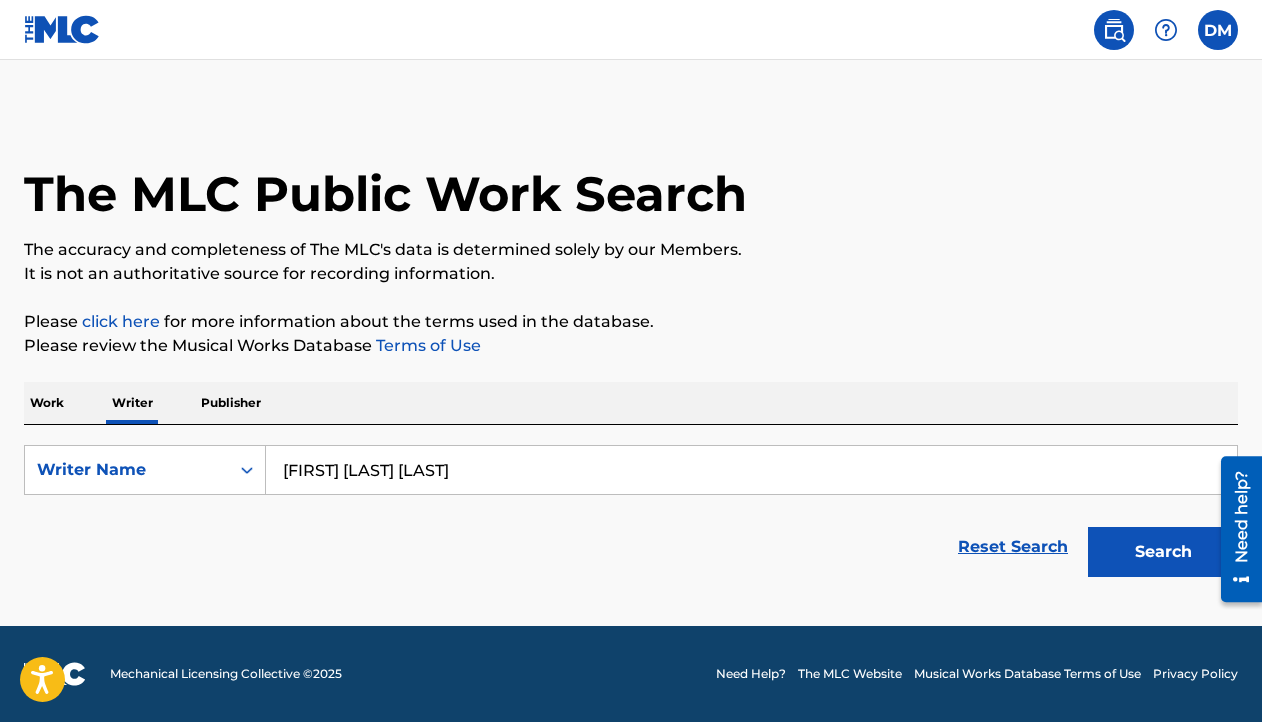 click on "Search" at bounding box center (1163, 552) 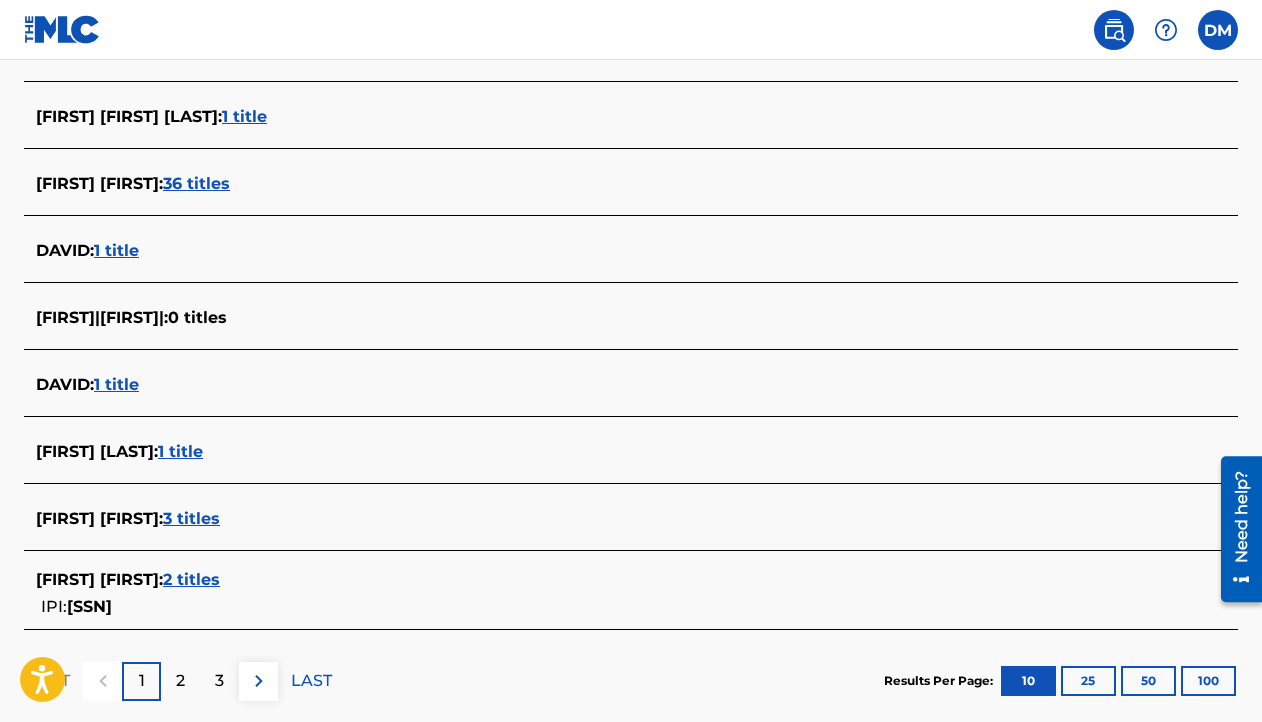 scroll, scrollTop: 675, scrollLeft: 0, axis: vertical 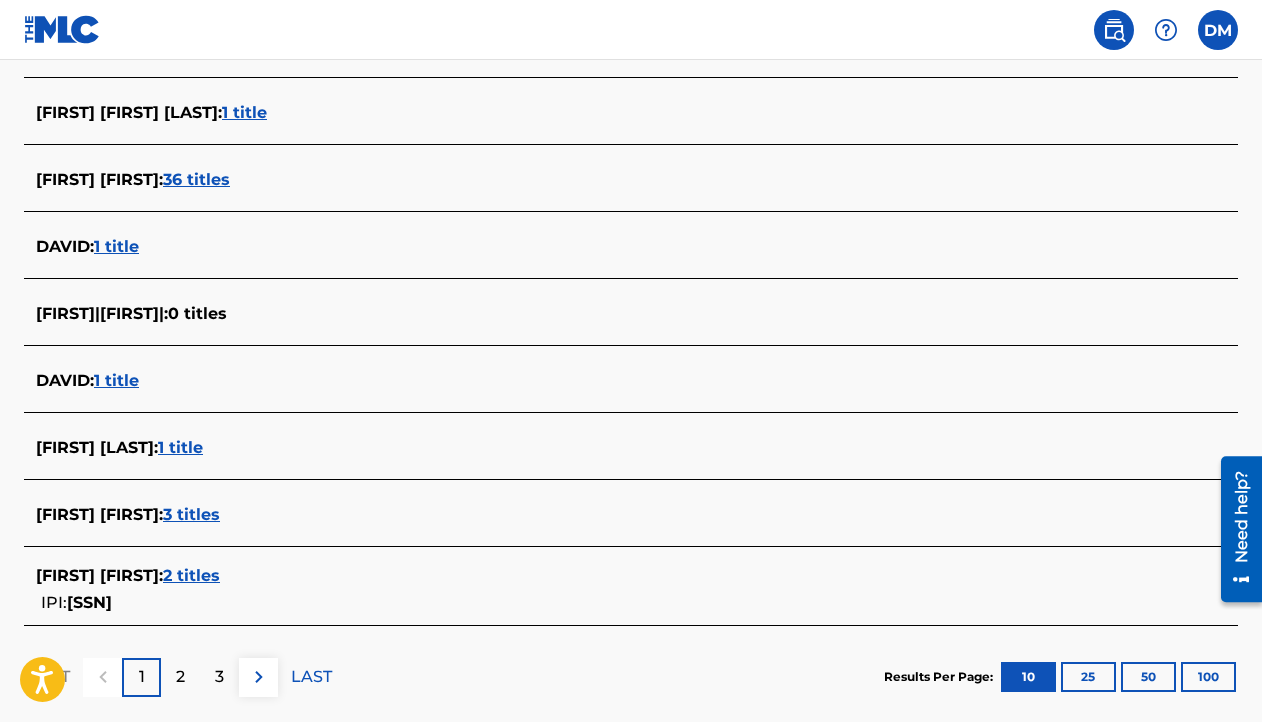 click on "1 title" at bounding box center (180, 447) 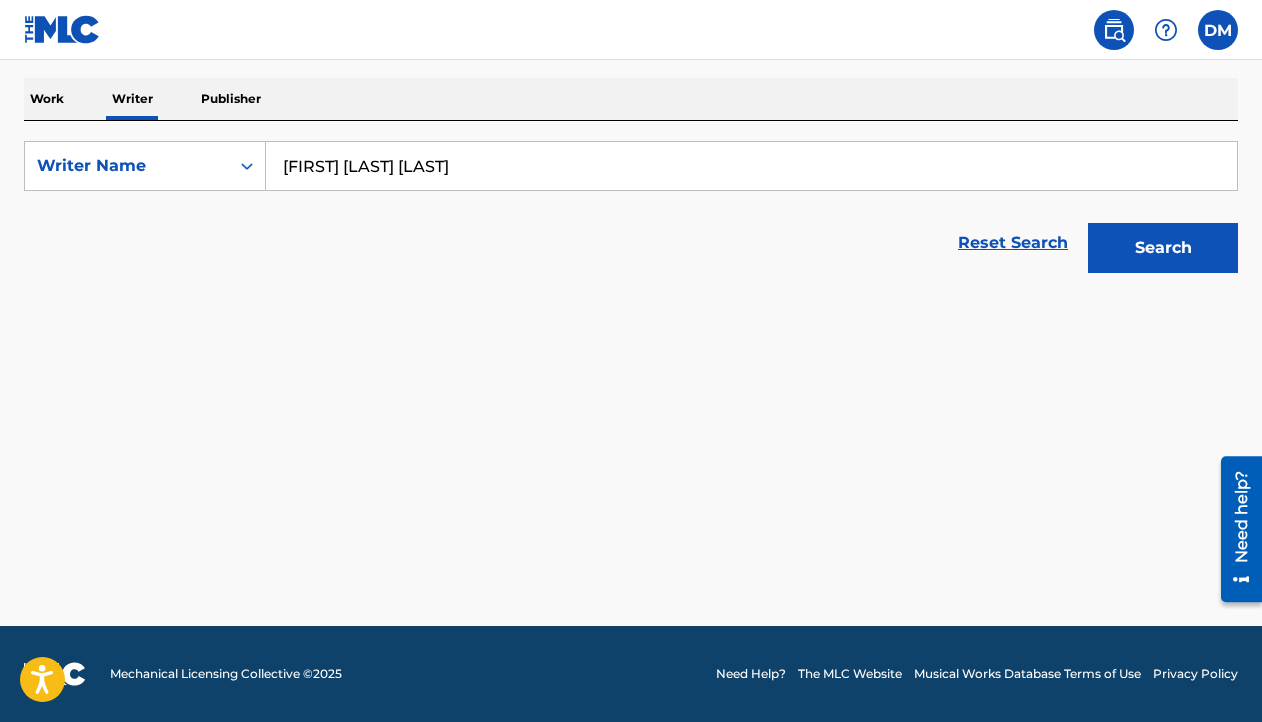 scroll, scrollTop: 304, scrollLeft: 0, axis: vertical 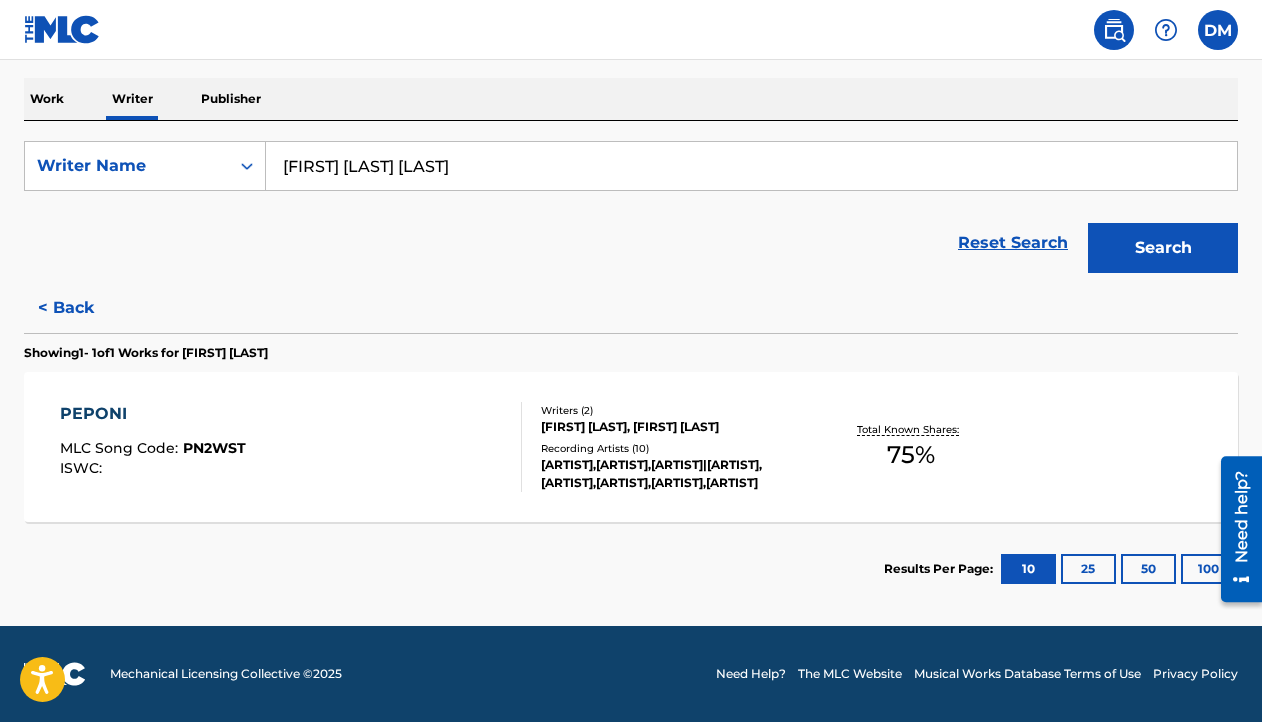 click on "[ARTIST],[ARTIST],[ARTIST]|[ARTIST],[ARTIST],[ARTIST],[ARTIST],[ARTIST]" at bounding box center [675, 474] 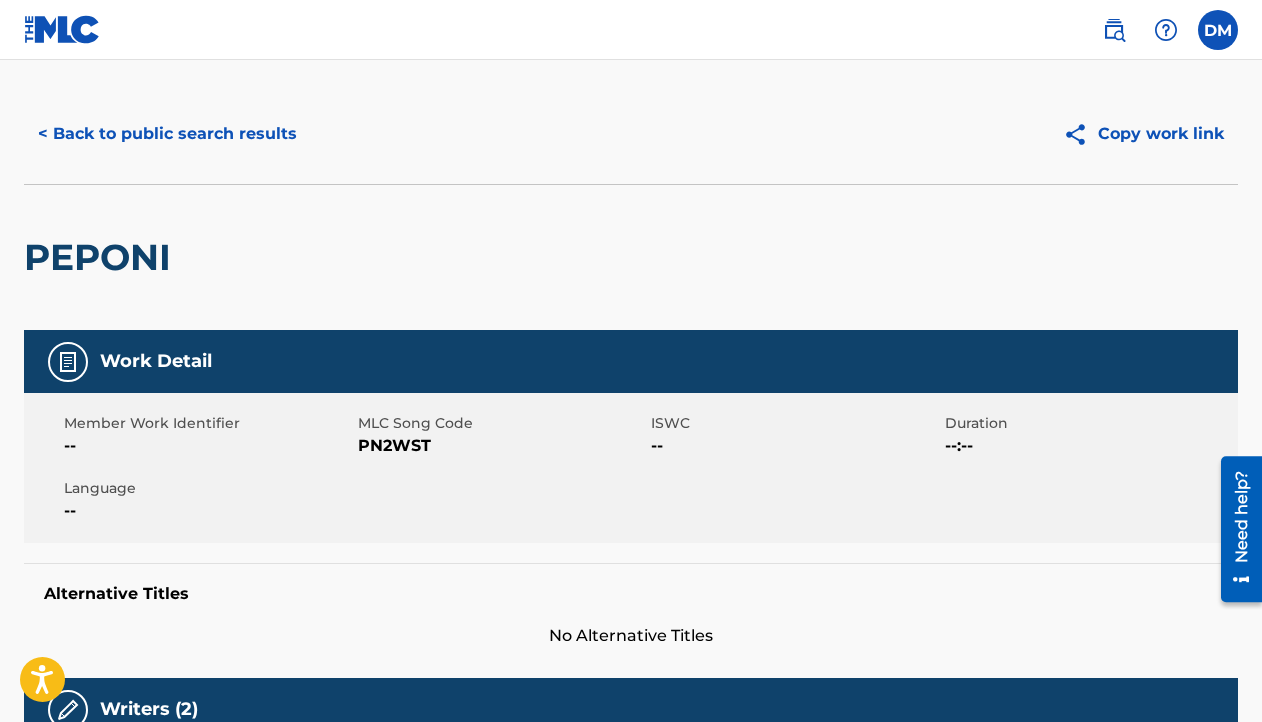 scroll, scrollTop: 0, scrollLeft: 0, axis: both 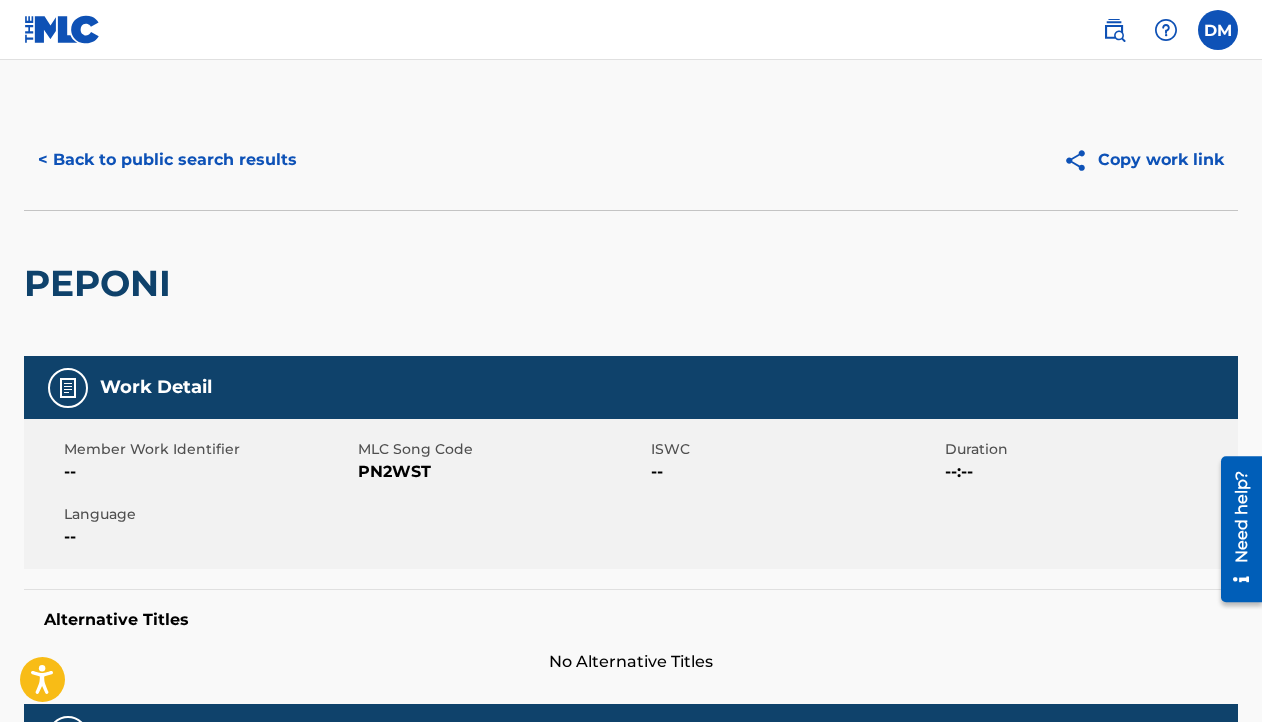 click on "< Back to public search results" at bounding box center [167, 160] 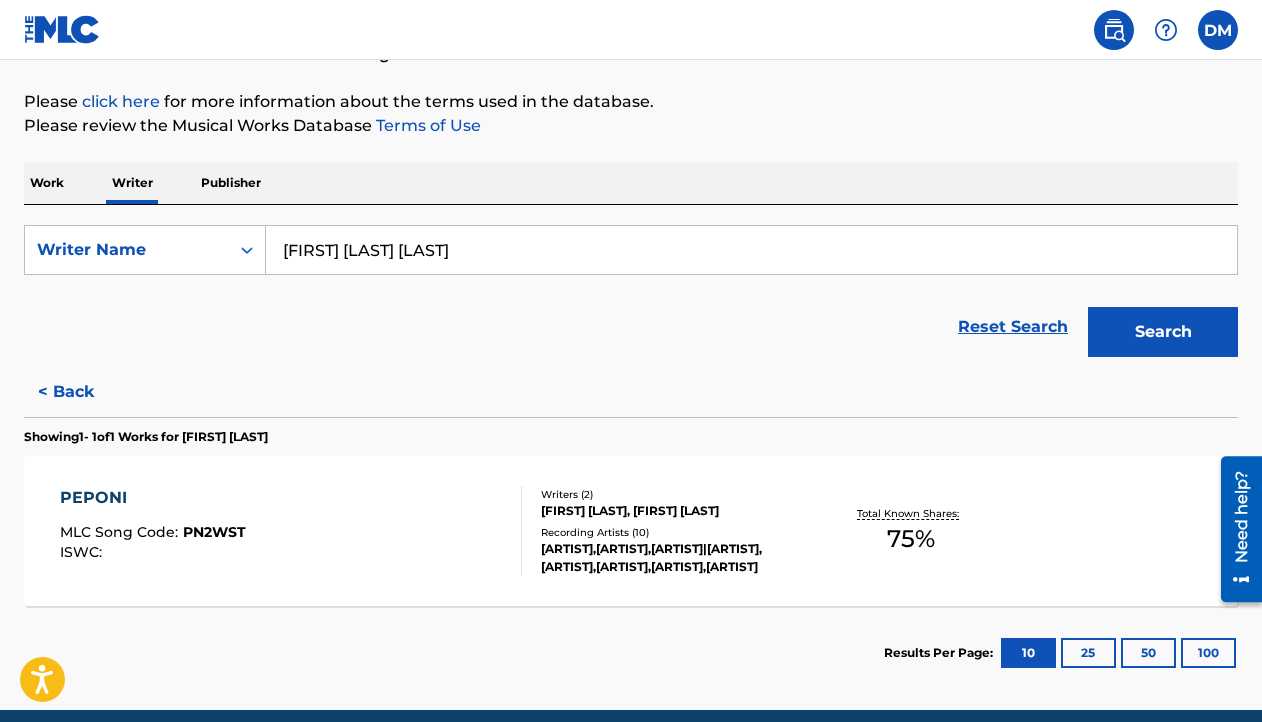 scroll, scrollTop: 243, scrollLeft: 0, axis: vertical 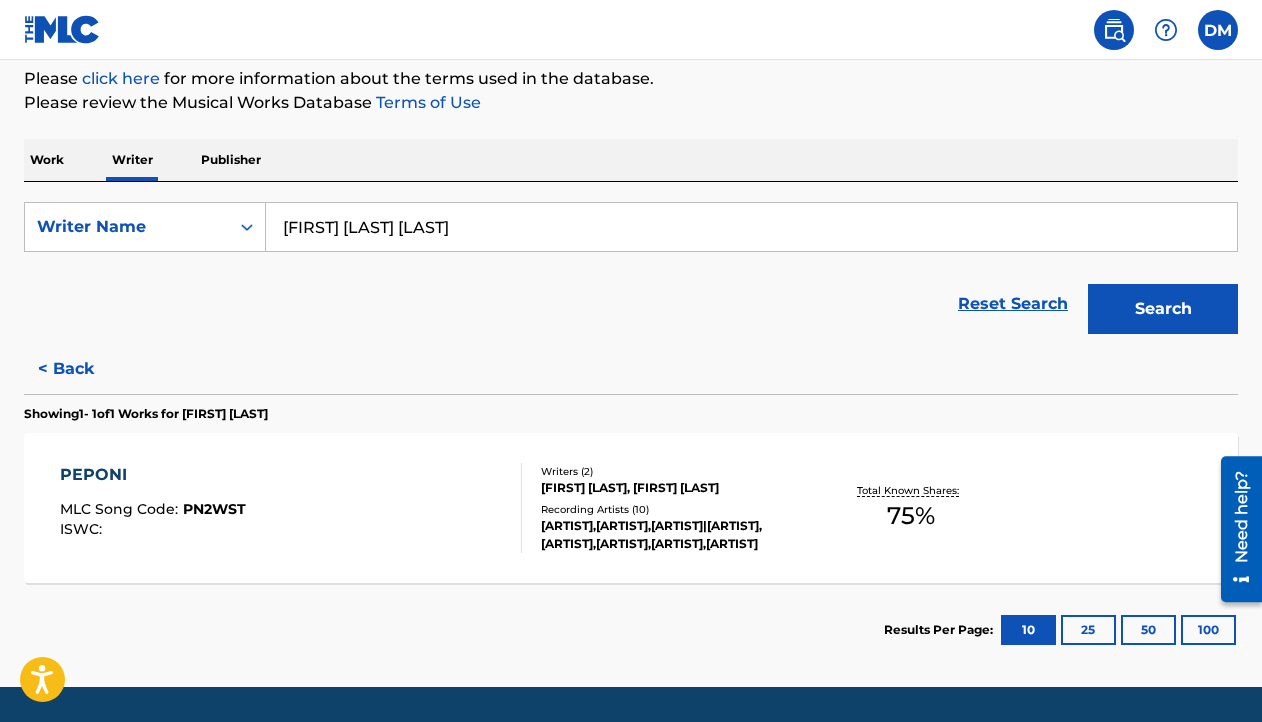 click on "[FIRST] [LAST] [LAST]" at bounding box center (751, 227) 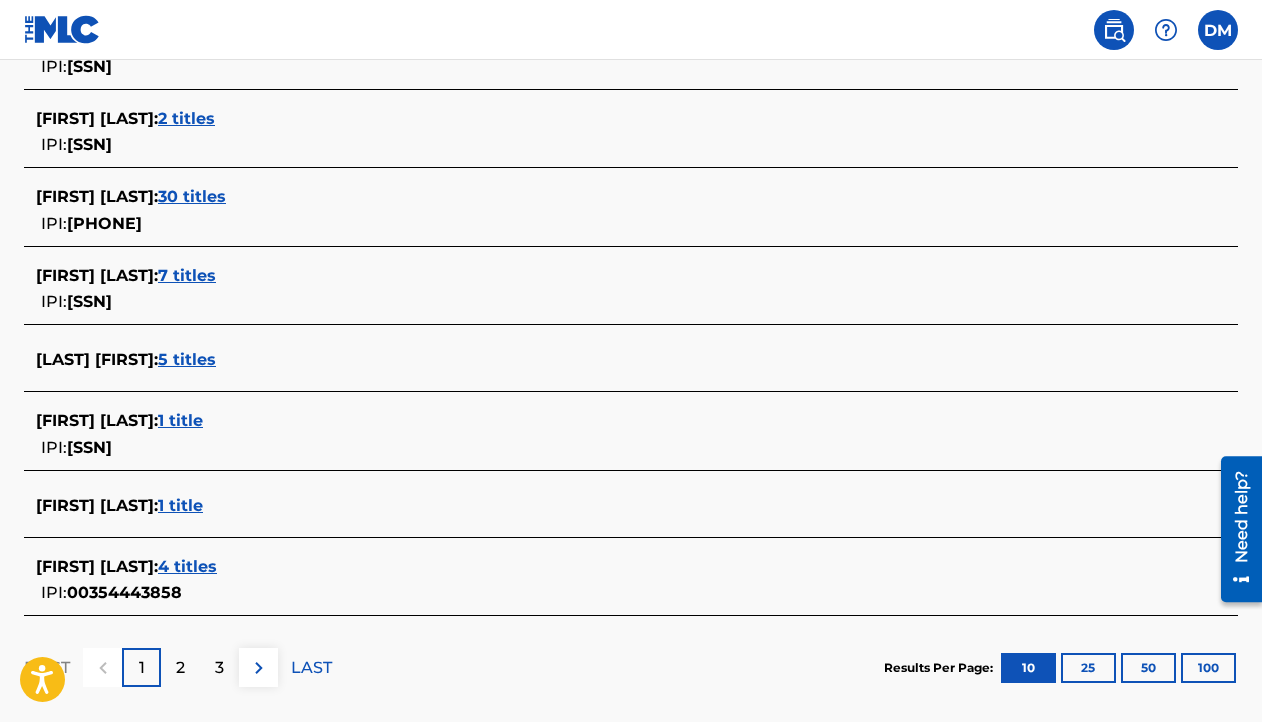 scroll, scrollTop: 780, scrollLeft: 0, axis: vertical 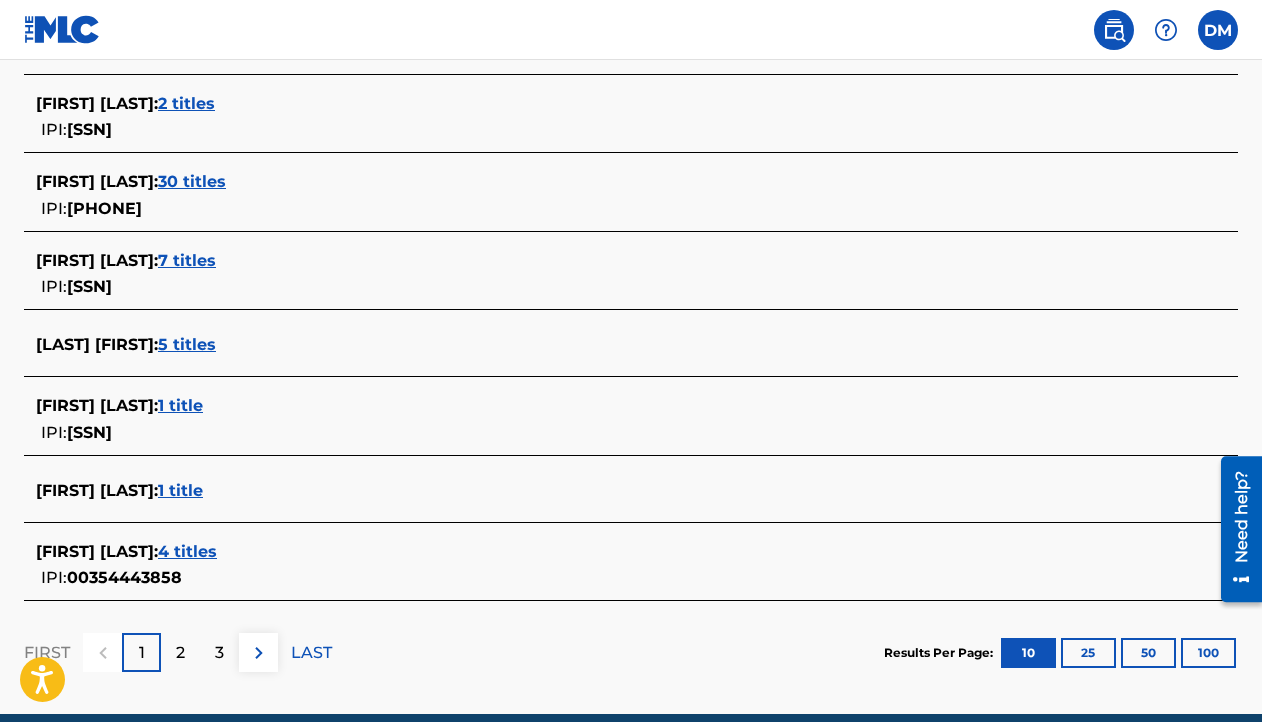 click on "7 titles" at bounding box center [187, 260] 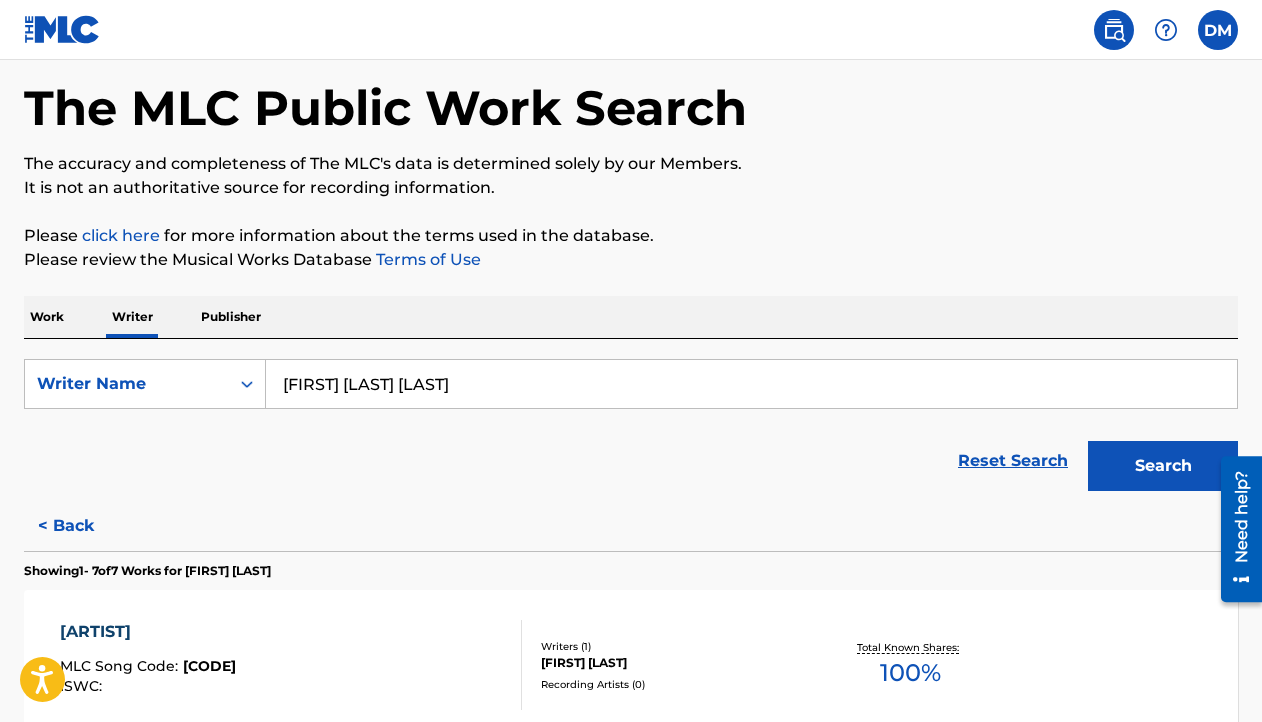 scroll, scrollTop: 124, scrollLeft: 0, axis: vertical 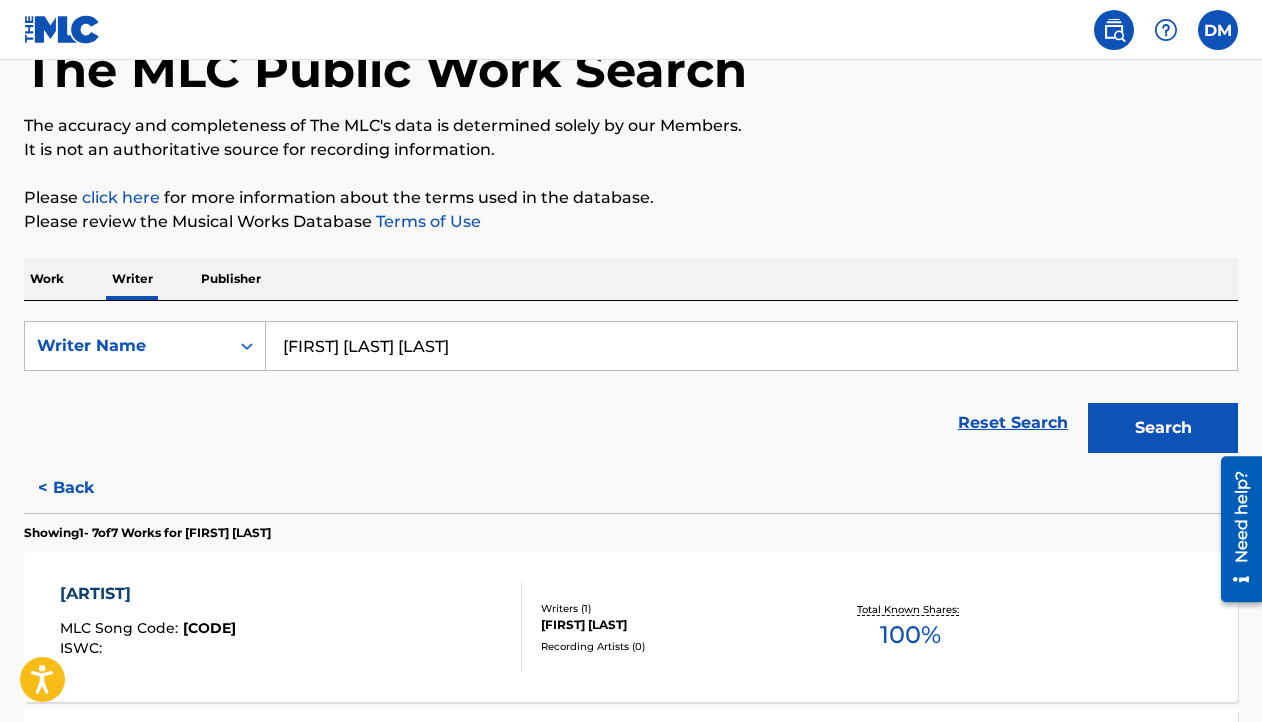 click on "< Back" at bounding box center [84, 488] 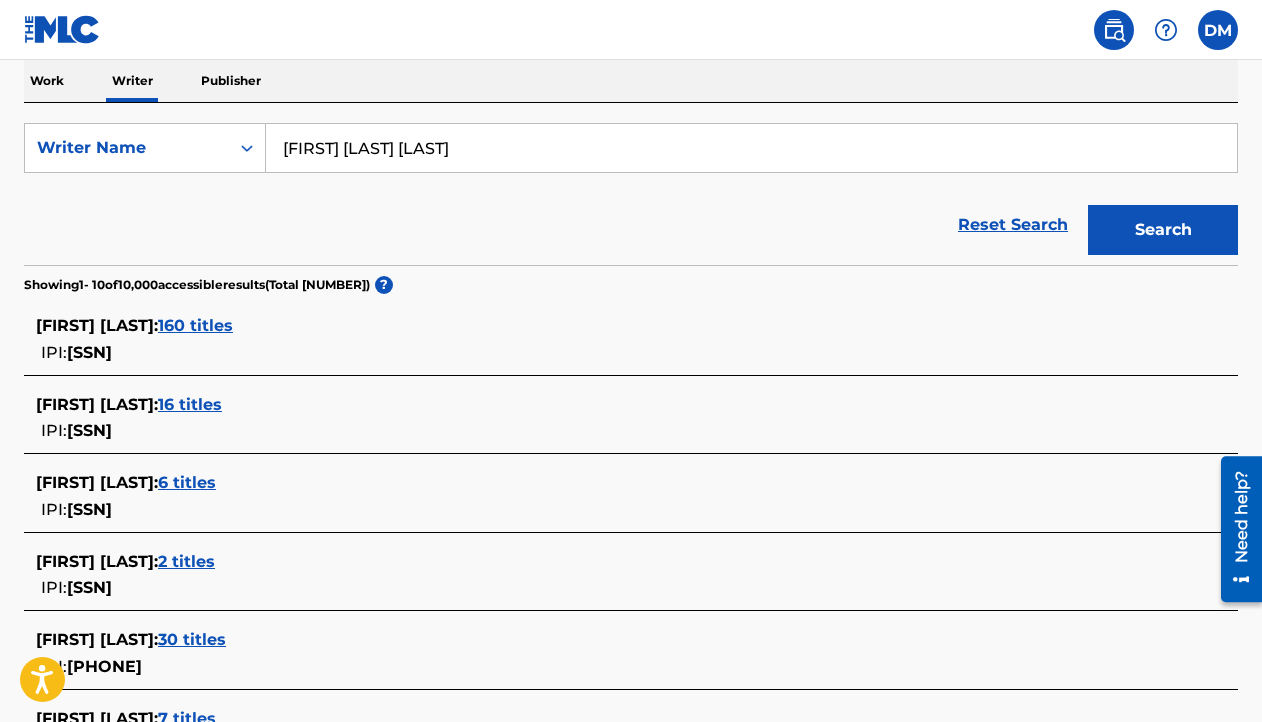 scroll, scrollTop: 339, scrollLeft: 0, axis: vertical 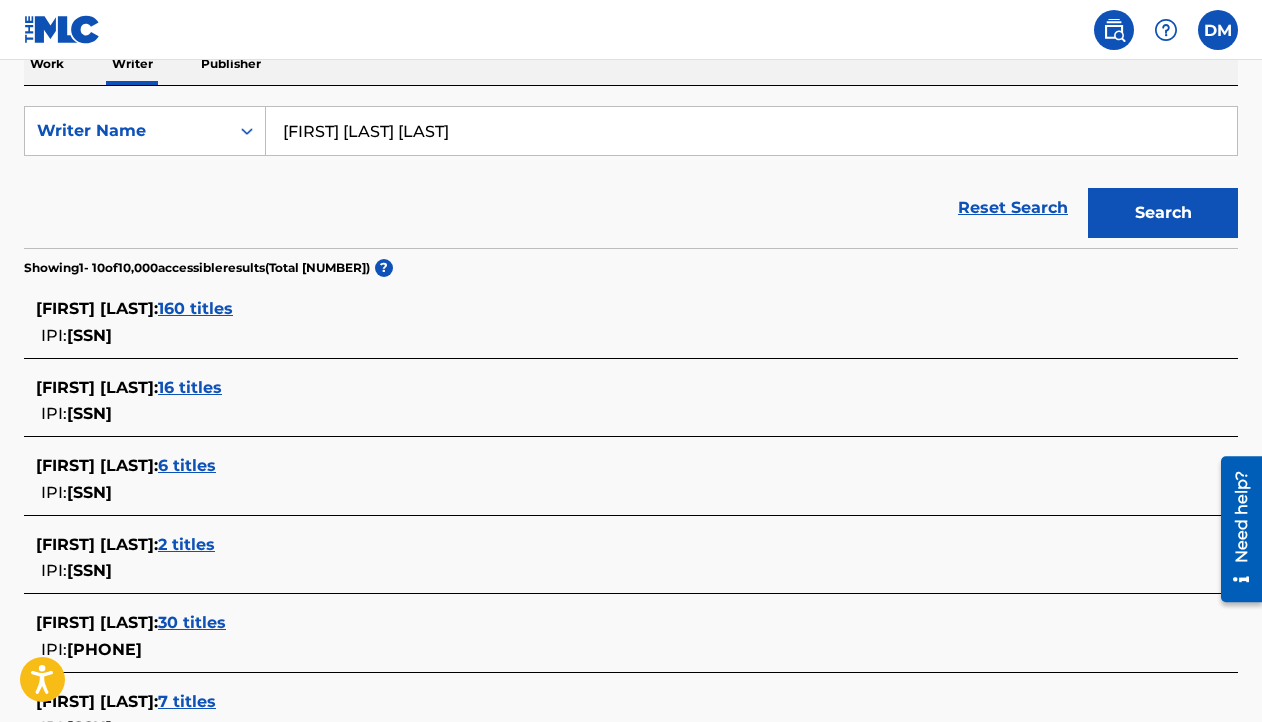 click on "160 titles" at bounding box center (195, 308) 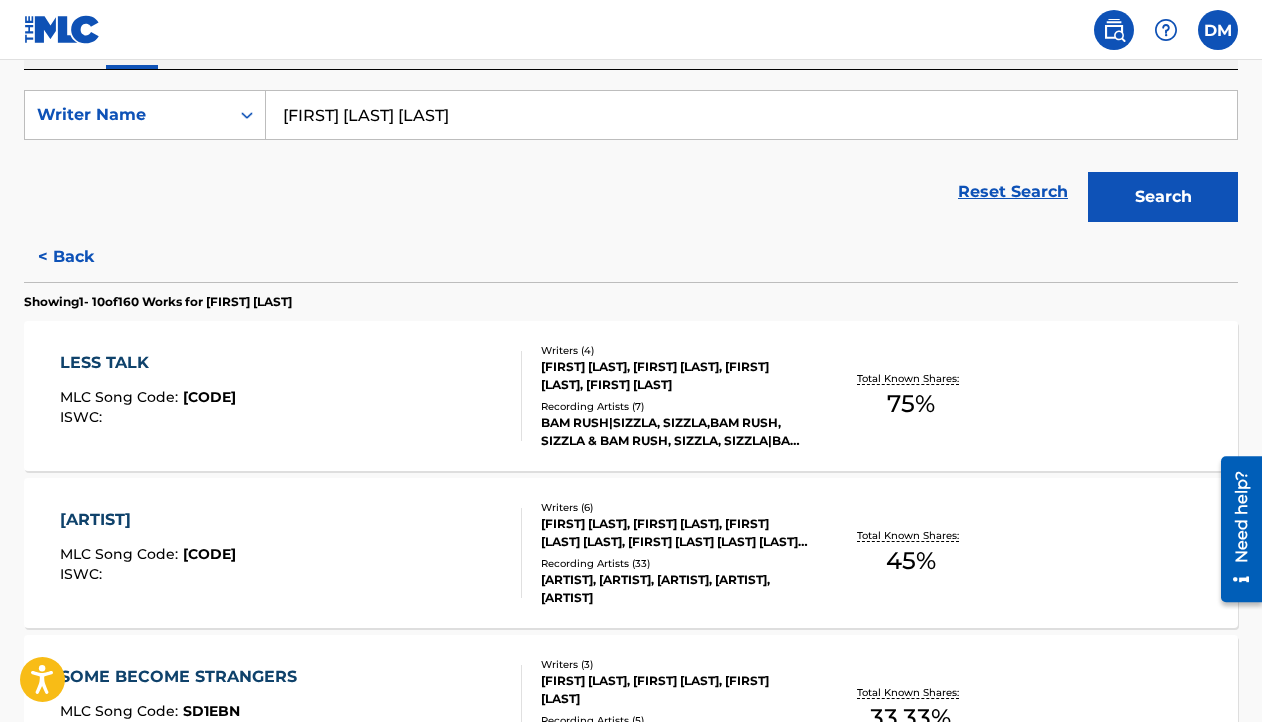 scroll, scrollTop: 0, scrollLeft: 0, axis: both 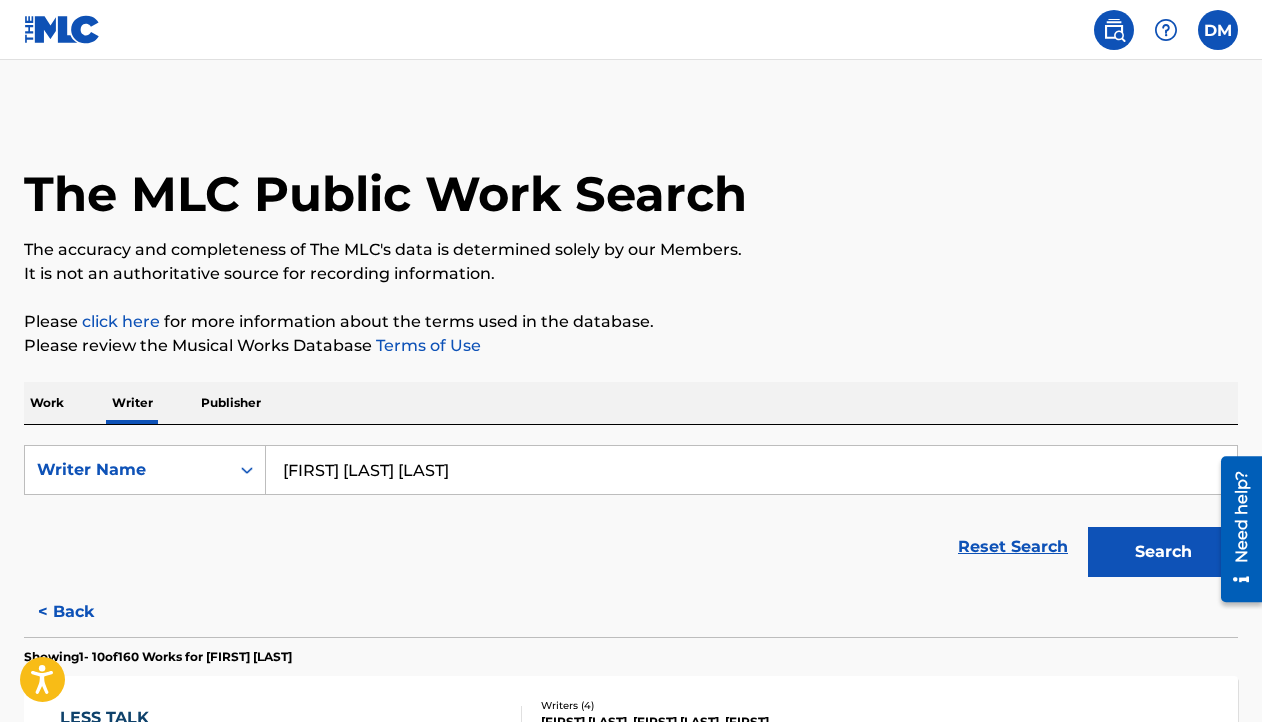click on "< Back" at bounding box center (84, 612) 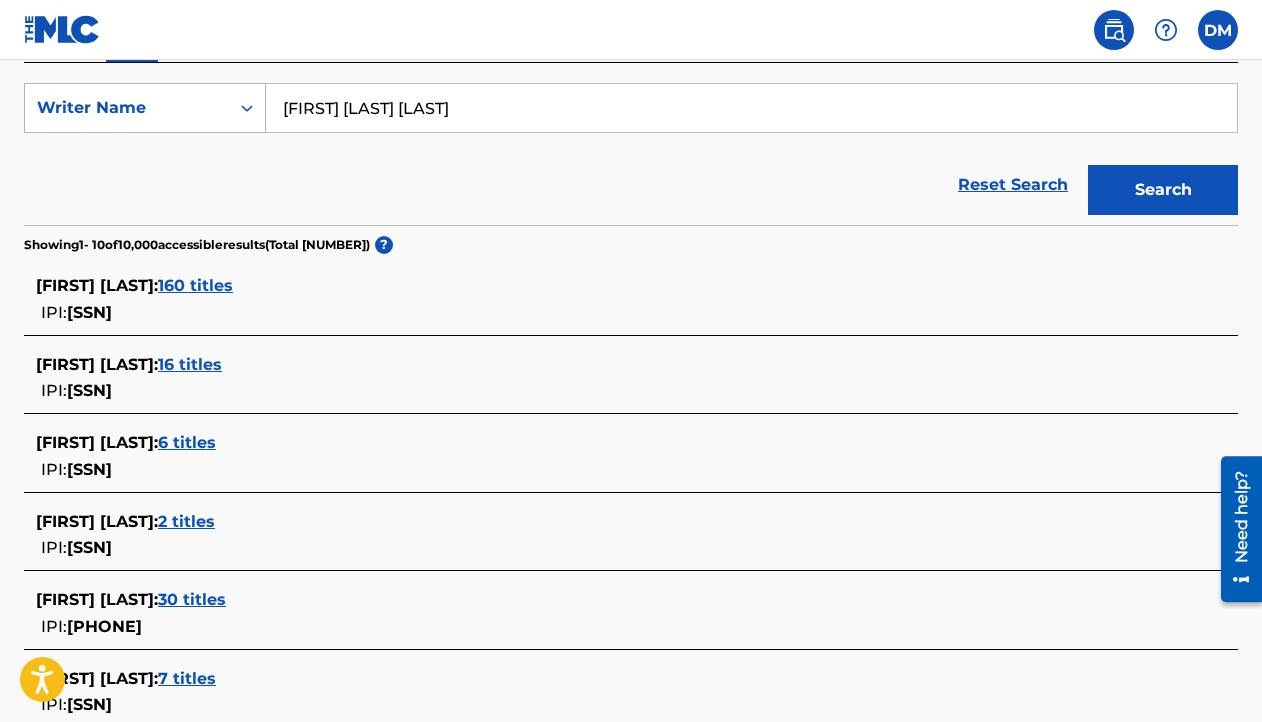 scroll, scrollTop: 364, scrollLeft: 0, axis: vertical 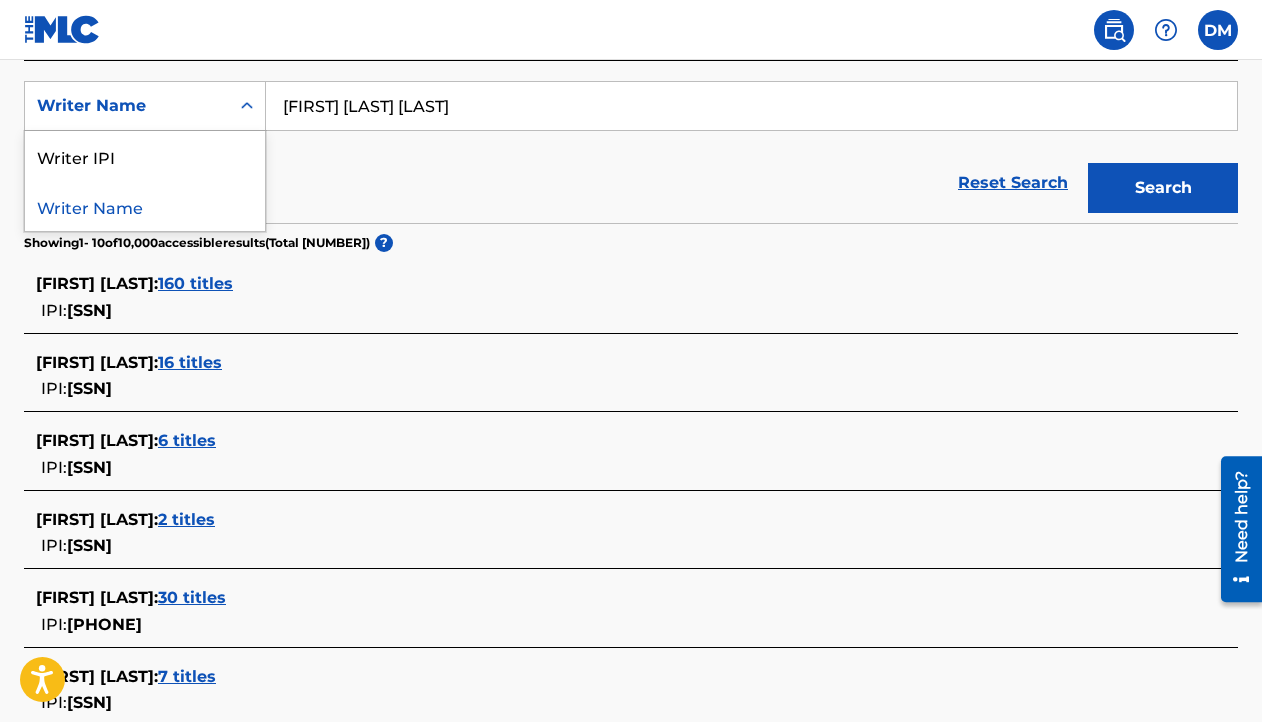 click on "Writer Name" at bounding box center (127, 106) 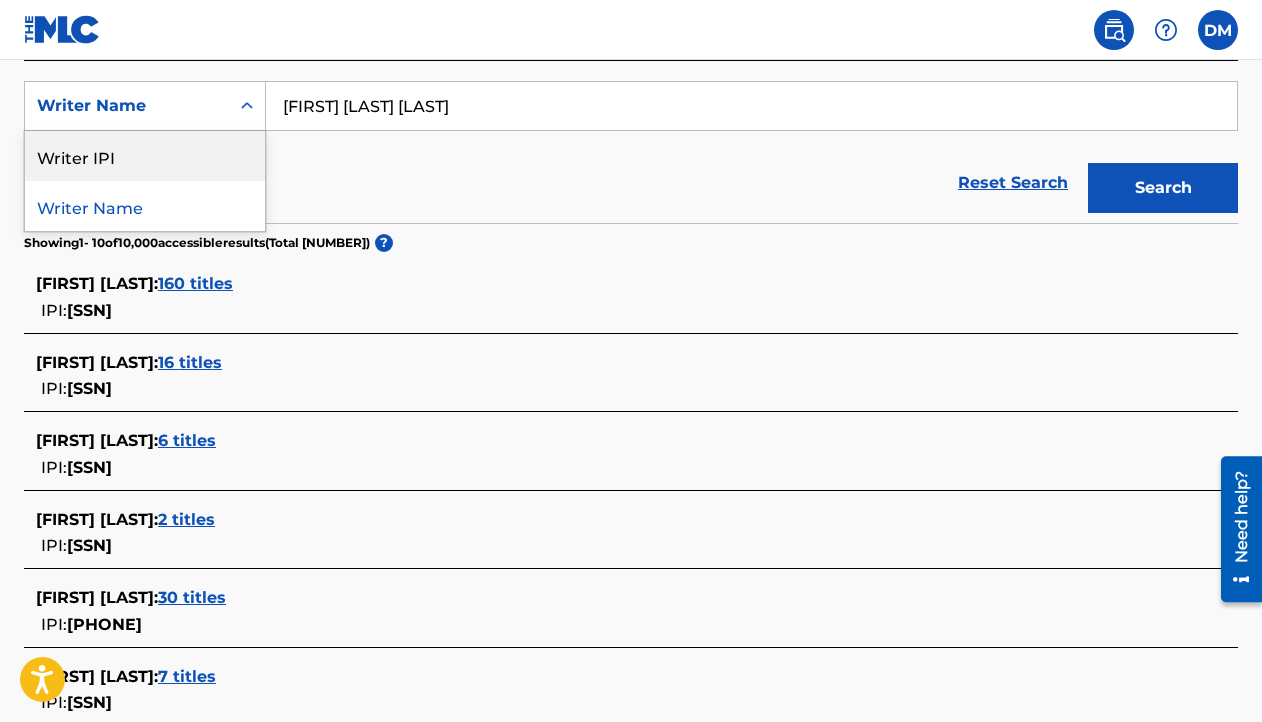 click on "Writer IPI" at bounding box center (145, 156) 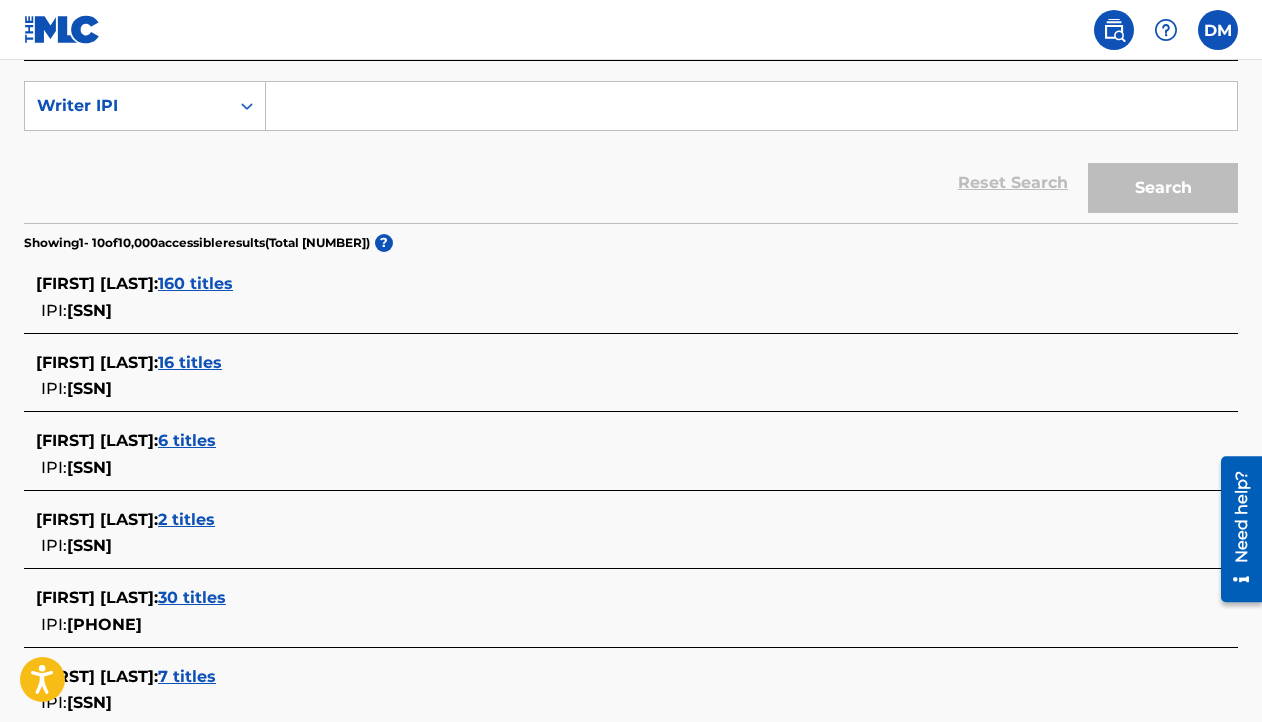 click at bounding box center [751, 106] 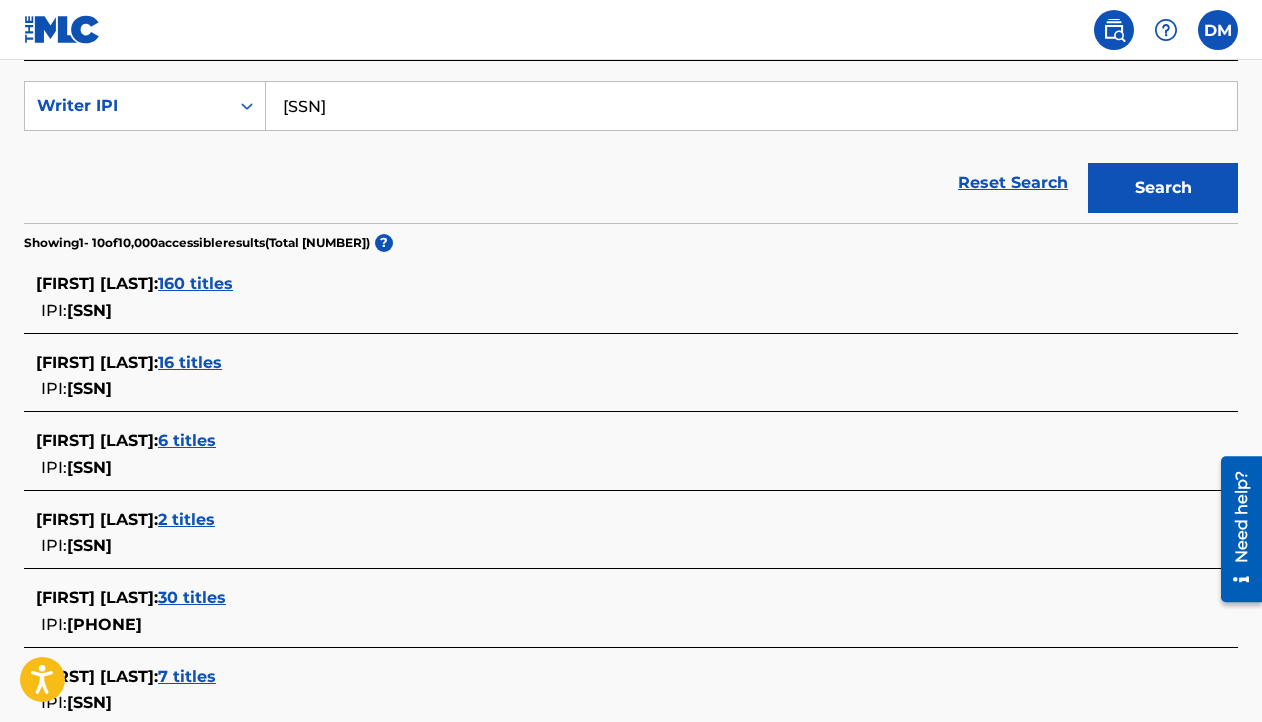 click on "Search" at bounding box center [1163, 188] 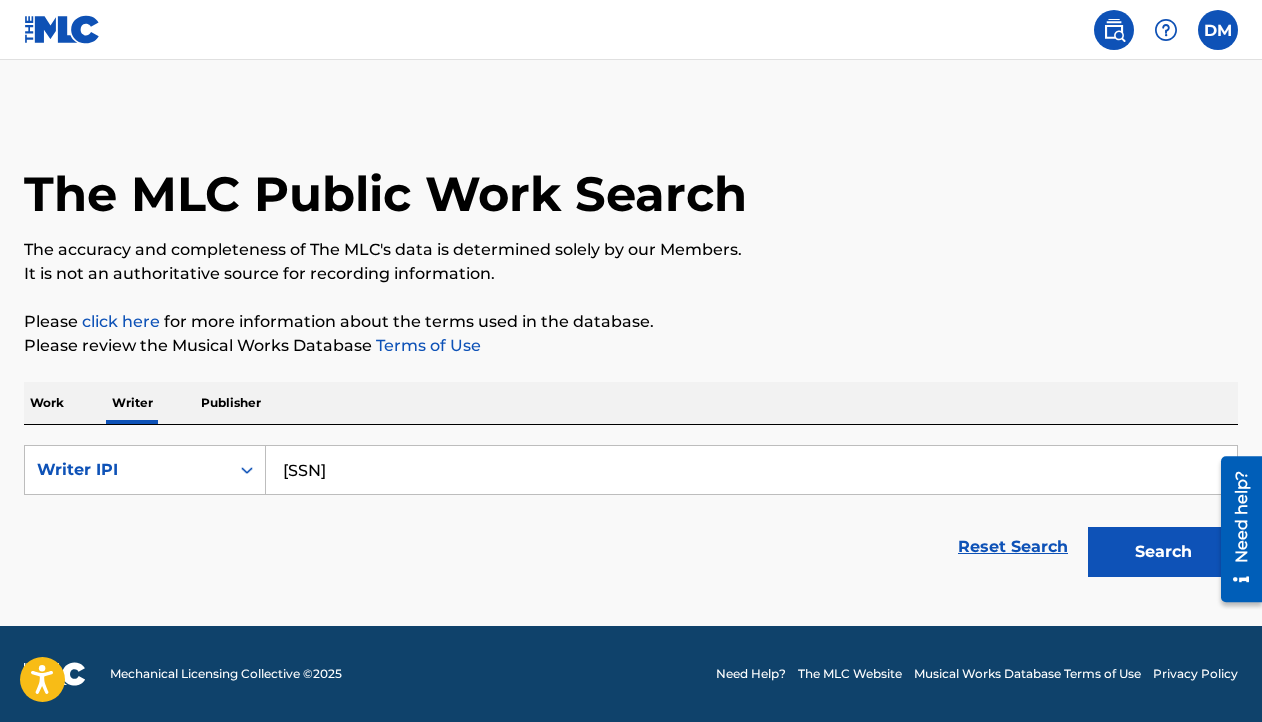 scroll, scrollTop: 0, scrollLeft: 0, axis: both 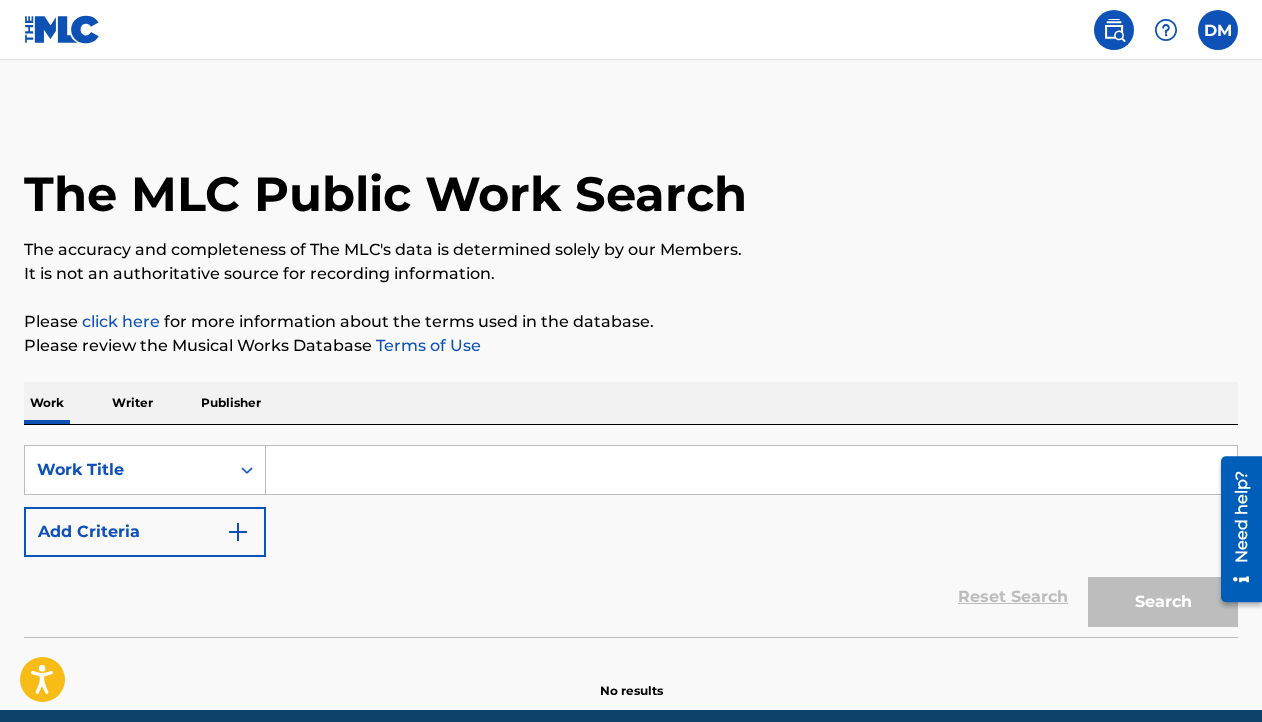 click at bounding box center (751, 470) 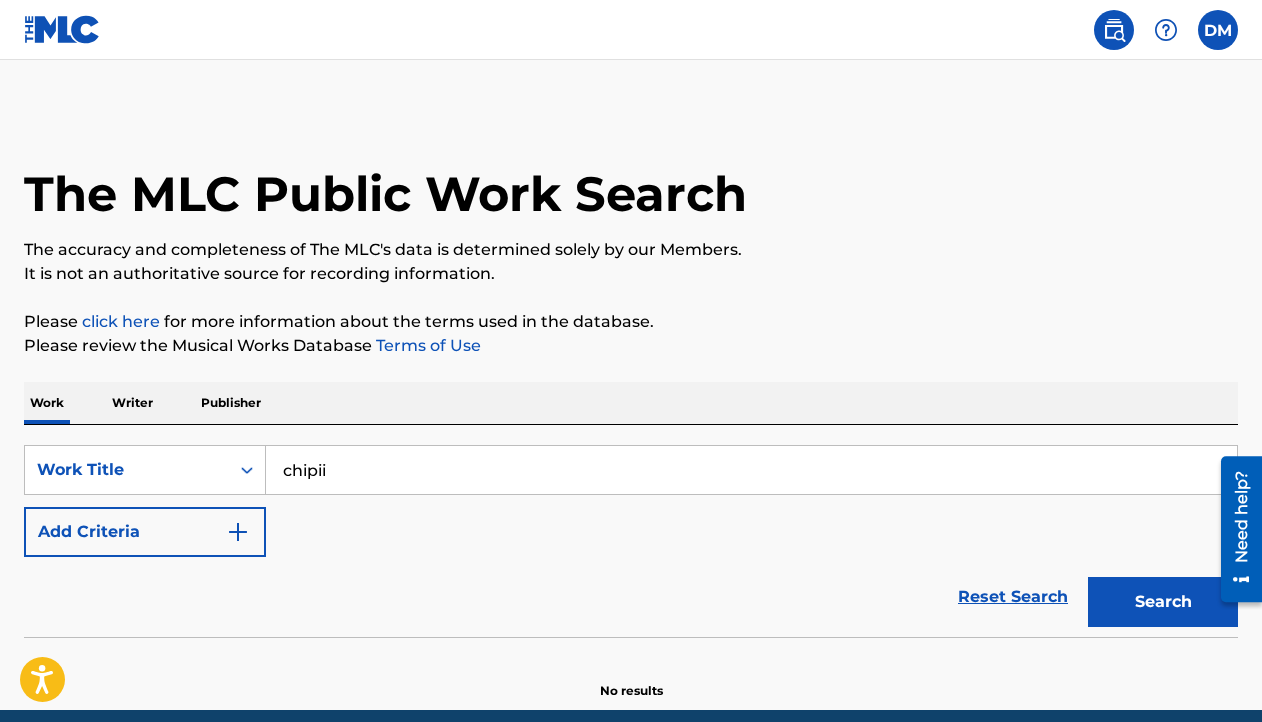 click on "Search" at bounding box center [1163, 602] 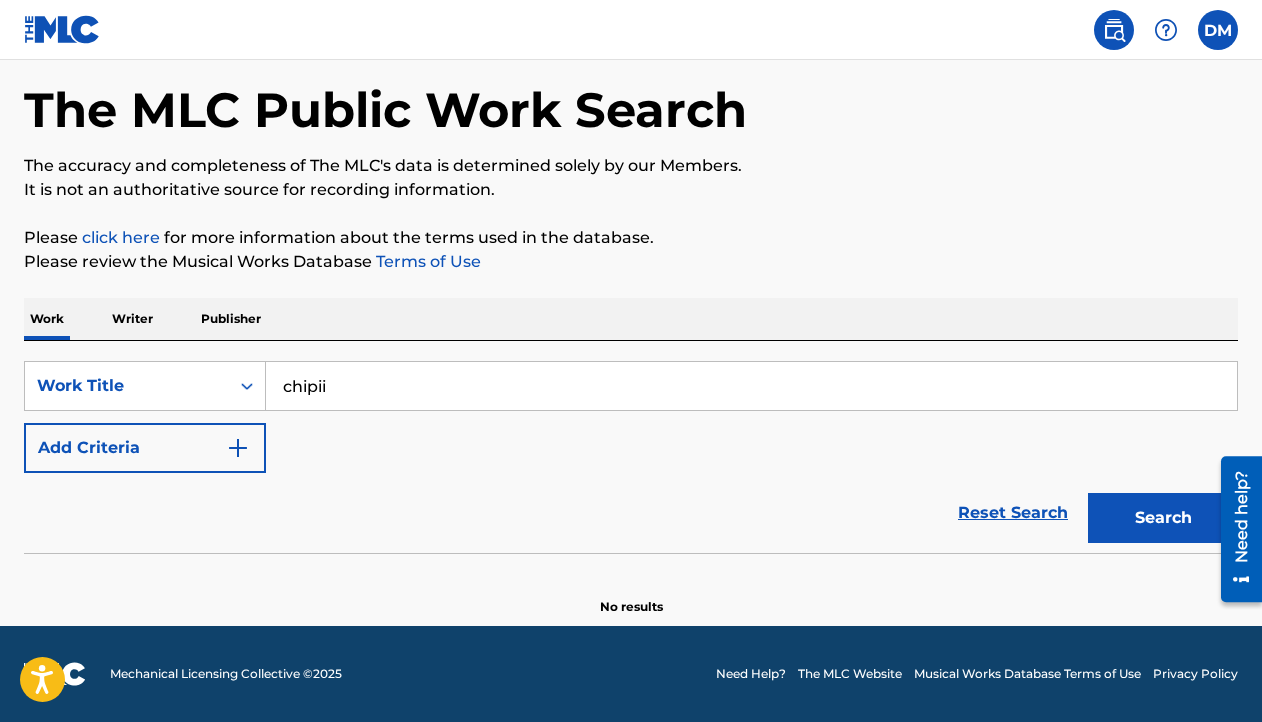 click on "chipii" at bounding box center (751, 386) 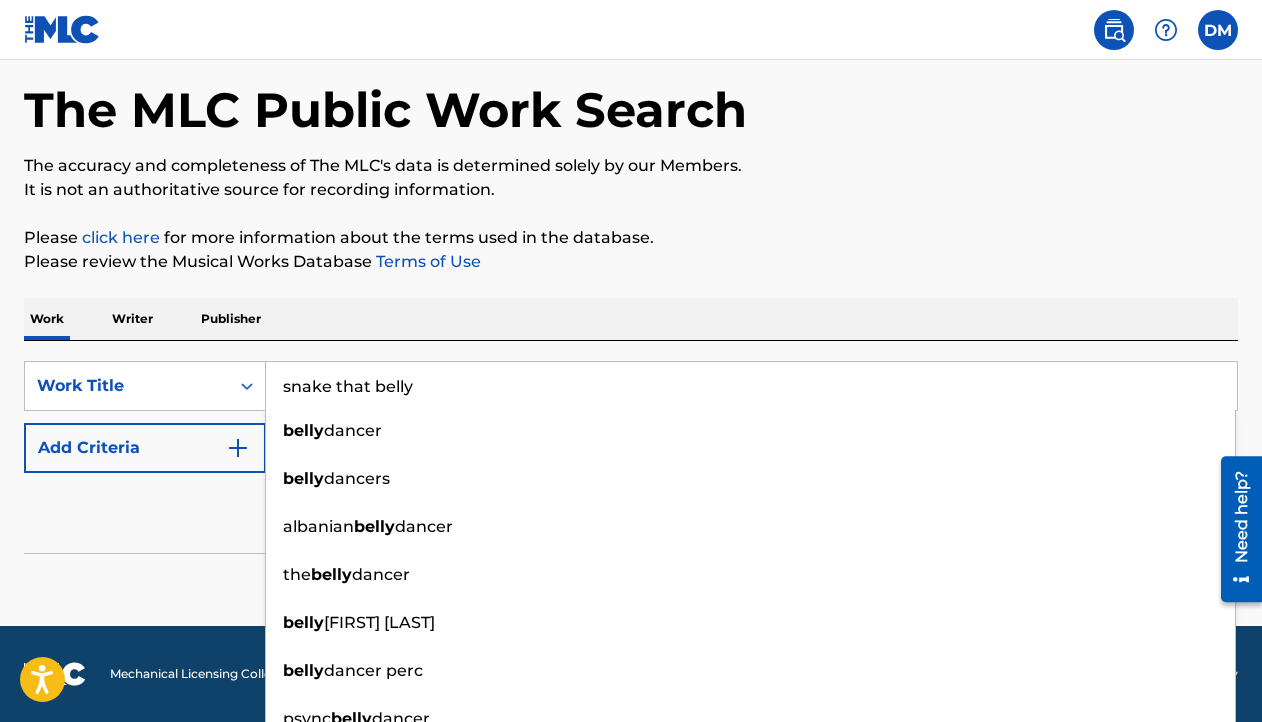 click on "snake that belly" at bounding box center (751, 386) 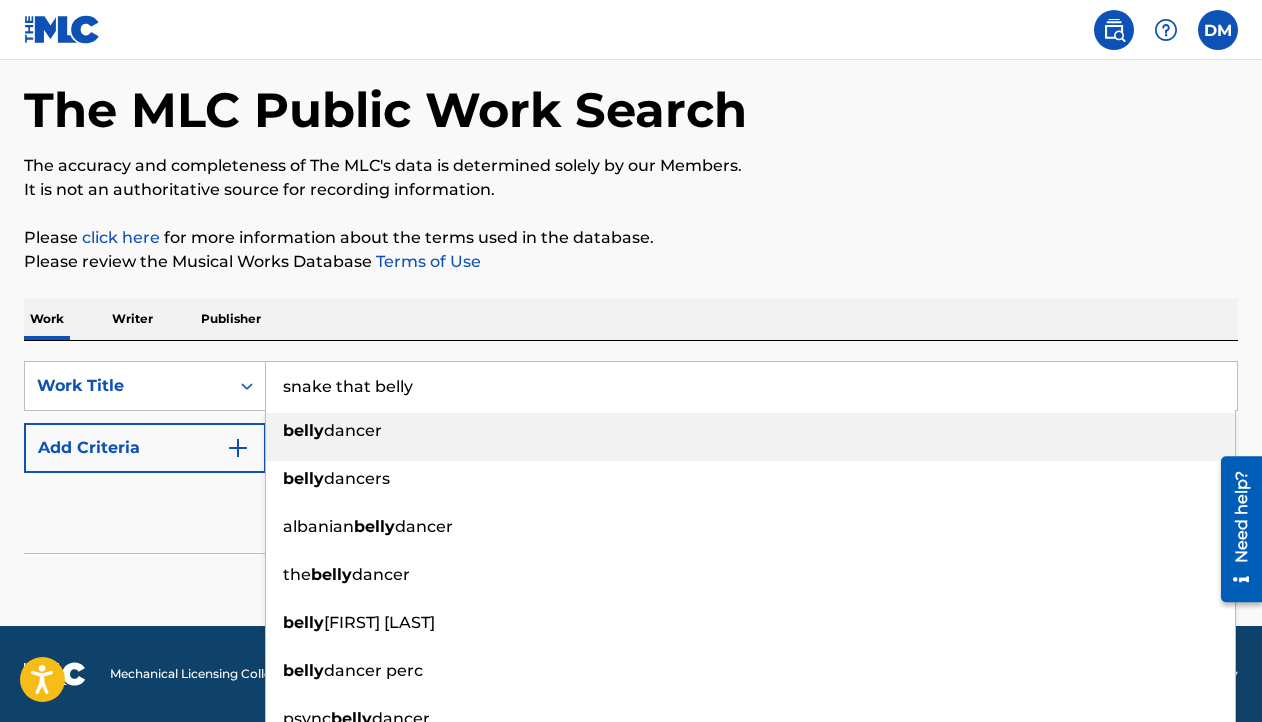 click on "dancer" at bounding box center (353, 430) 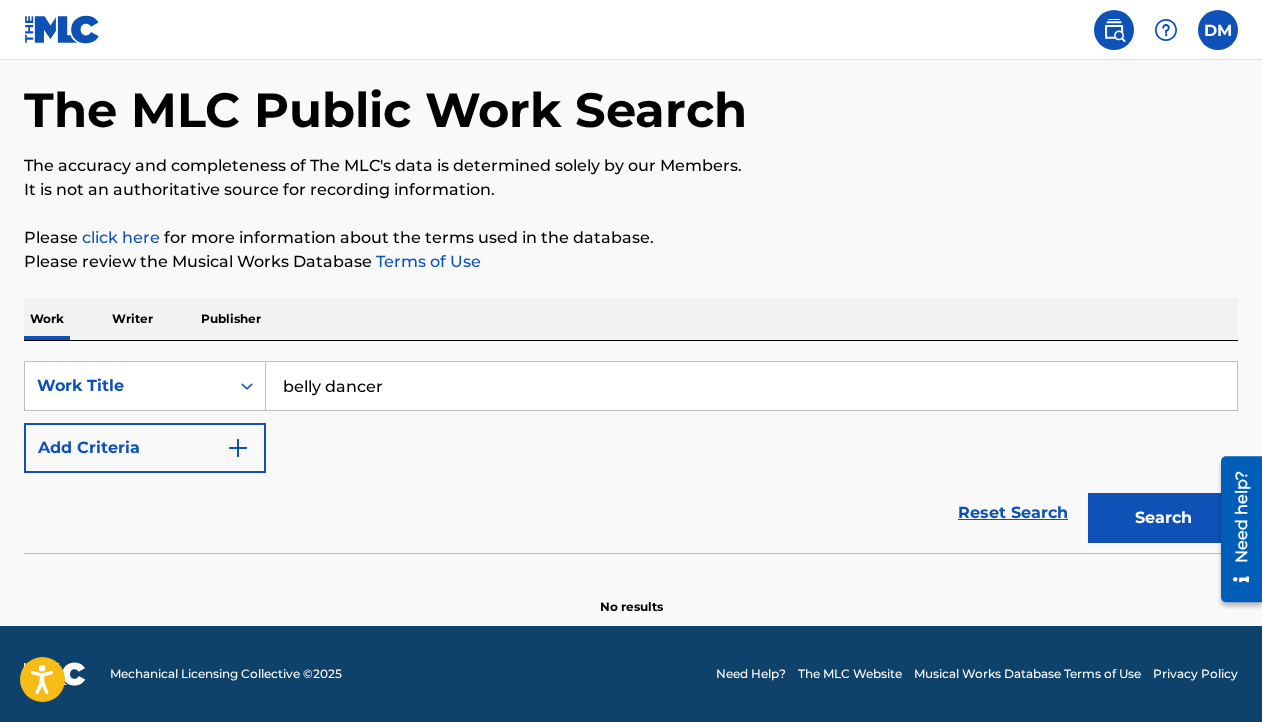 click on "Search" at bounding box center [1163, 518] 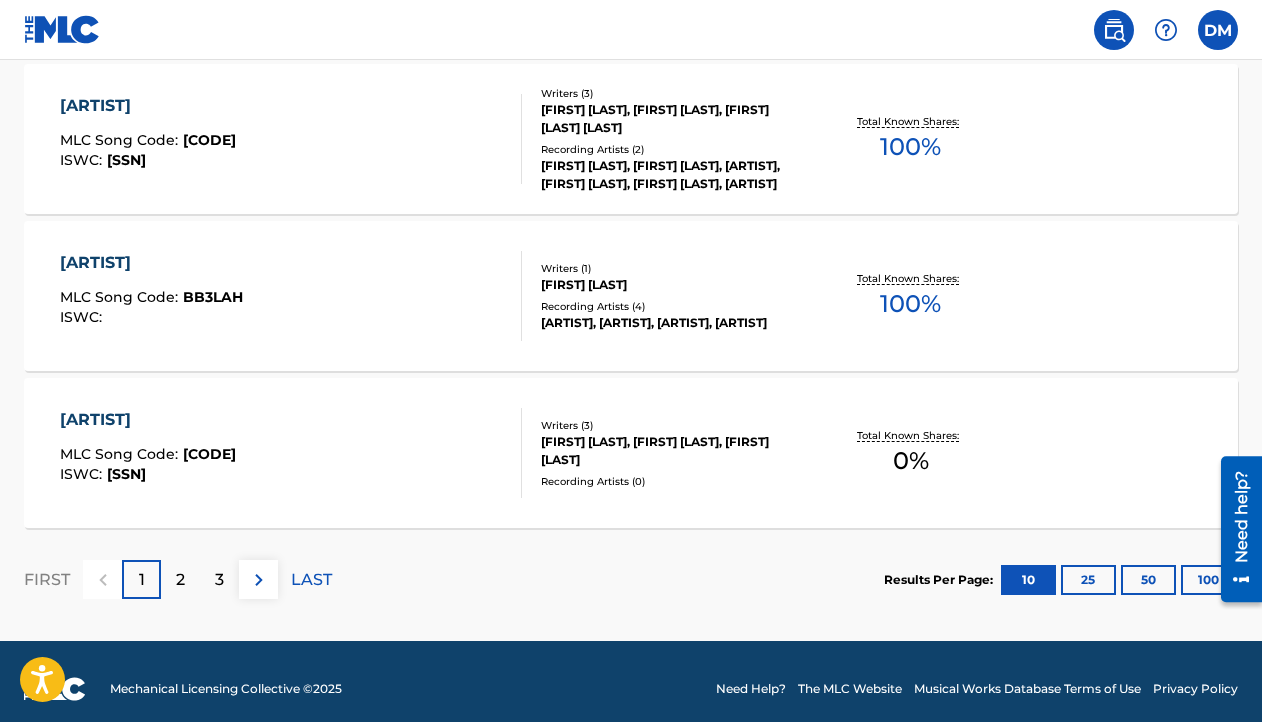 scroll, scrollTop: 1726, scrollLeft: 0, axis: vertical 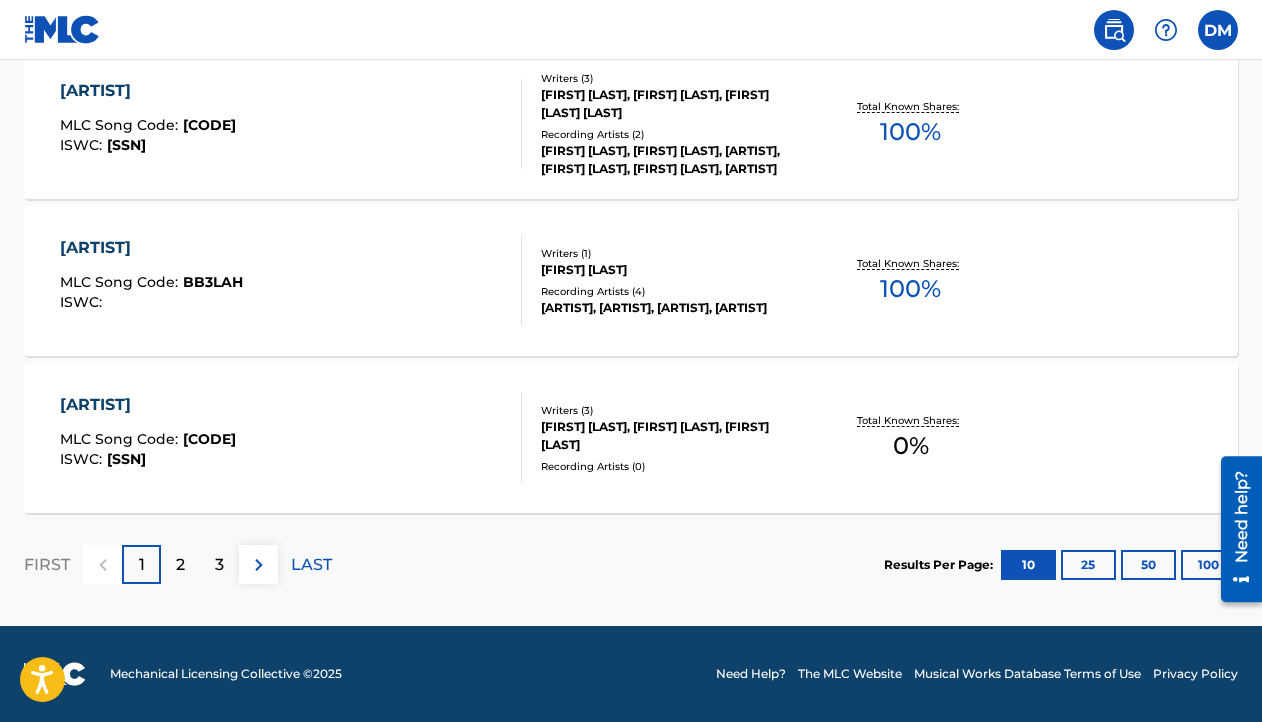 click on "2" at bounding box center [180, 564] 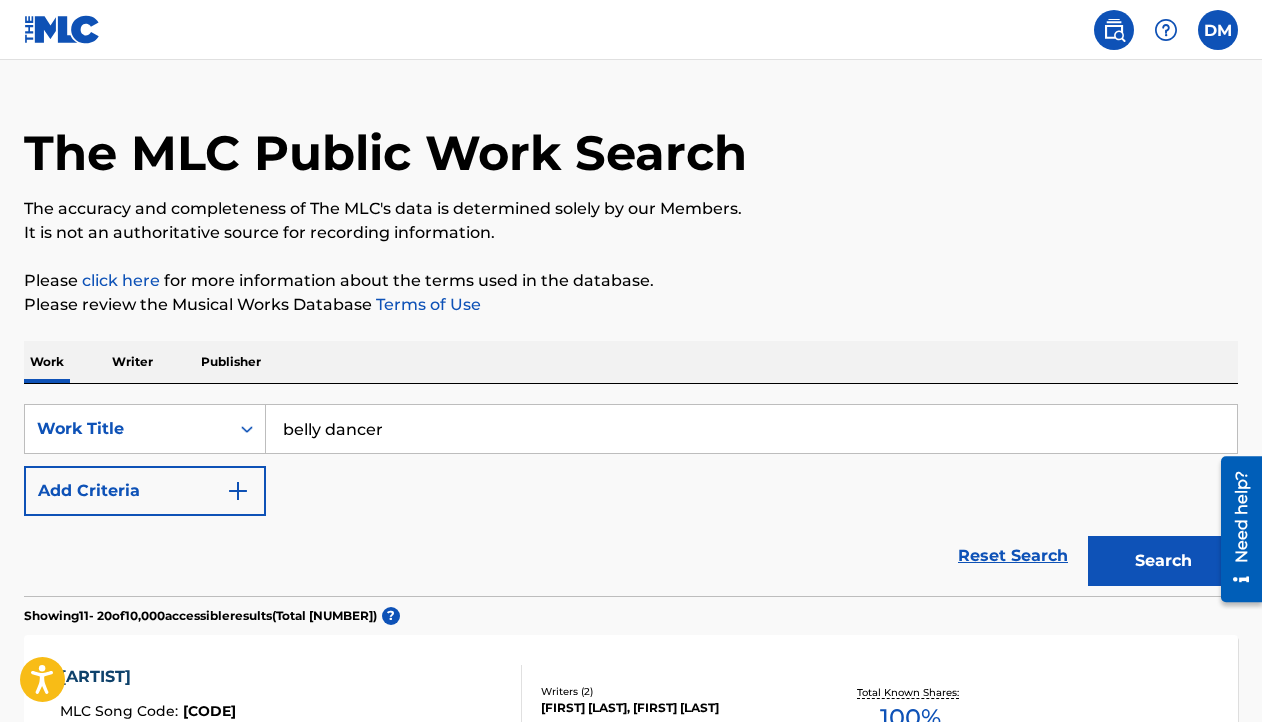 scroll, scrollTop: 0, scrollLeft: 0, axis: both 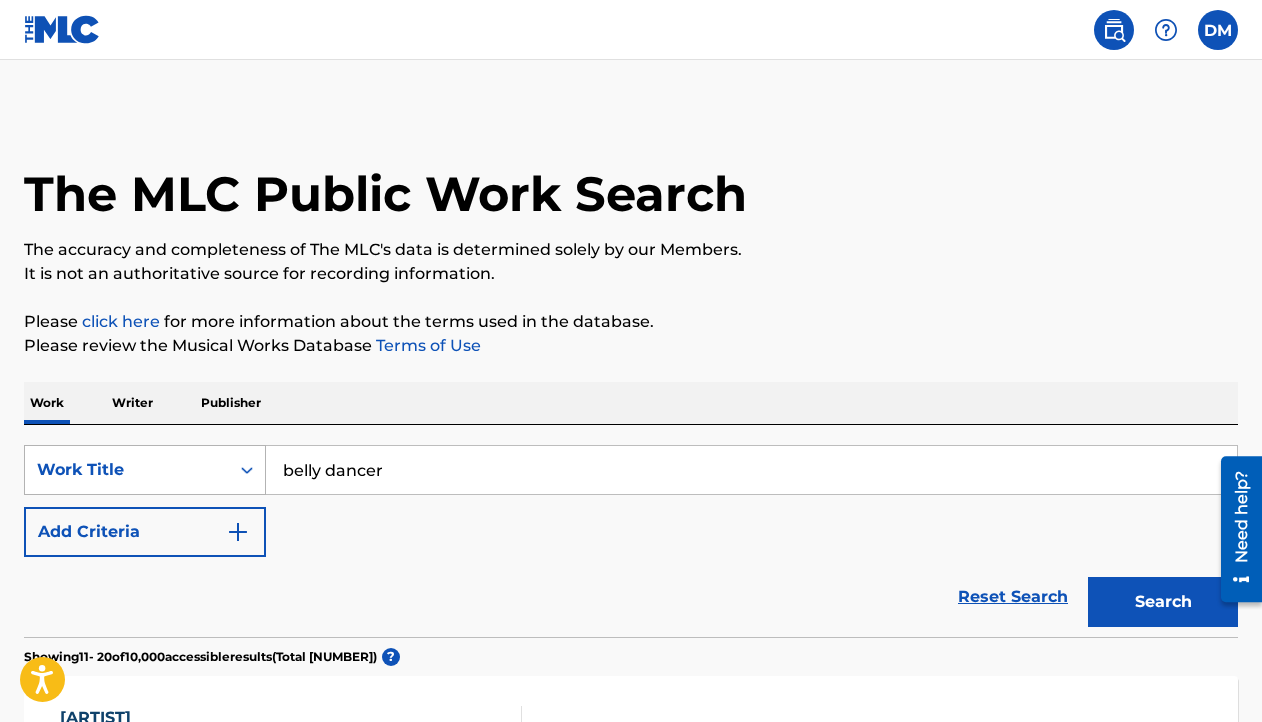 click on "Work Title" at bounding box center (145, 470) 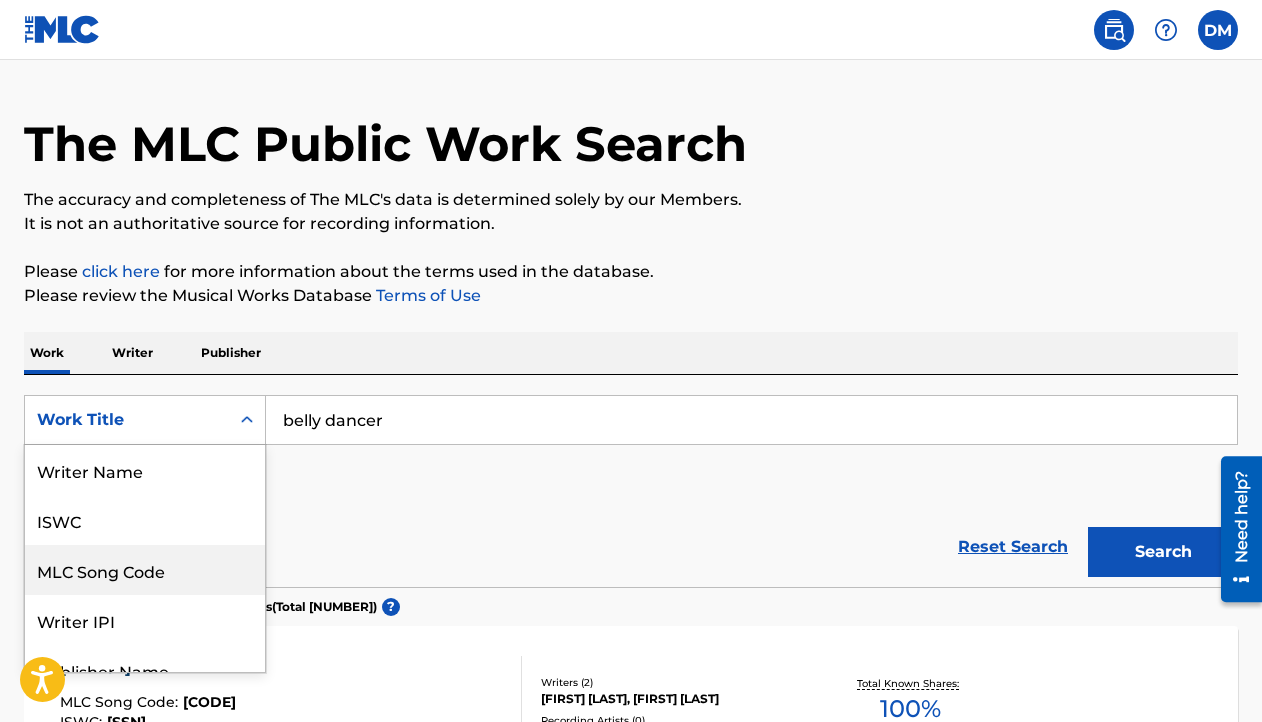 scroll, scrollTop: 65, scrollLeft: 0, axis: vertical 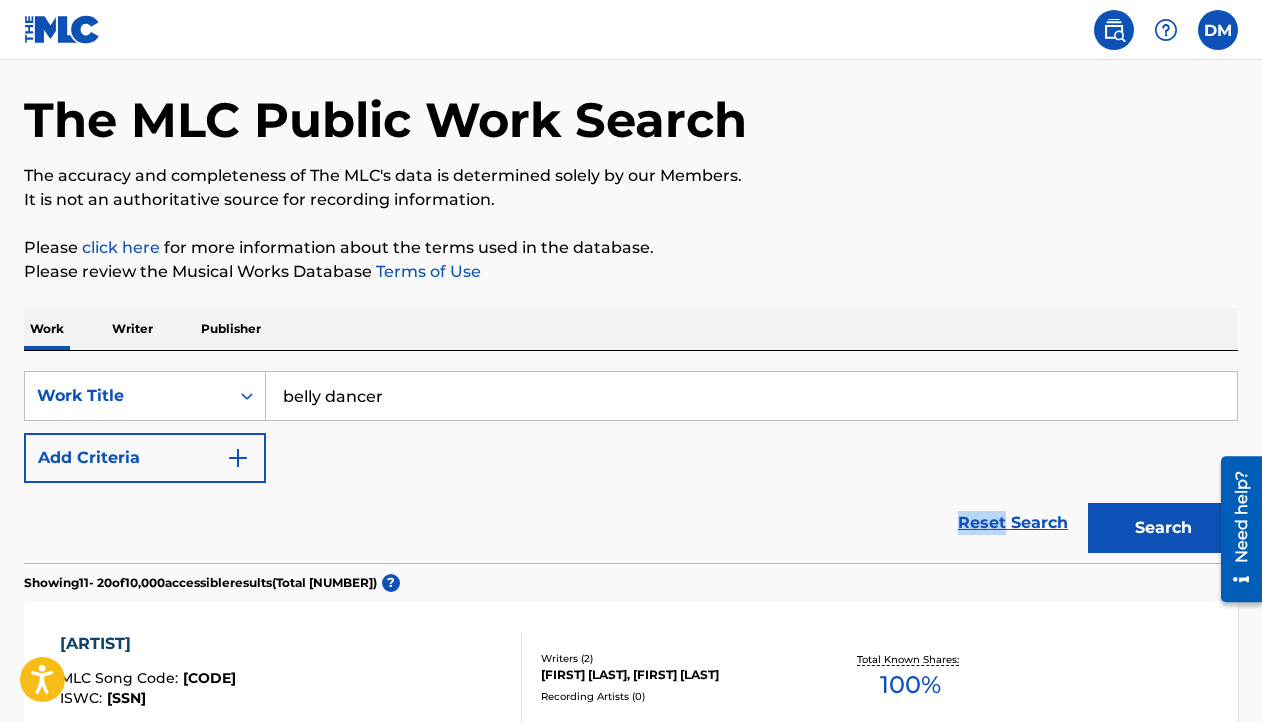 click on "Reset Search Search" at bounding box center (631, 523) 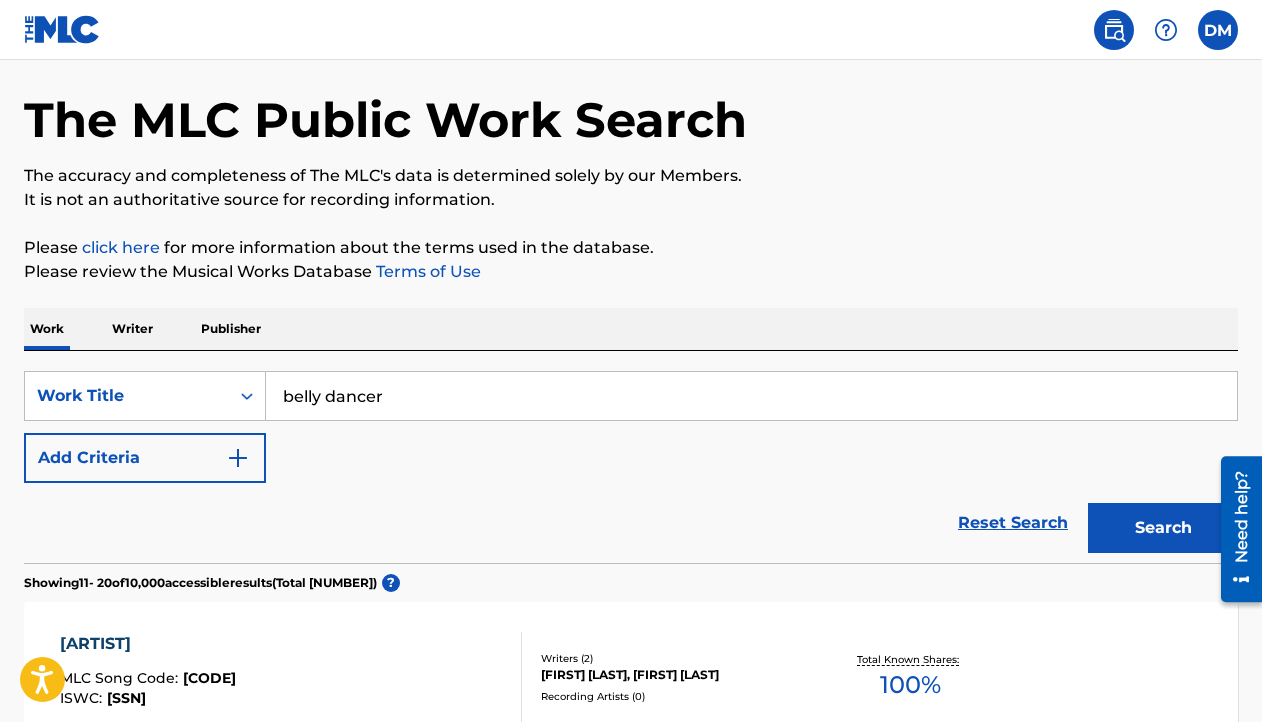 click at bounding box center [1218, 30] 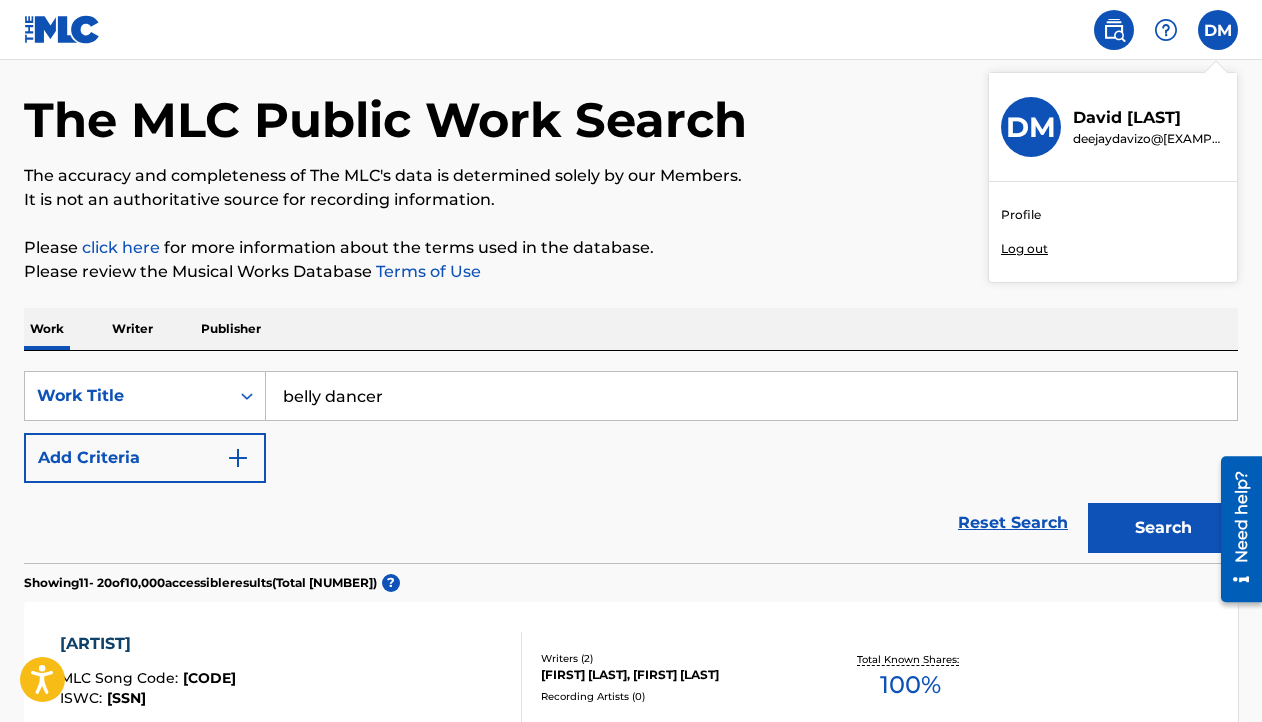 click at bounding box center [1114, 30] 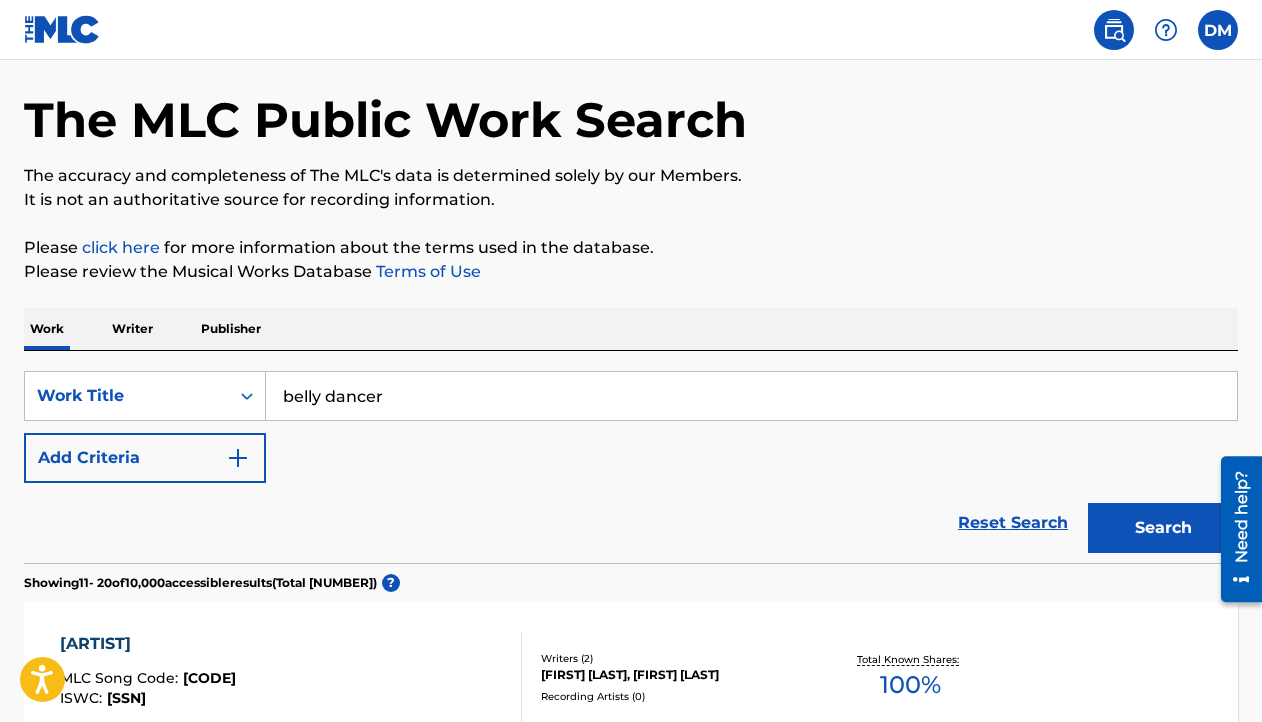 scroll, scrollTop: 0, scrollLeft: 0, axis: both 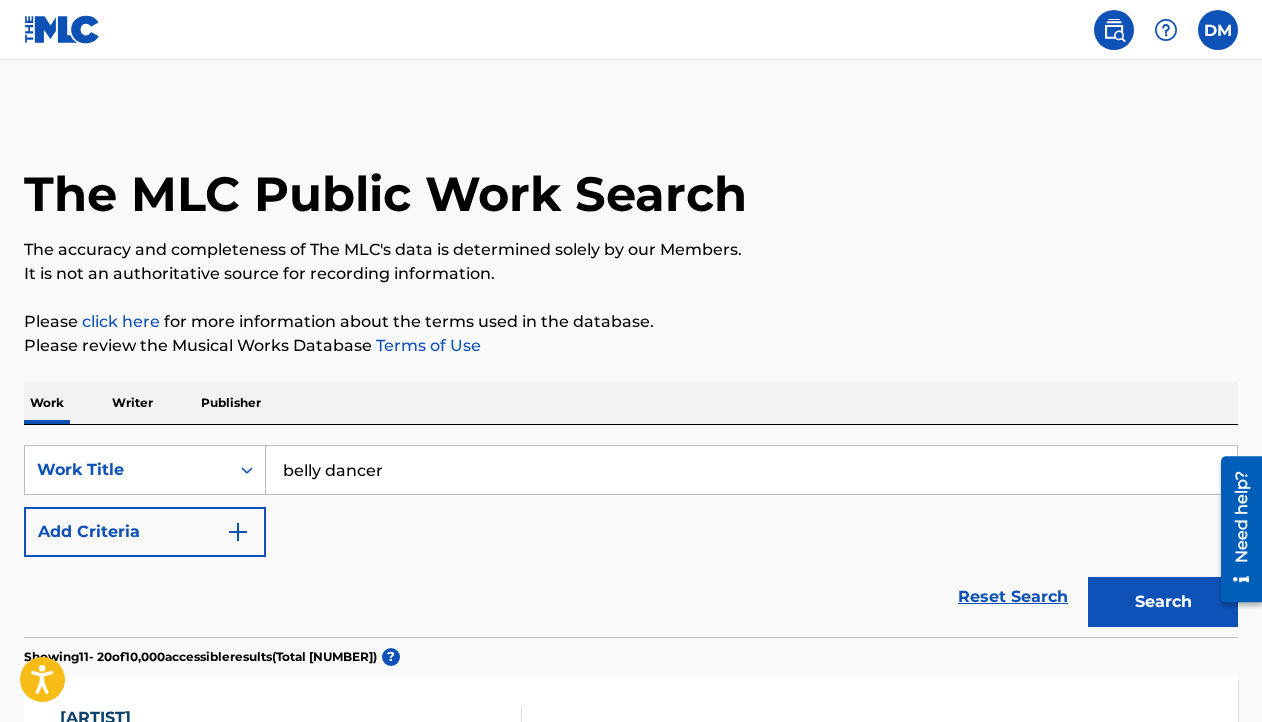 click at bounding box center (1114, 30) 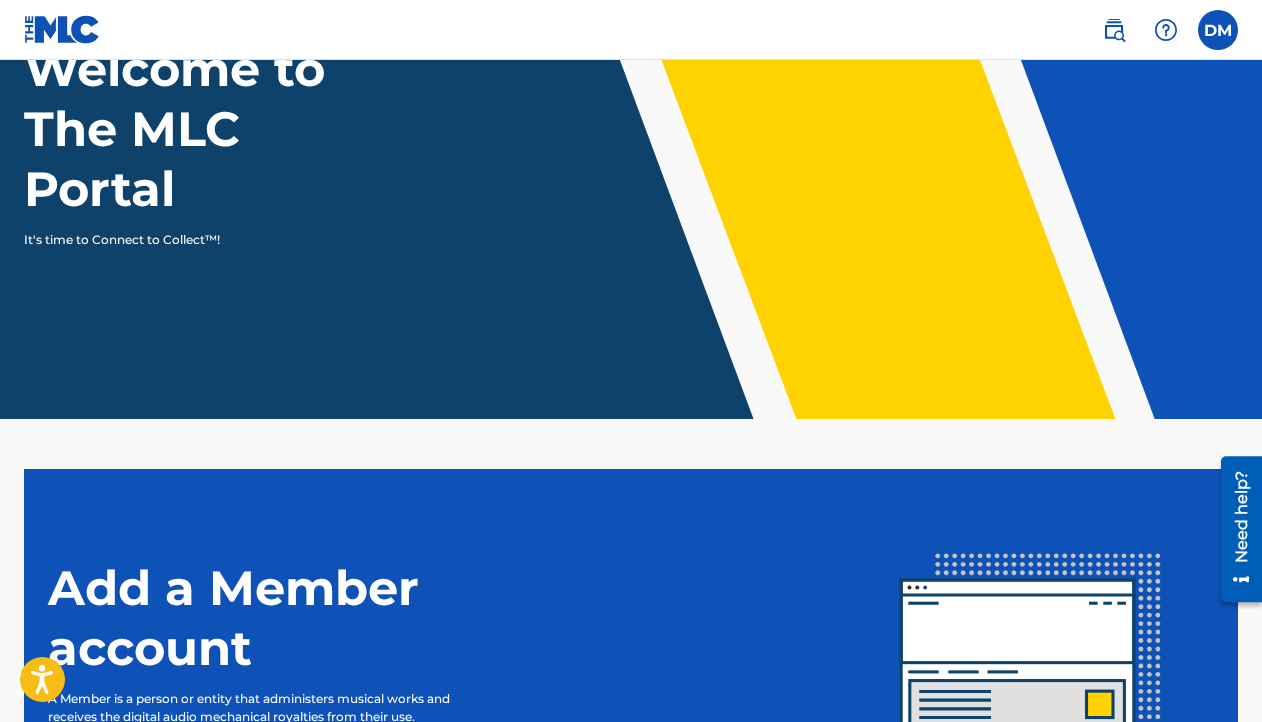 scroll, scrollTop: 424, scrollLeft: 0, axis: vertical 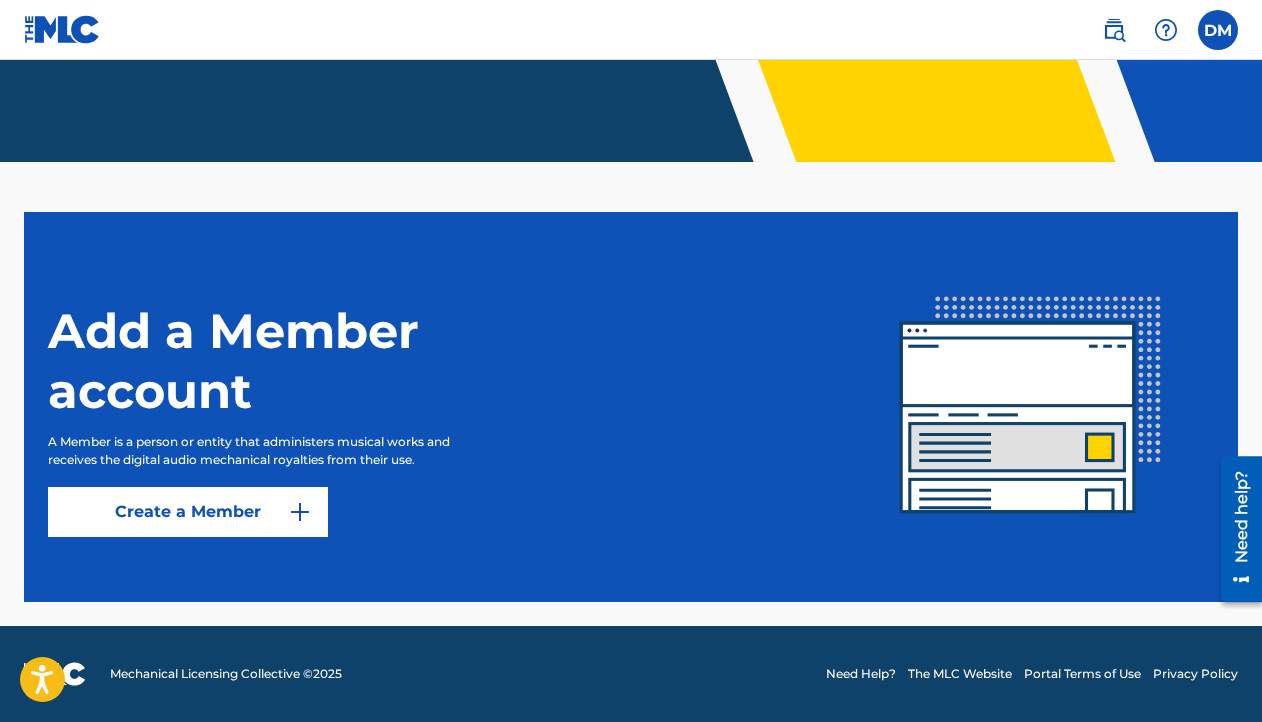 click at bounding box center (300, 512) 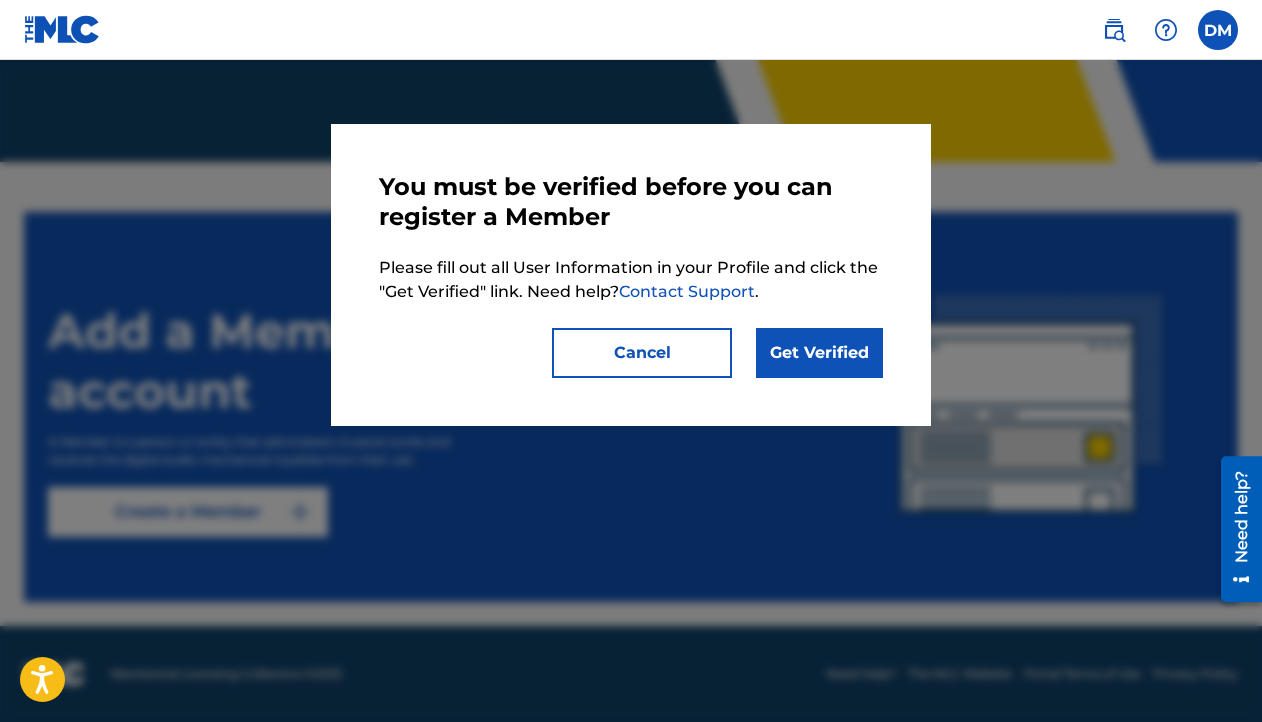 click on "Get Verified" at bounding box center [819, 353] 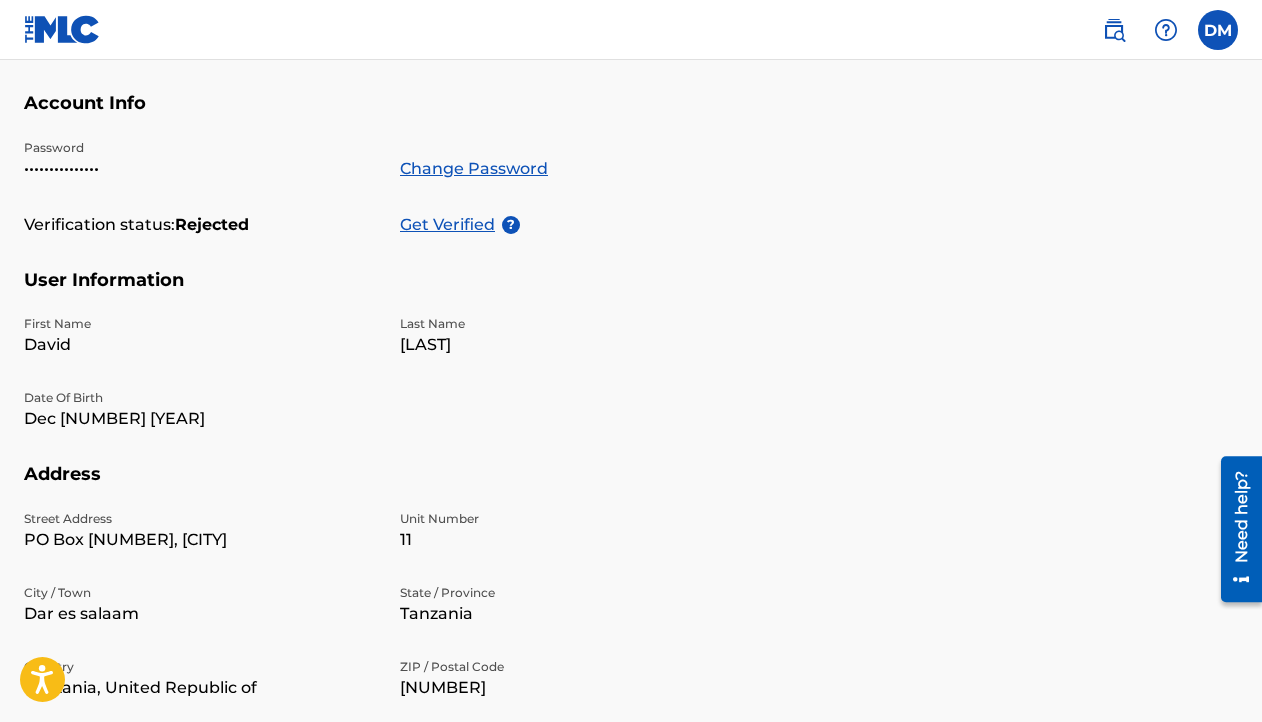 scroll, scrollTop: 345, scrollLeft: 0, axis: vertical 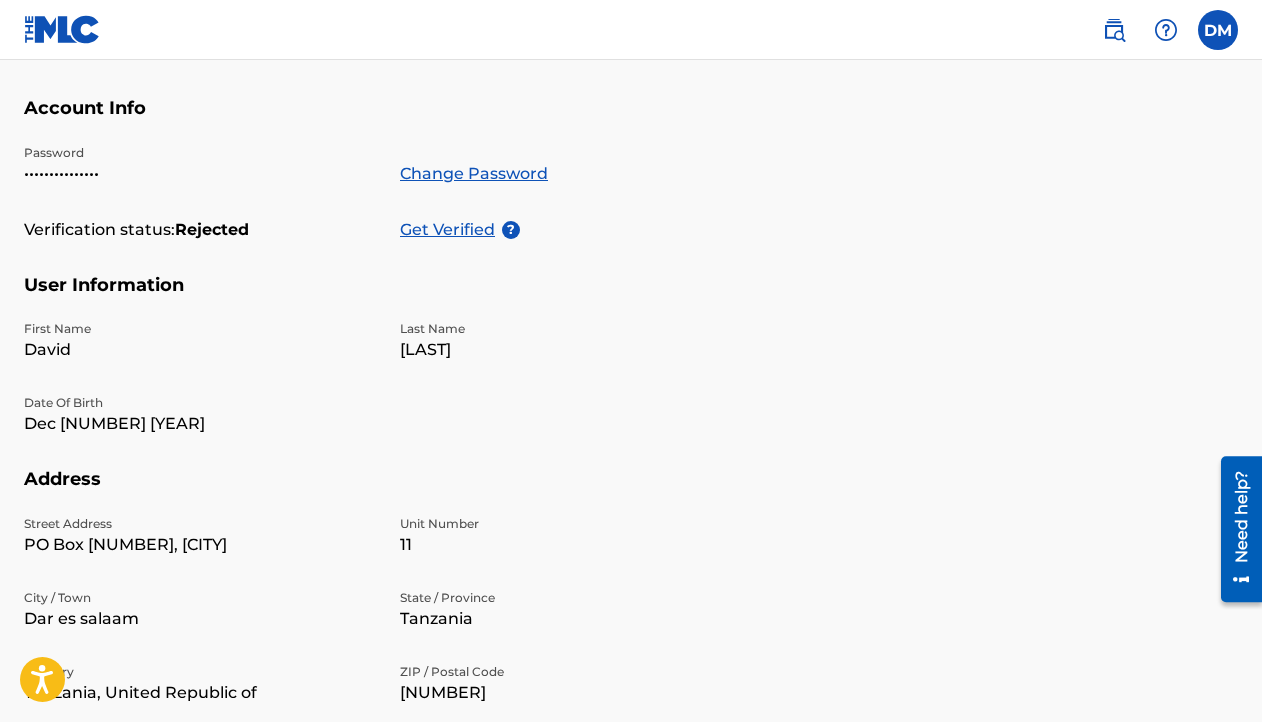 click on "Get Verified" at bounding box center (451, 230) 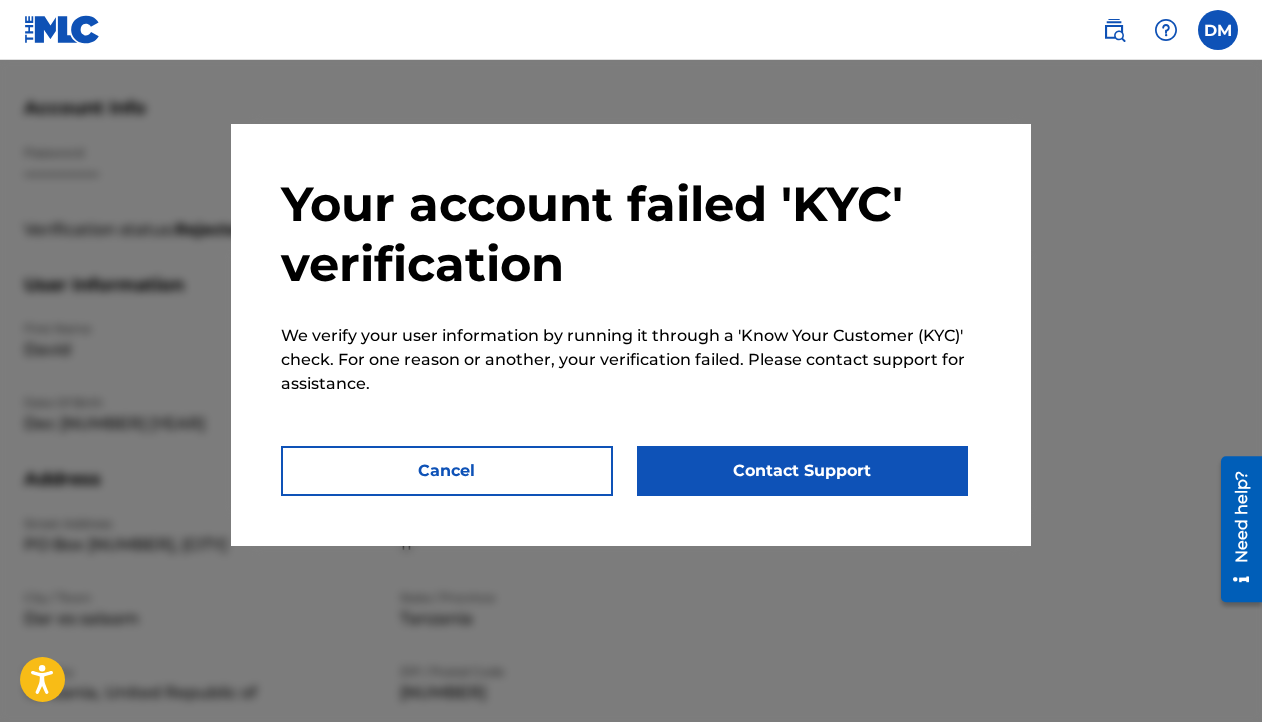 click on "Contact Support" at bounding box center (803, 471) 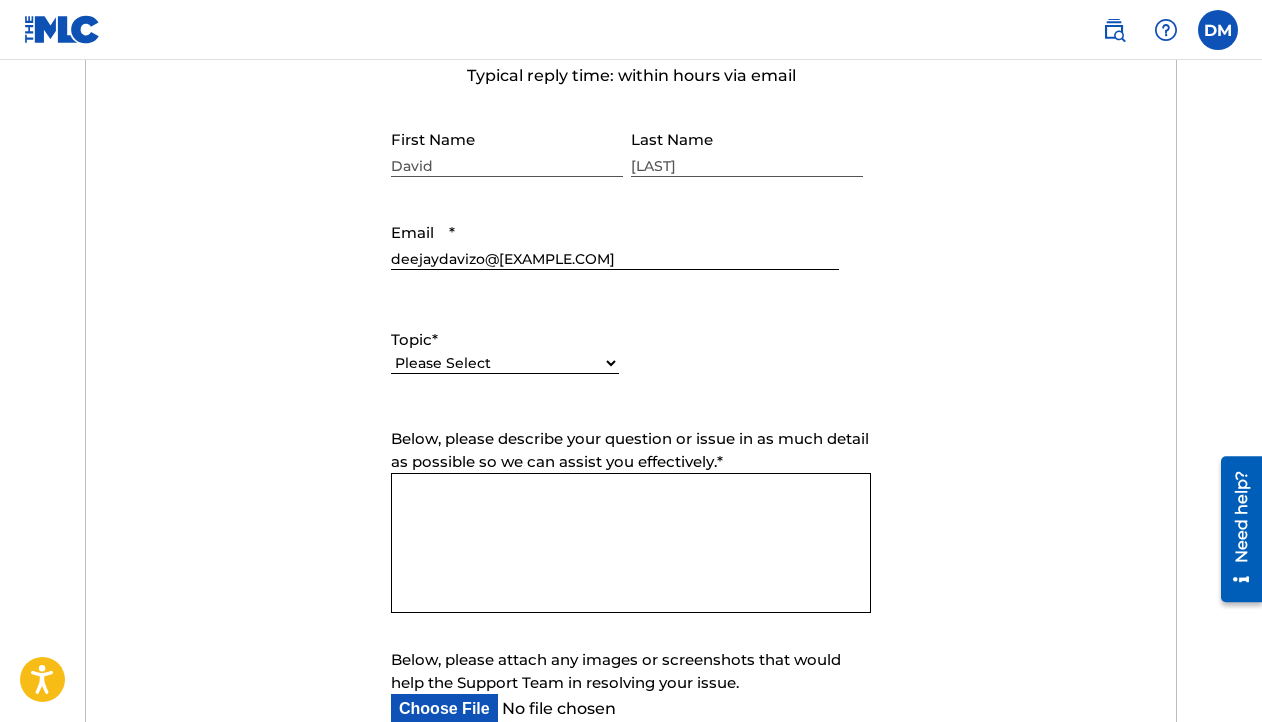scroll, scrollTop: 672, scrollLeft: 0, axis: vertical 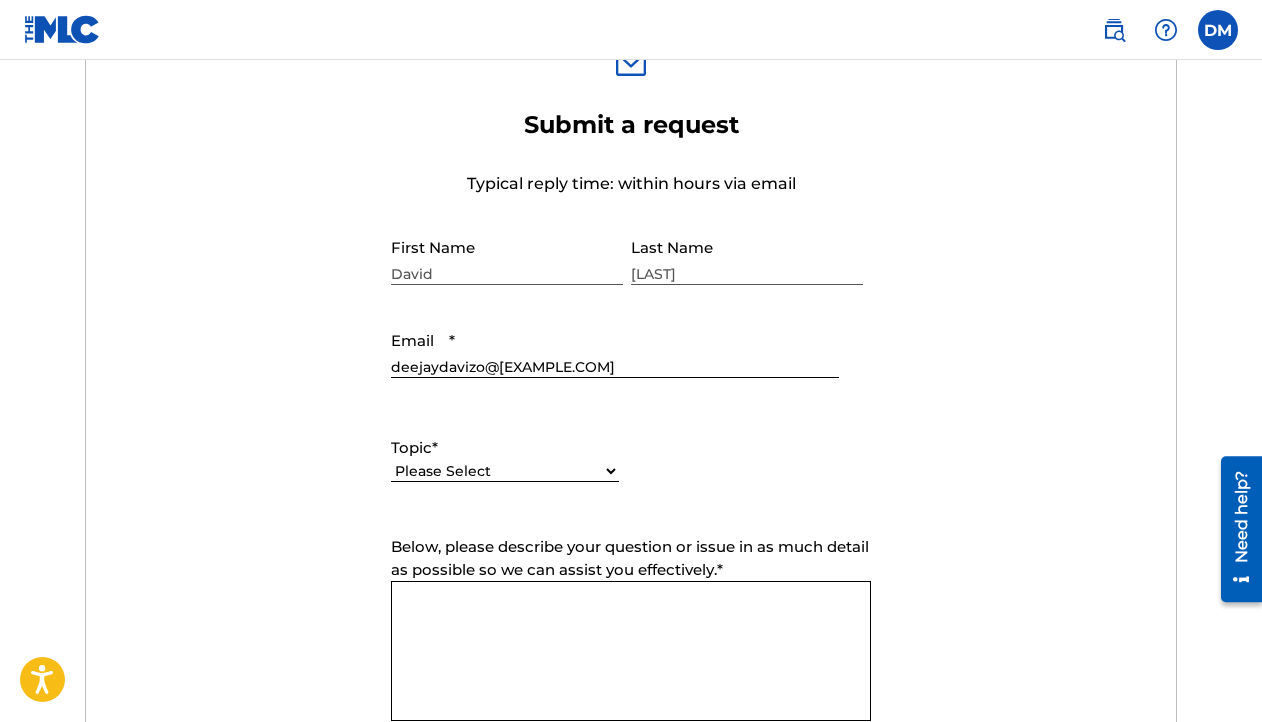click on "Please Select I need help with my account I need help with managing my catalog I need help with the Public Search I need help with information about The MLC I need help with payment I need help with DQI" at bounding box center [505, 471] 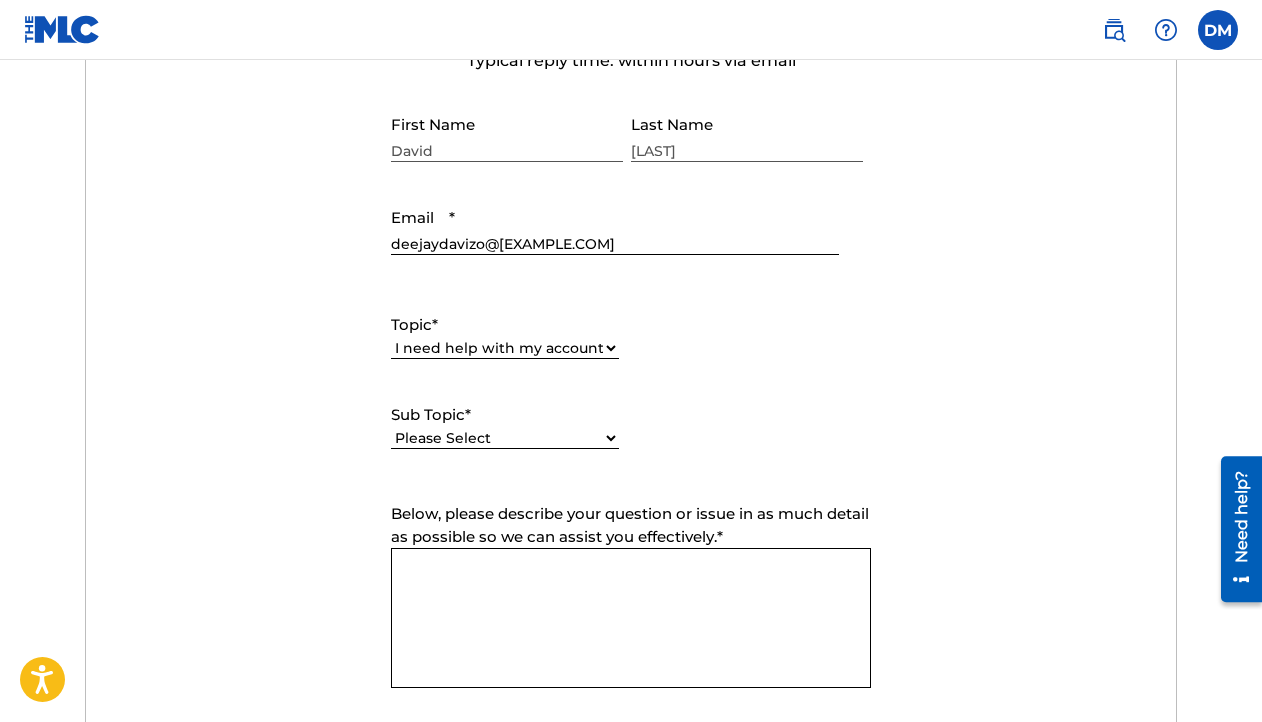 scroll, scrollTop: 802, scrollLeft: 0, axis: vertical 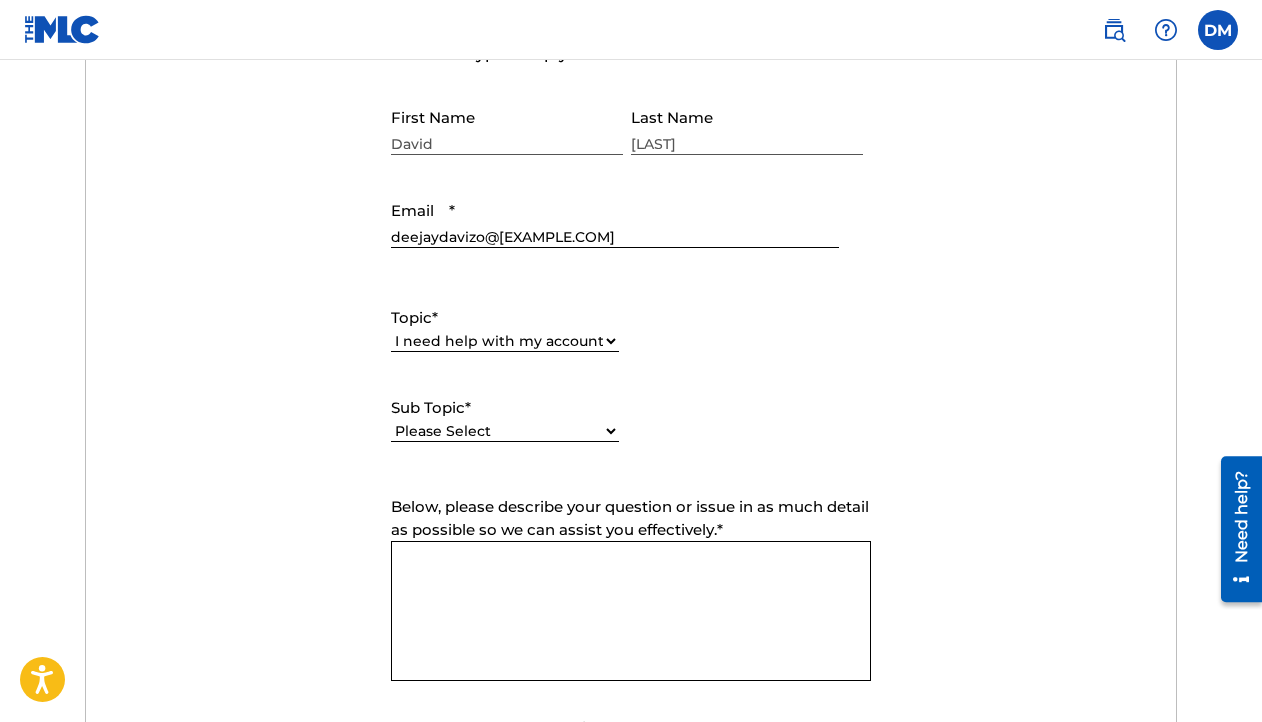 click on "Sub Topic *" at bounding box center (505, 408) 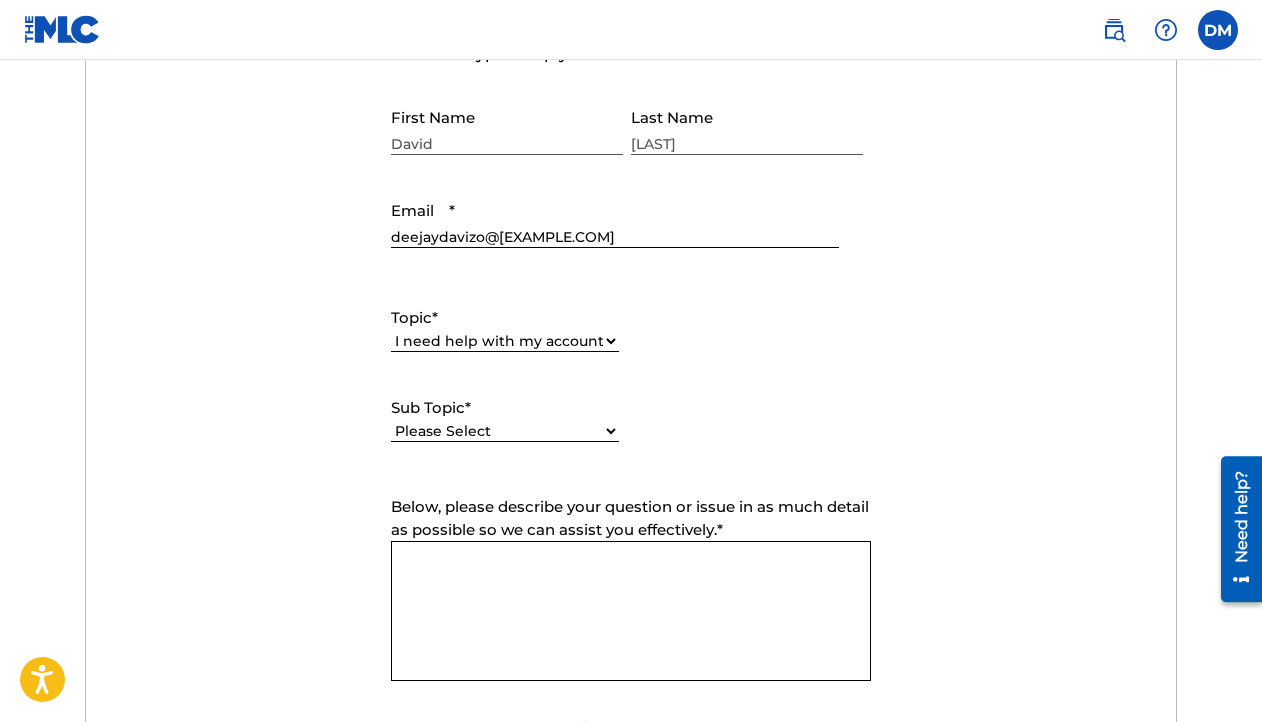 select on "I was not verified as a user" 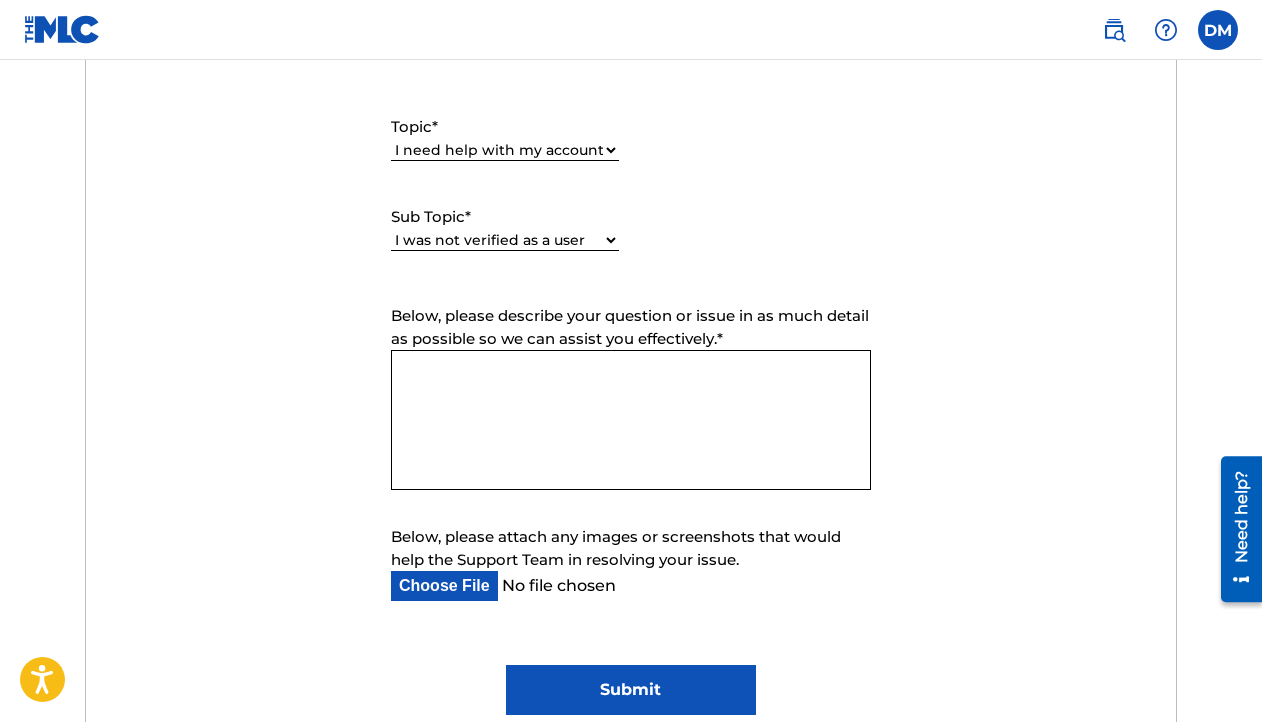 scroll, scrollTop: 997, scrollLeft: 0, axis: vertical 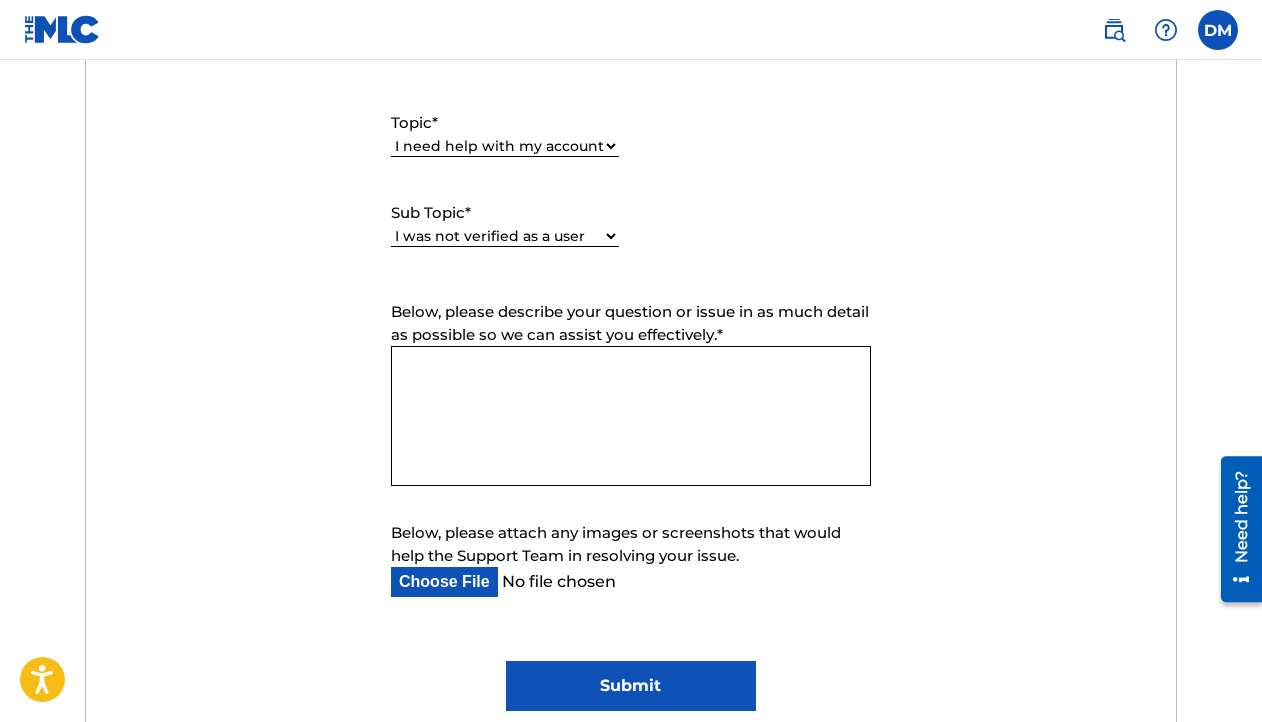 click on "Below, please describe your question or issue in as much detail as possible so we can assist you effectively. *" at bounding box center (631, 416) 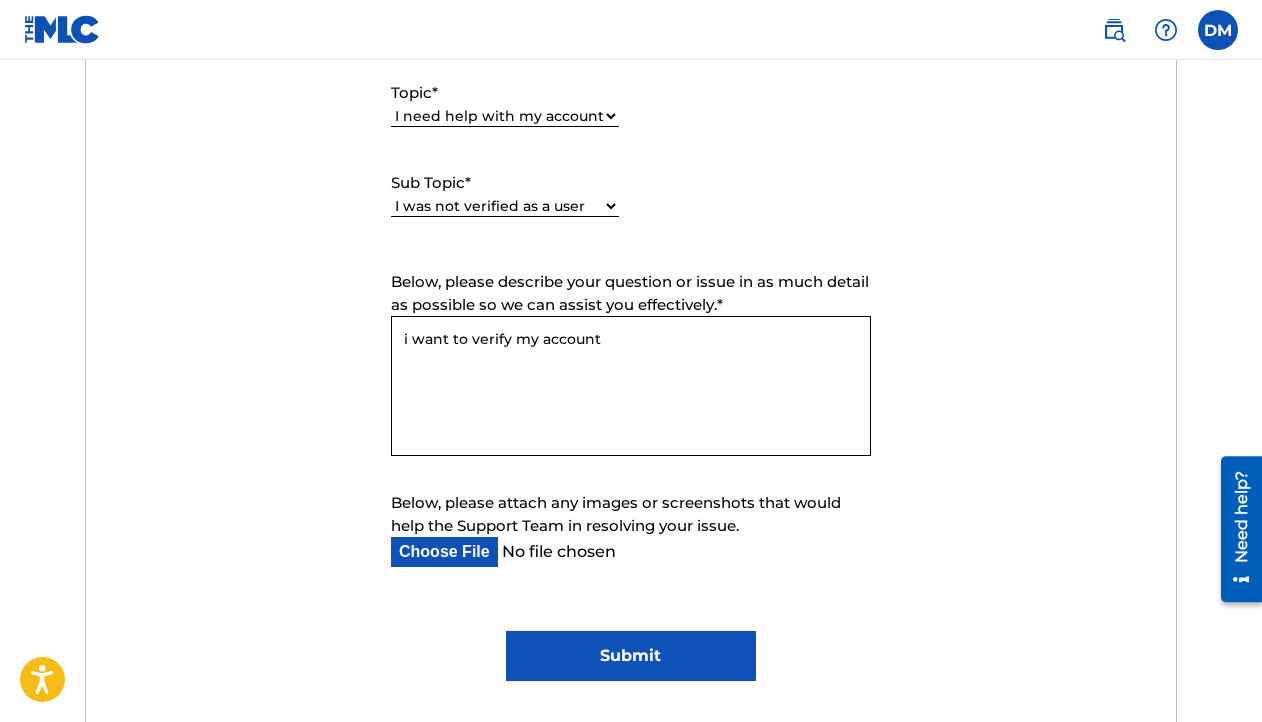 scroll, scrollTop: 1035, scrollLeft: 0, axis: vertical 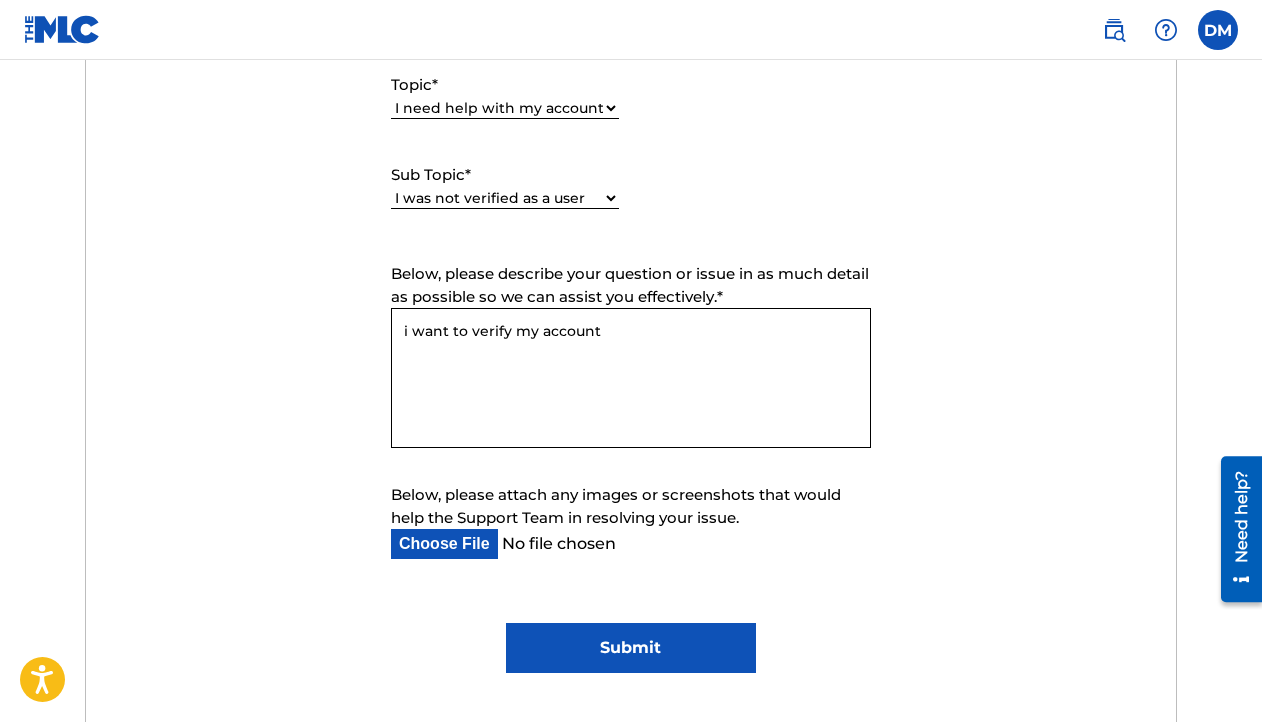 type on "i want to verify my account" 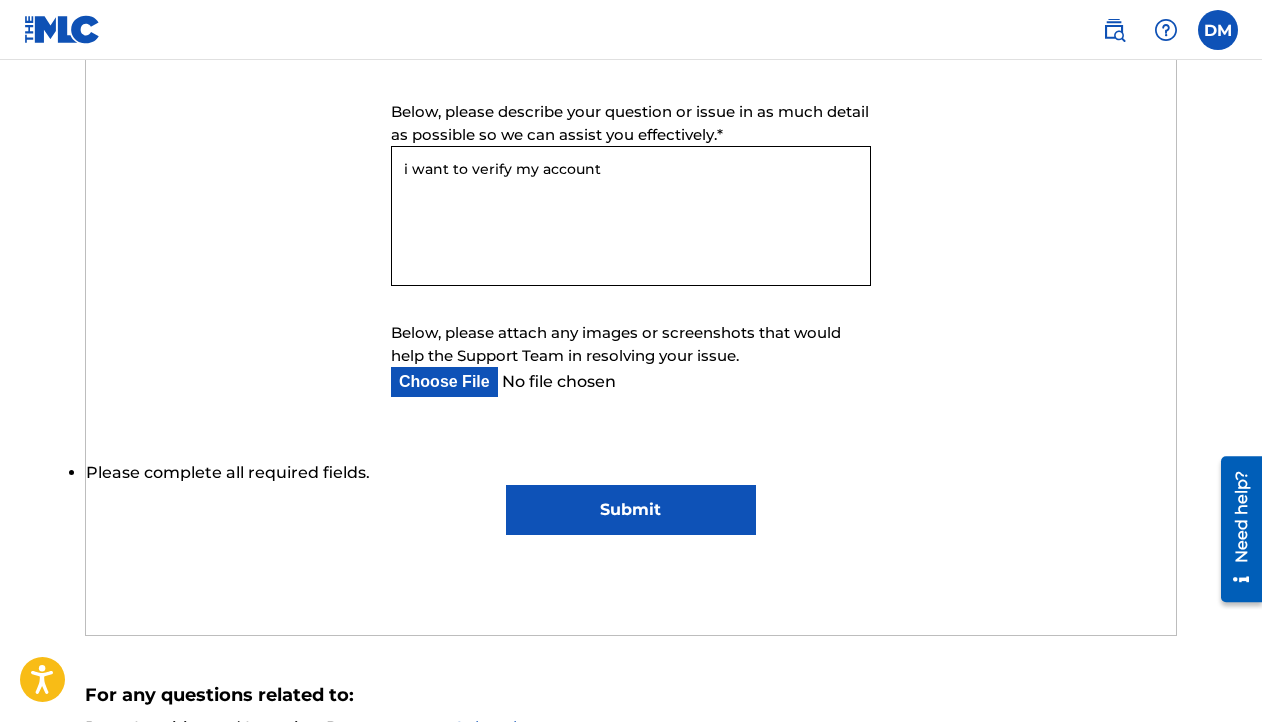 scroll, scrollTop: 1191, scrollLeft: 0, axis: vertical 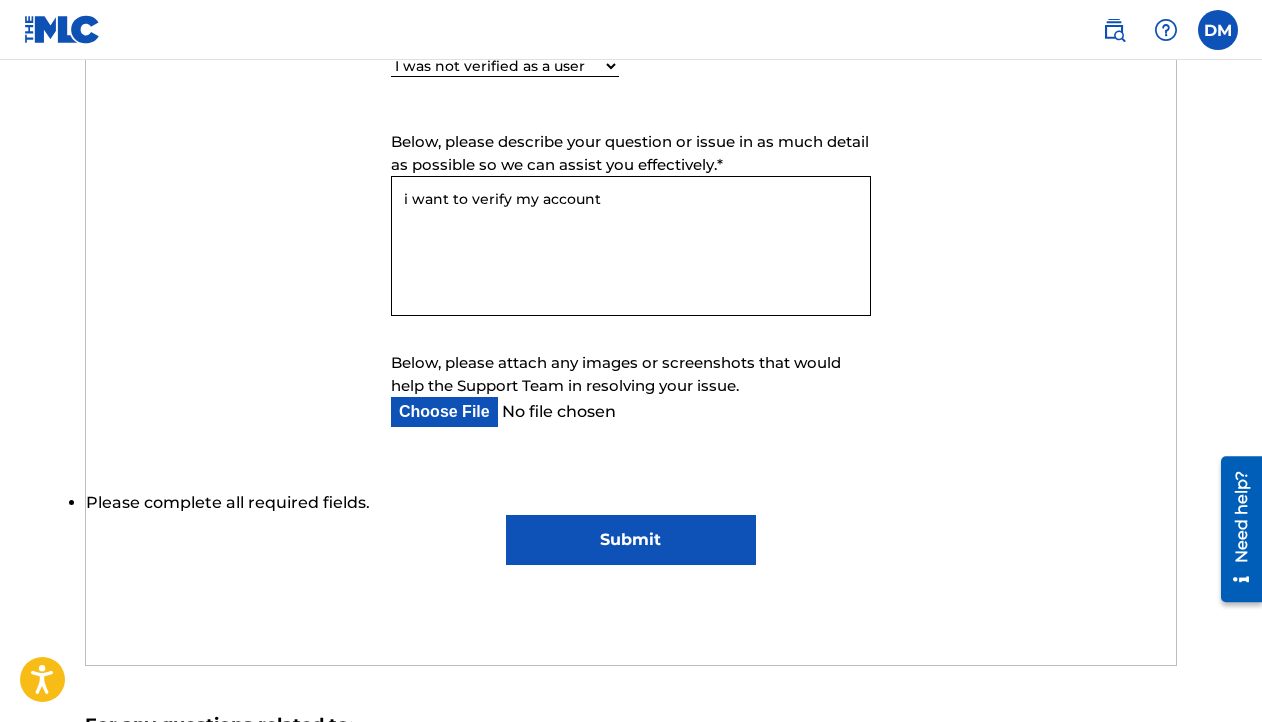 click on "i want to verify my account" at bounding box center (631, 246) 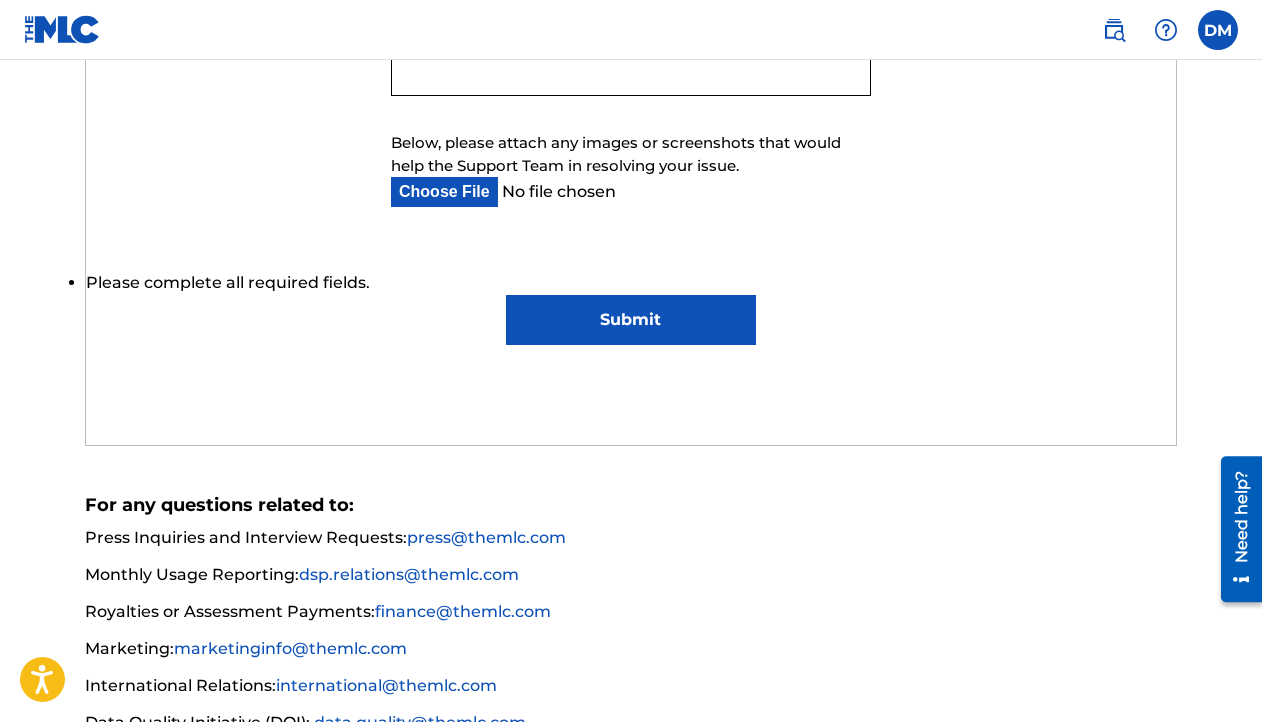 scroll, scrollTop: 1462, scrollLeft: 0, axis: vertical 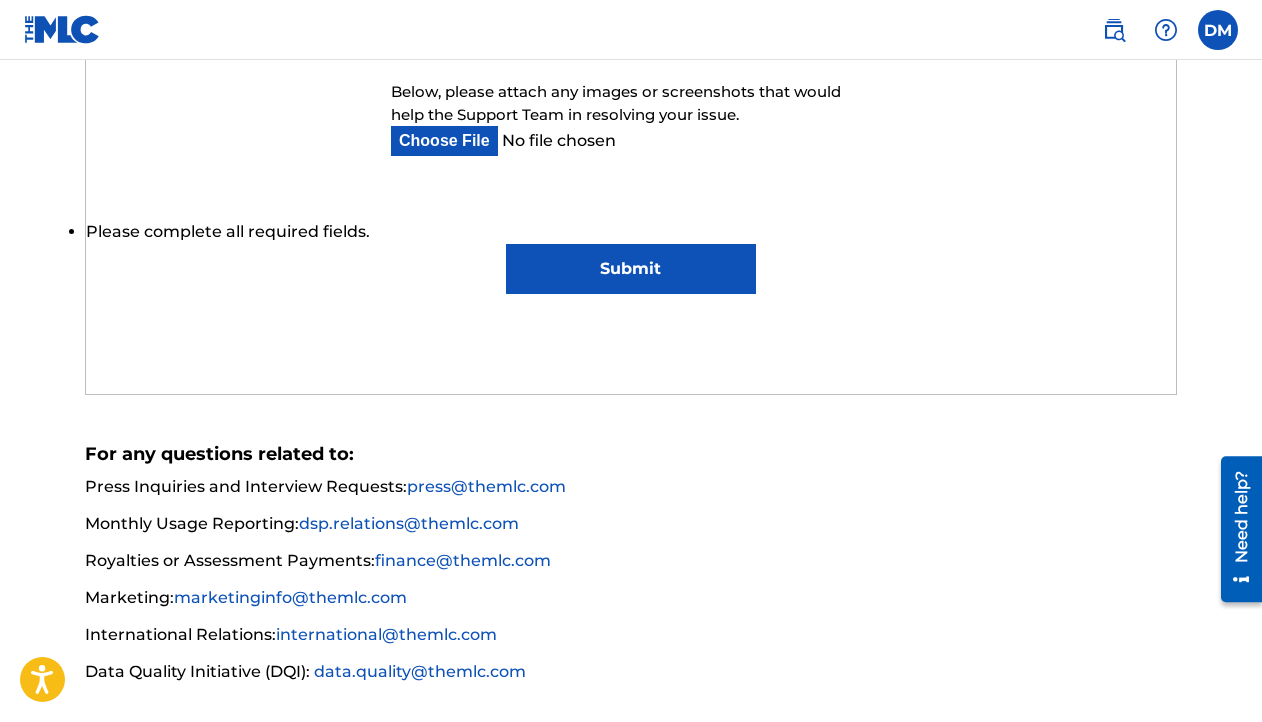 type on "I need helo to verify my account immediately" 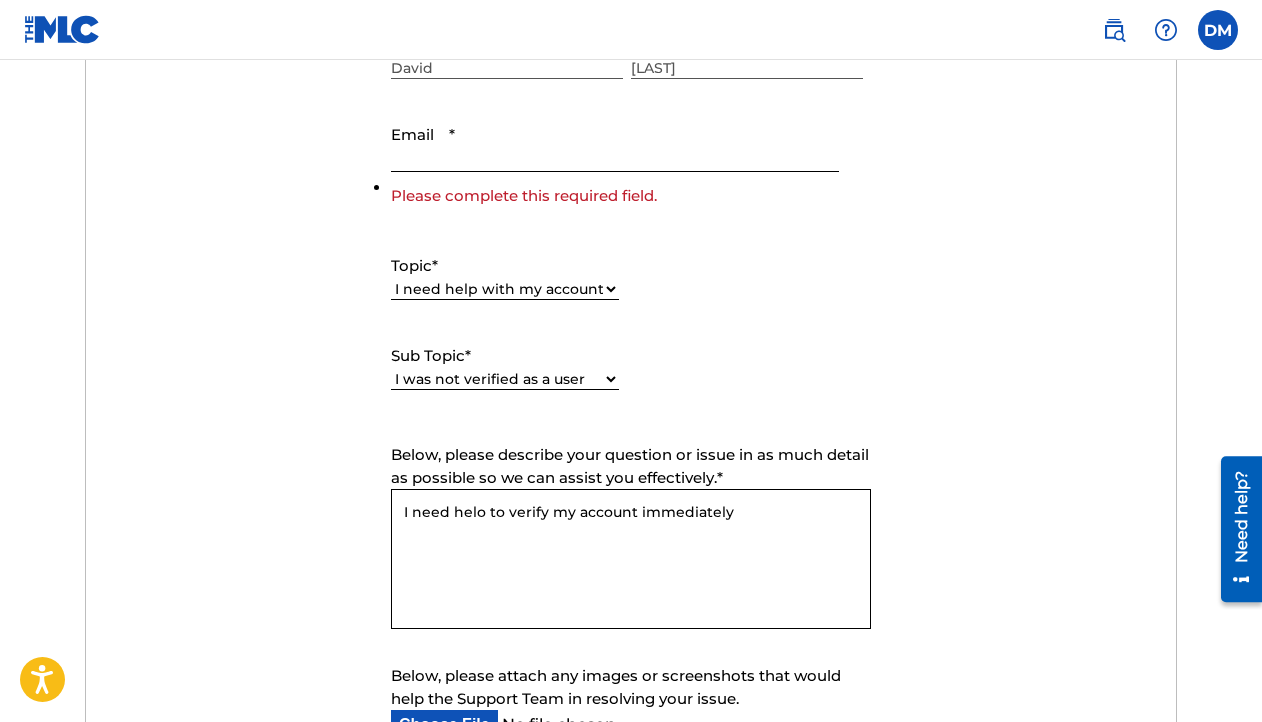 scroll, scrollTop: 844, scrollLeft: 0, axis: vertical 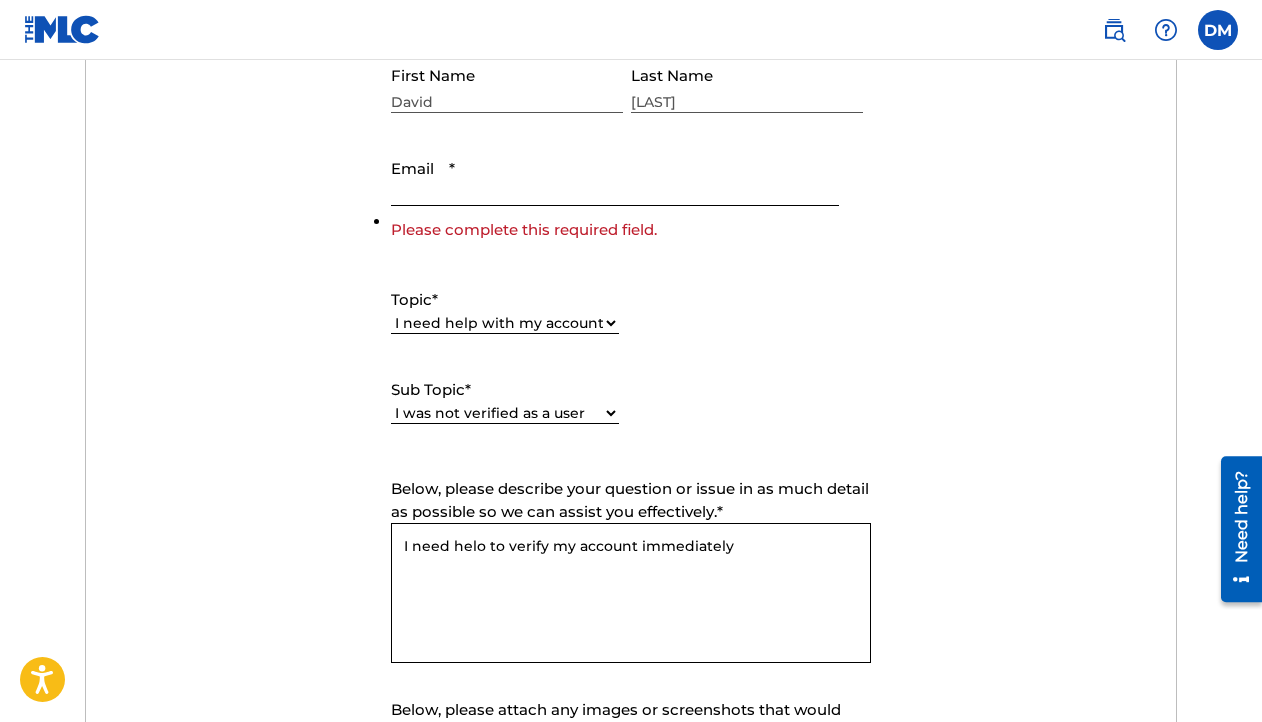 click on "Email *" at bounding box center [615, 177] 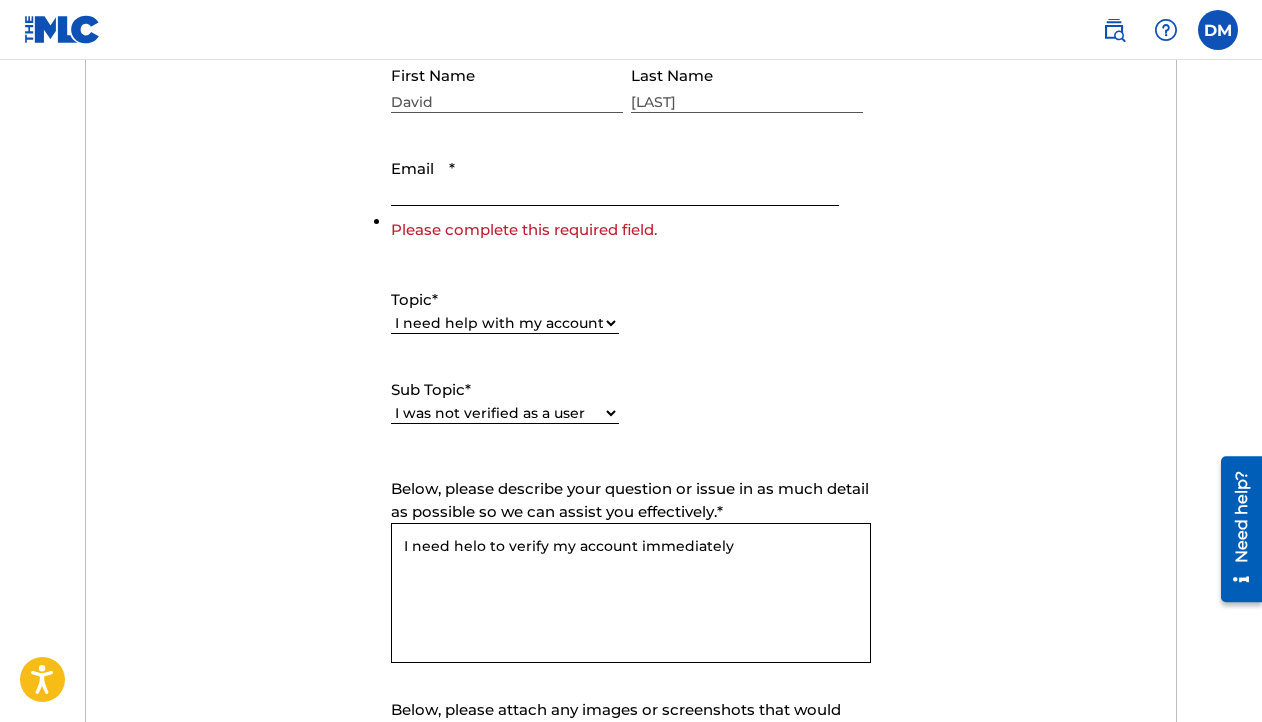 type on "deejaydavizo@[EXAMPLE.COM]" 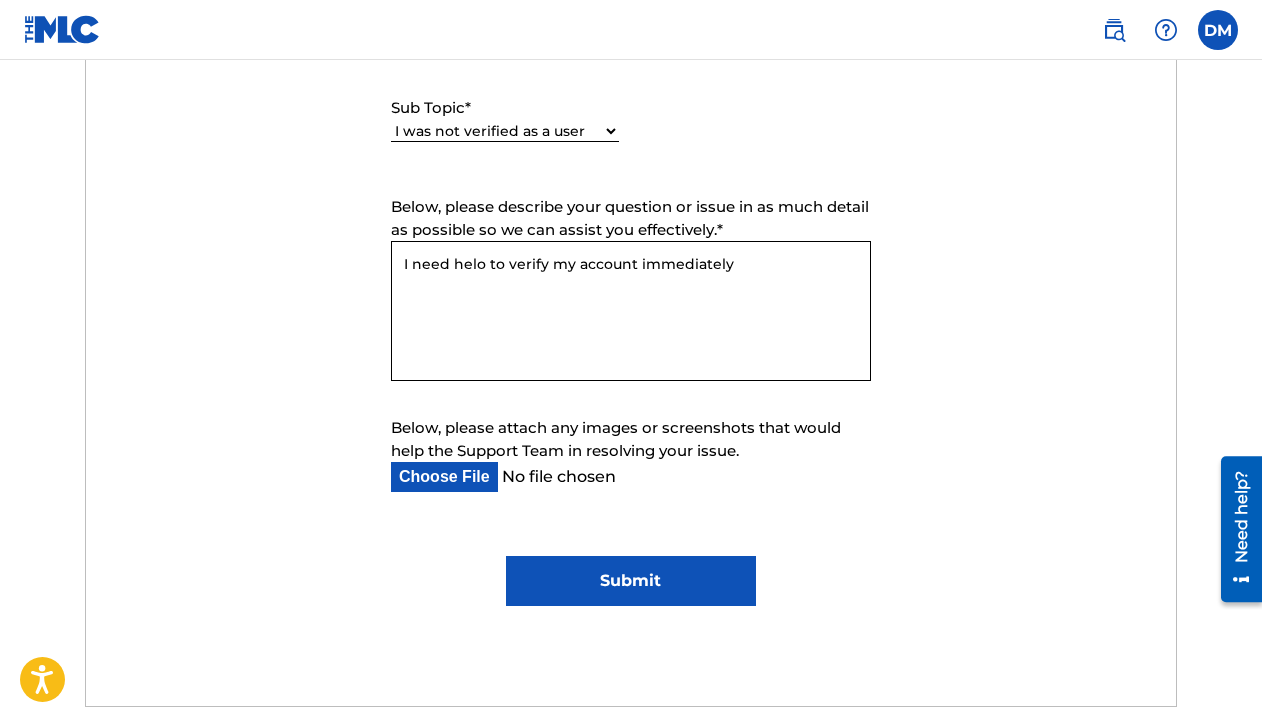 scroll, scrollTop: 1272, scrollLeft: 0, axis: vertical 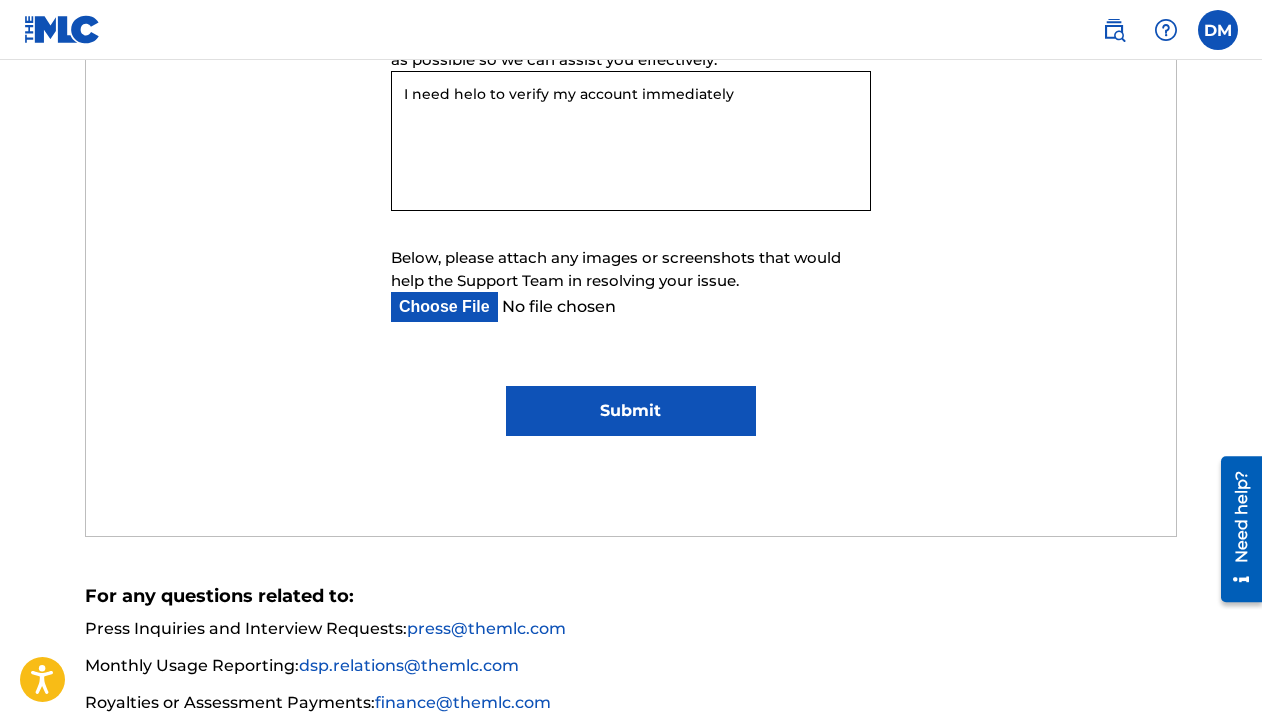 click on "Submit" at bounding box center [631, 411] 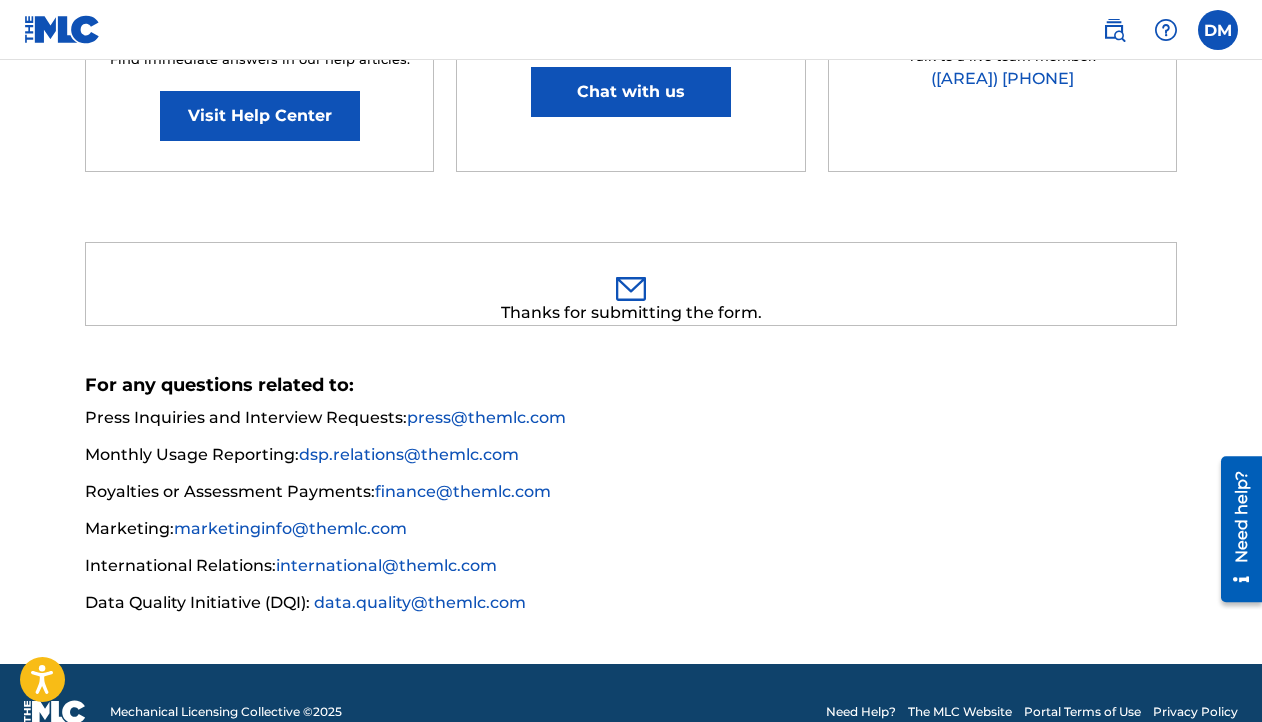 scroll, scrollTop: 0, scrollLeft: 0, axis: both 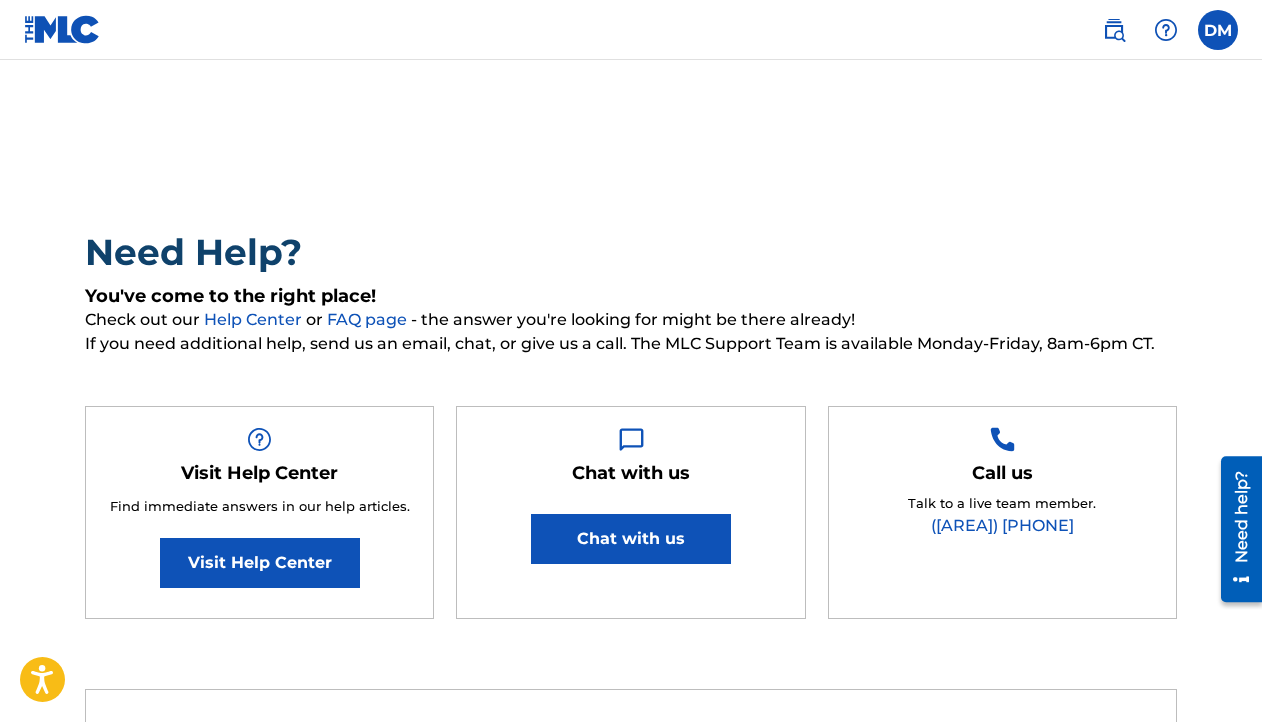 click at bounding box center [62, 29] 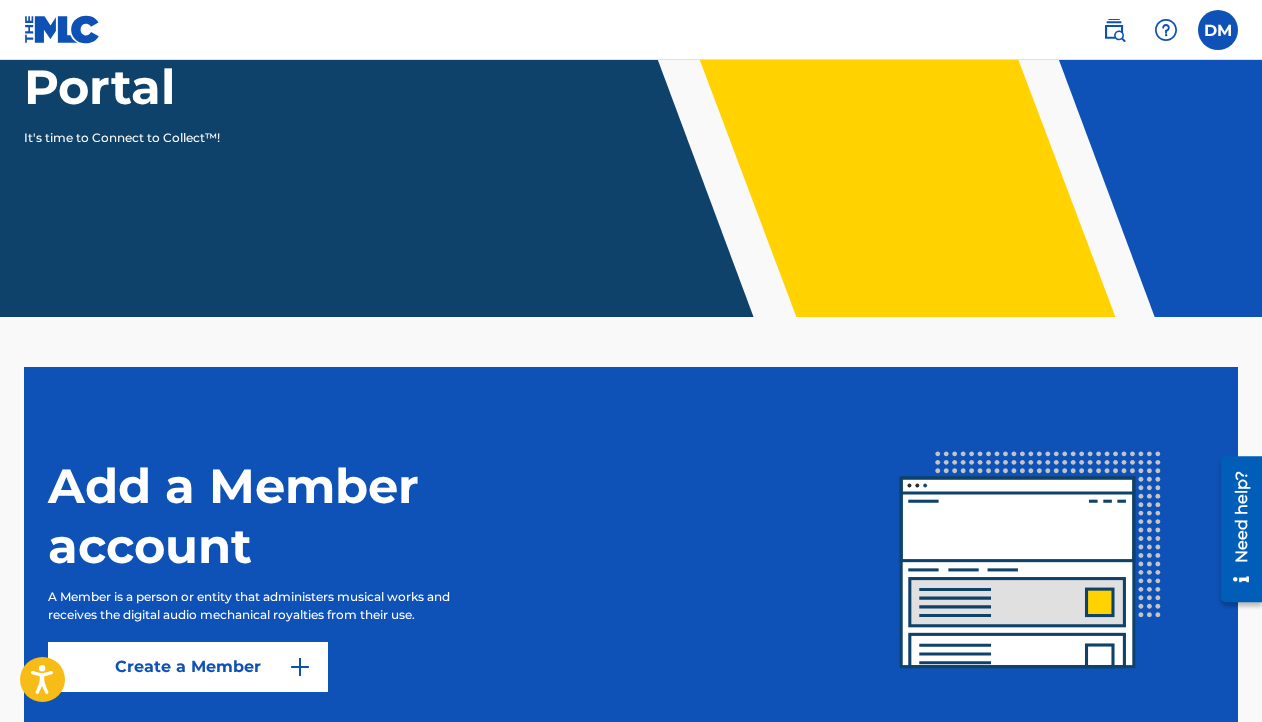 scroll, scrollTop: 424, scrollLeft: 0, axis: vertical 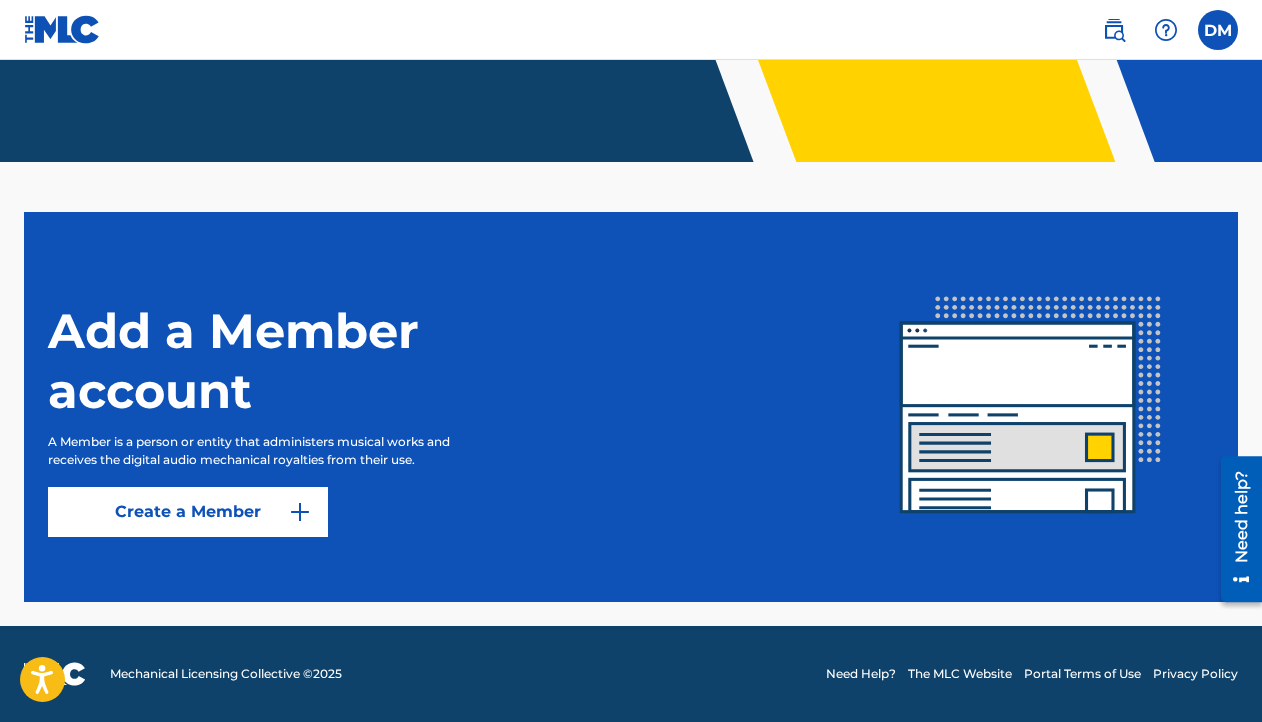 click at bounding box center [300, 512] 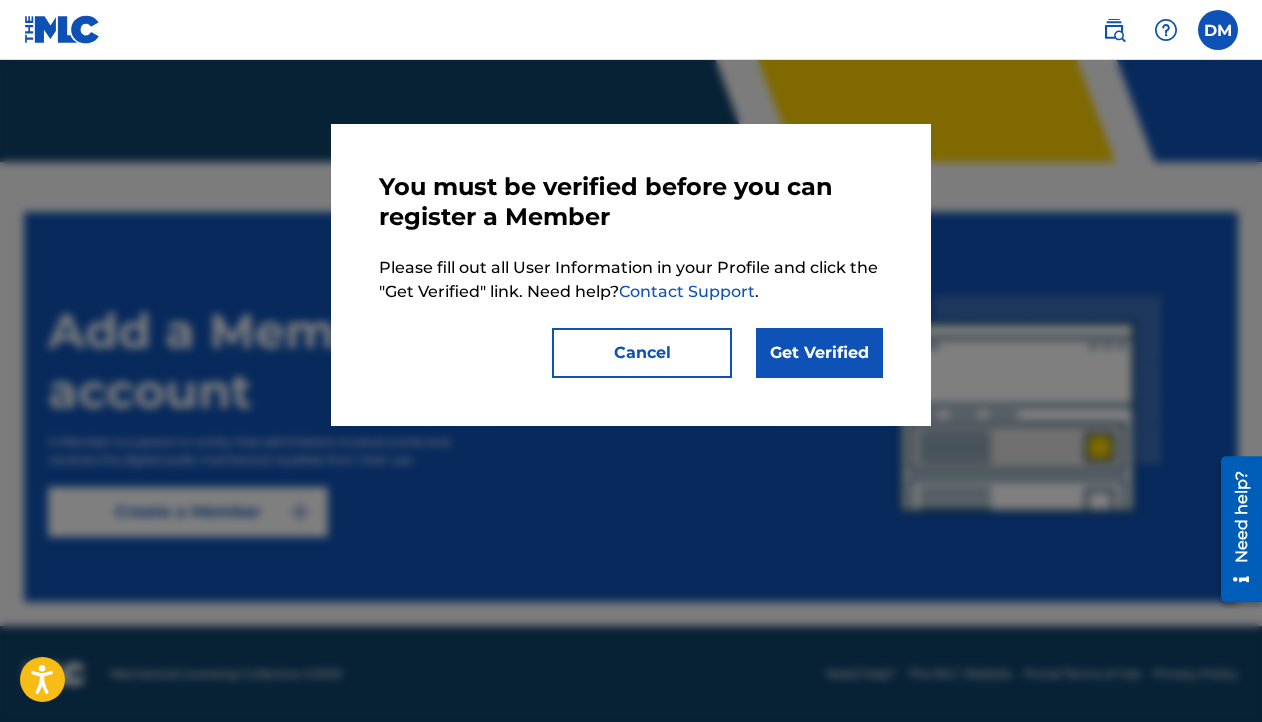 click on "Cancel" at bounding box center [642, 353] 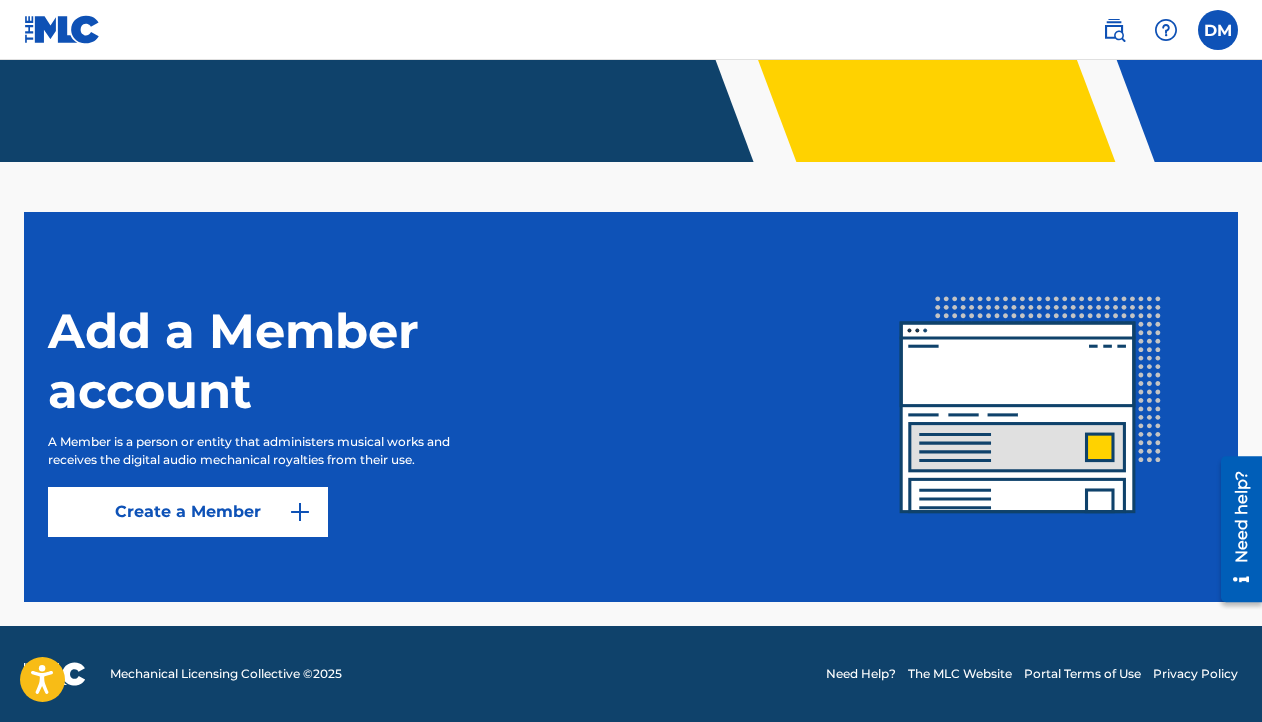 click at bounding box center [300, 512] 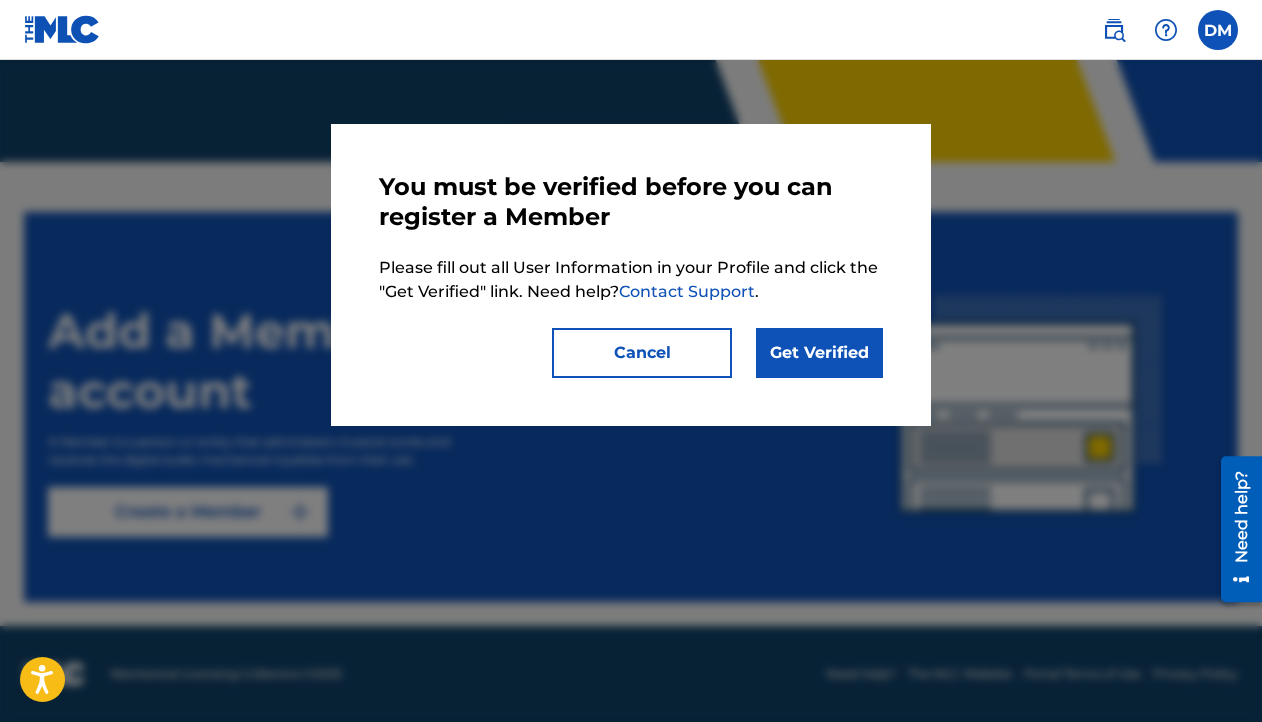 click on "Cancel" at bounding box center (642, 353) 